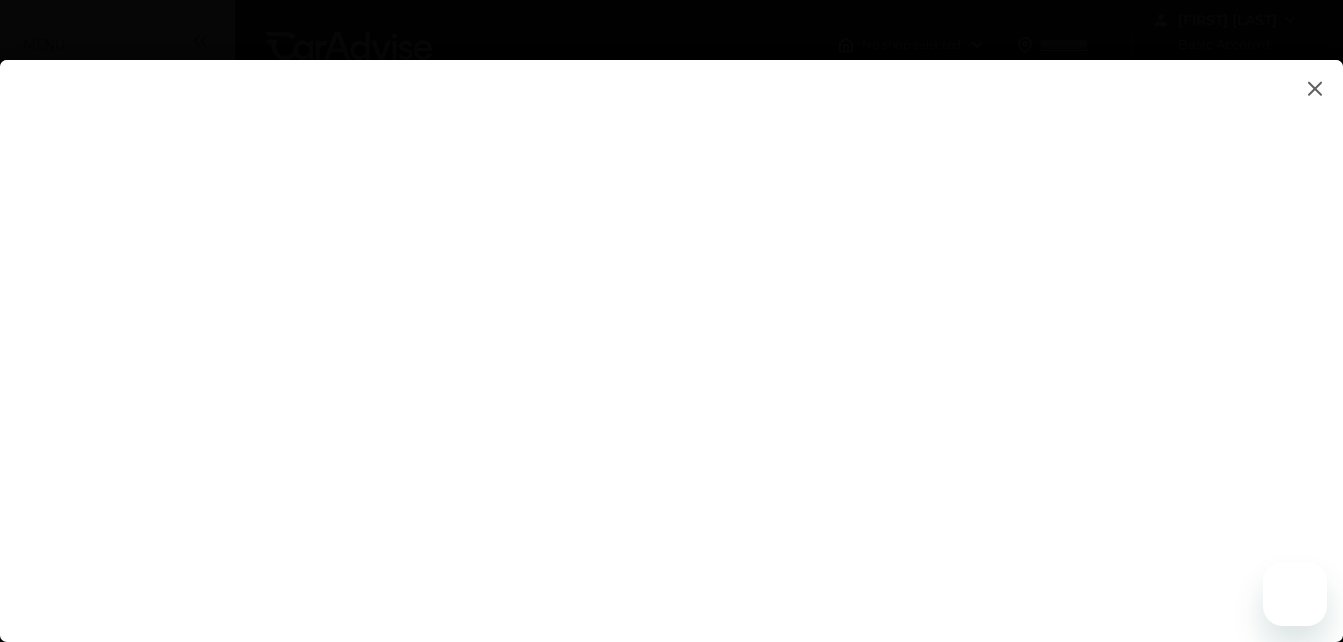 scroll, scrollTop: 0, scrollLeft: 0, axis: both 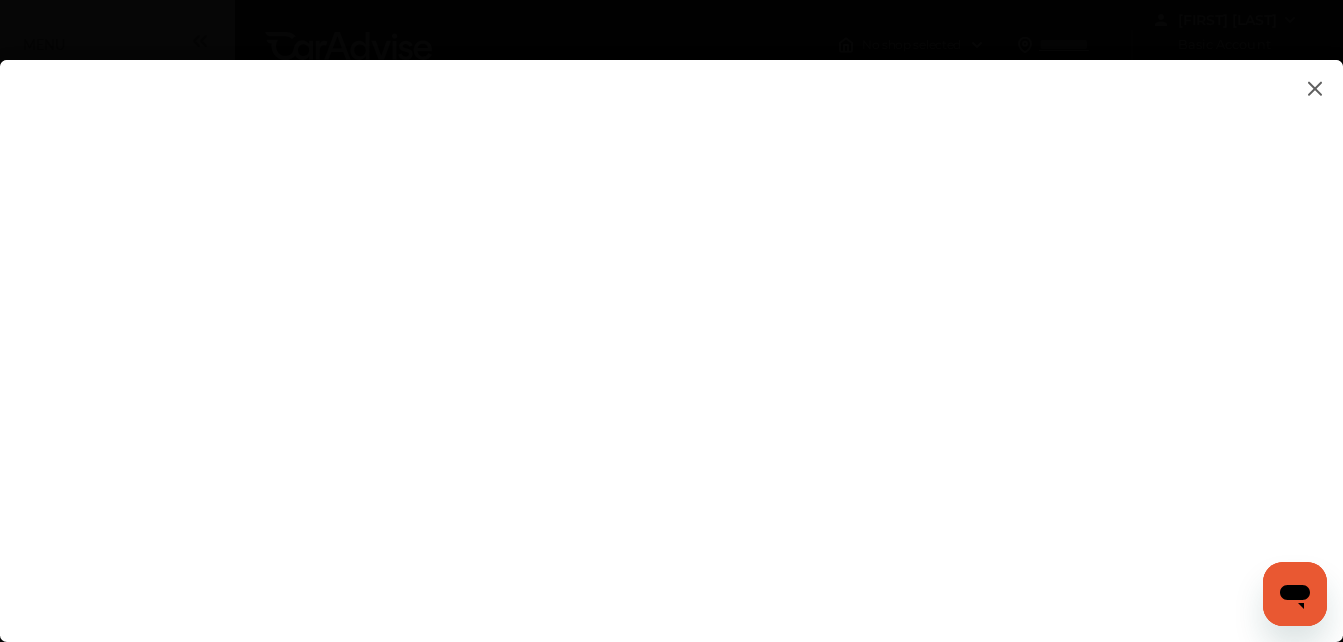 click at bounding box center (671, 331) 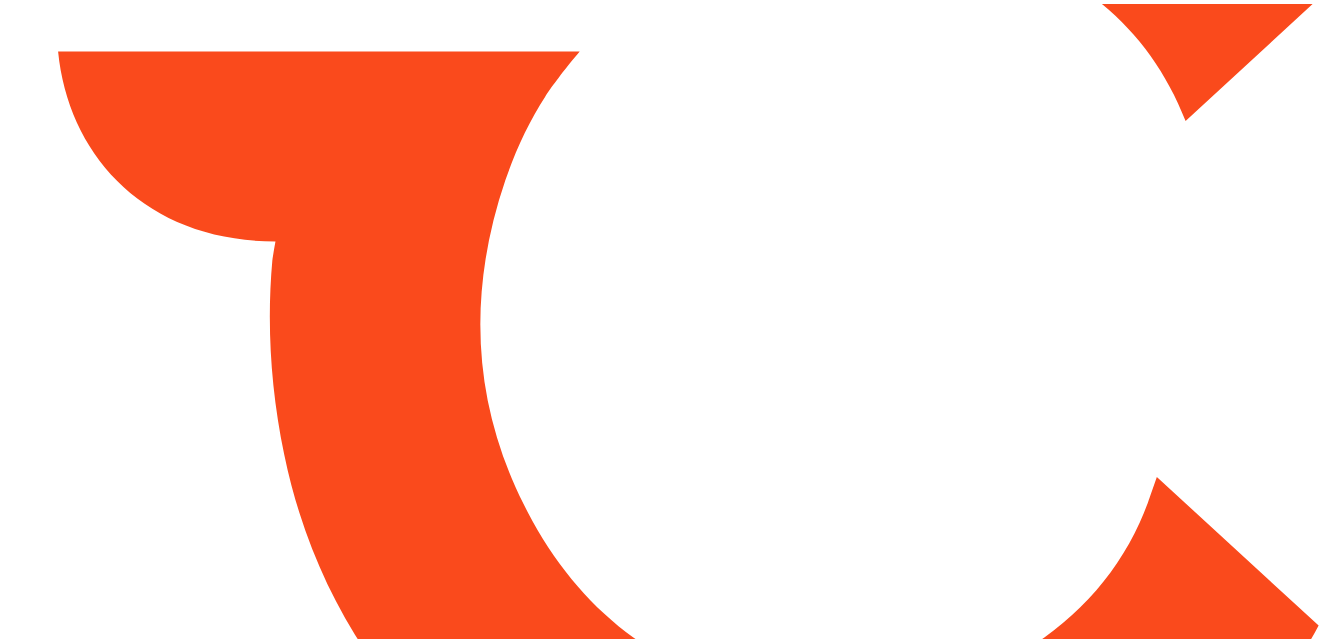 scroll, scrollTop: 0, scrollLeft: 0, axis: both 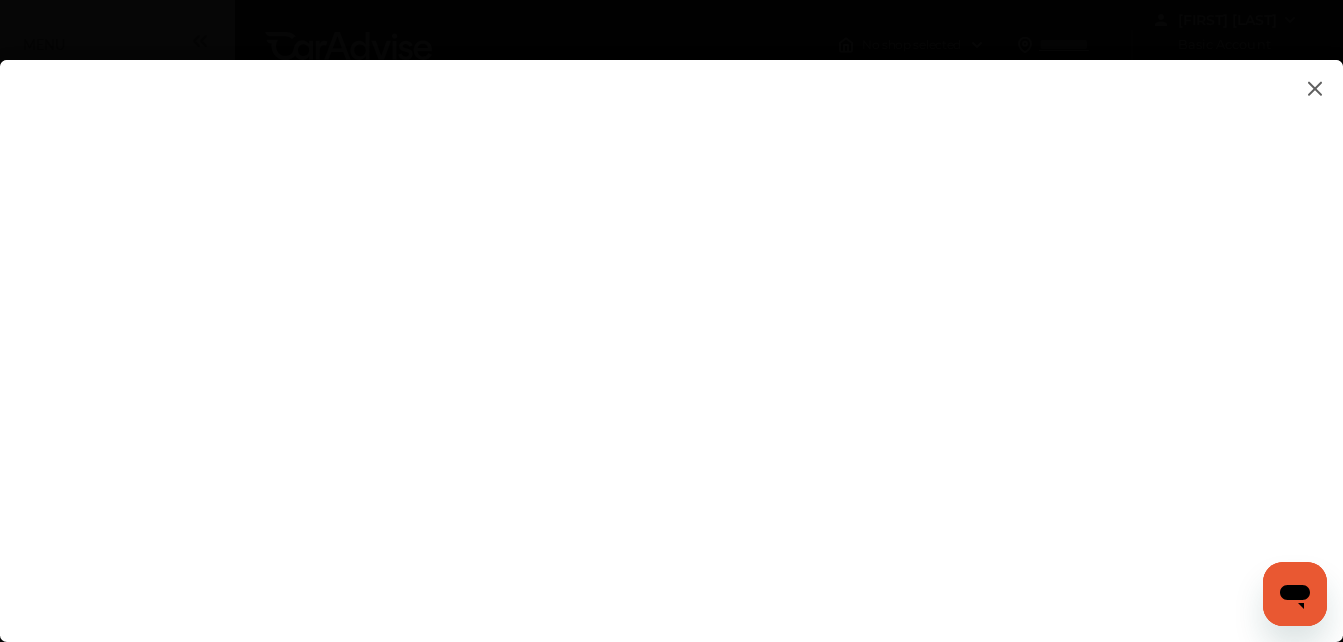 click at bounding box center [1315, 88] 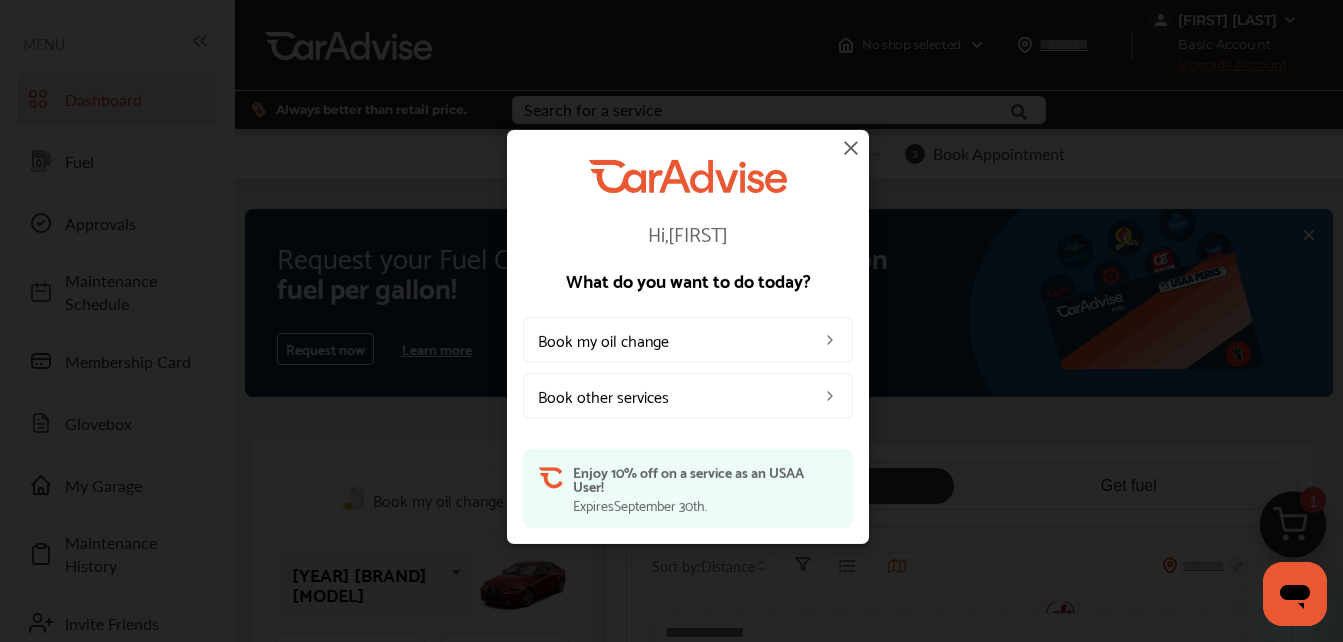 click on "Book other services" at bounding box center (688, 396) 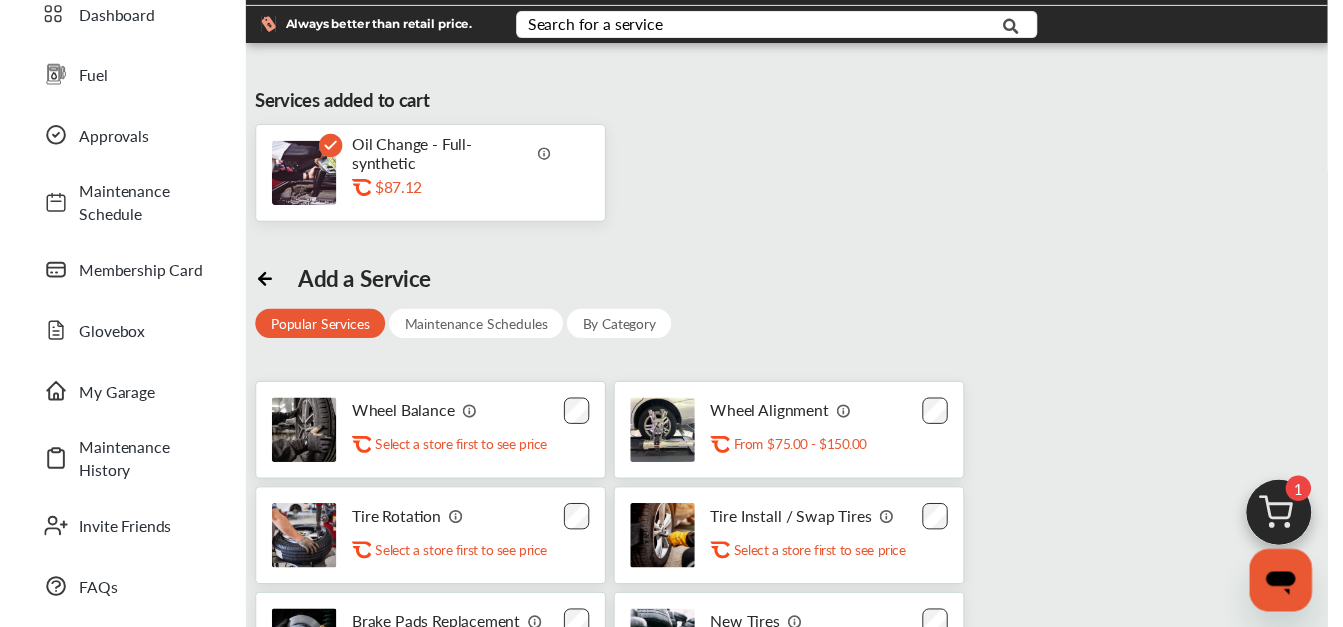 scroll, scrollTop: 0, scrollLeft: 0, axis: both 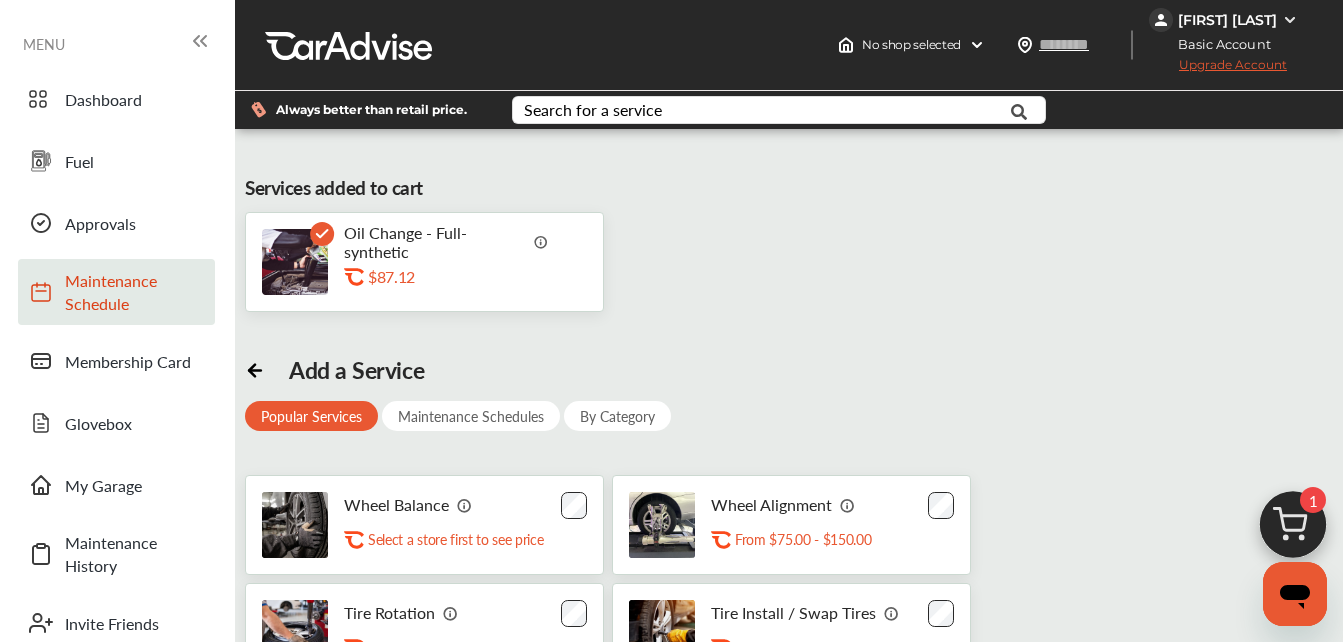 click on "Maintenance Schedule" at bounding box center (135, 292) 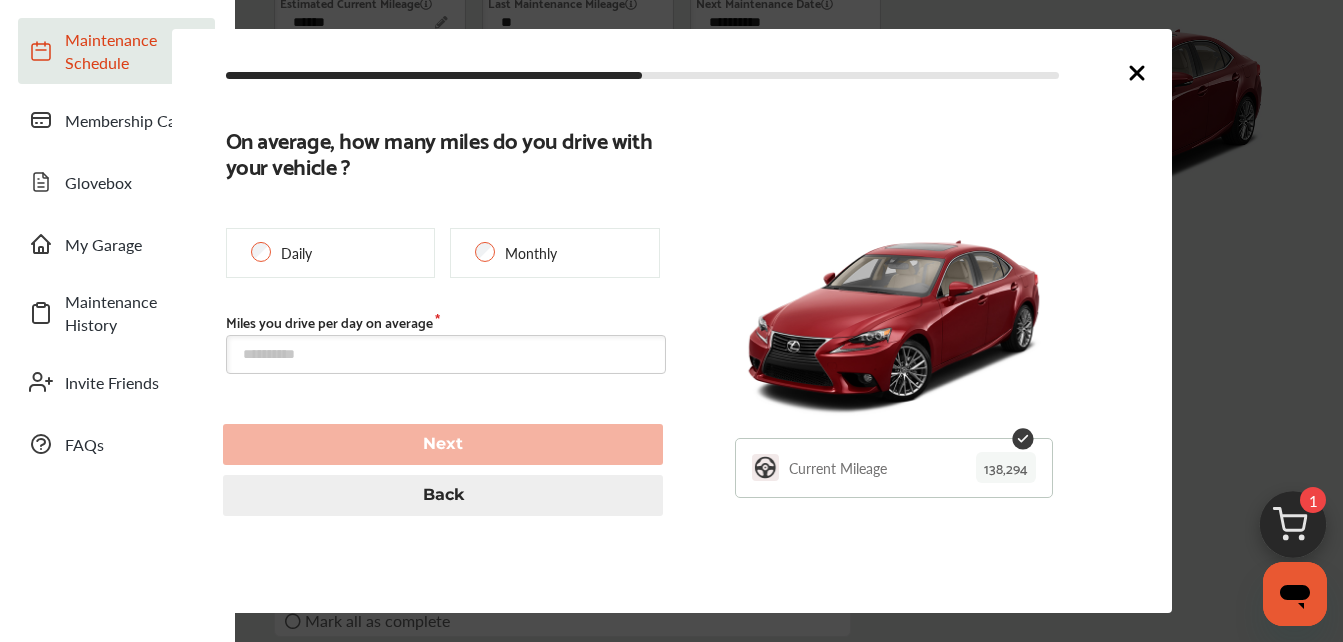 scroll, scrollTop: 466, scrollLeft: 0, axis: vertical 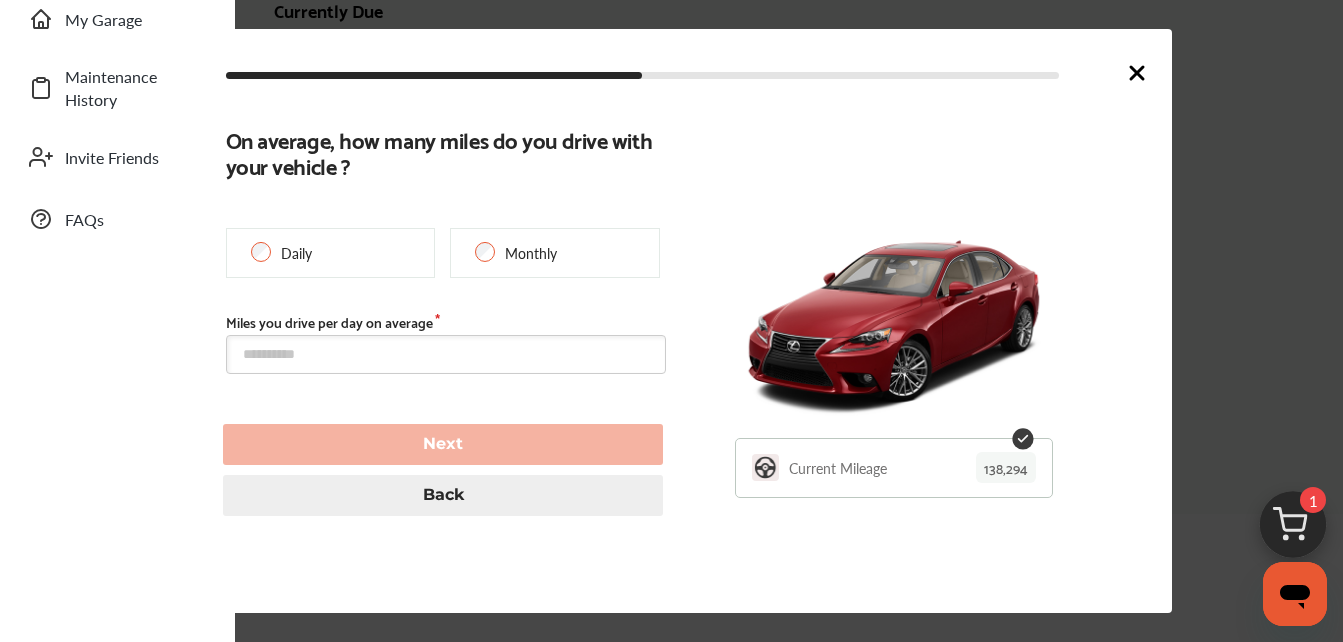 click on "Current Mileage" at bounding box center [838, 468] 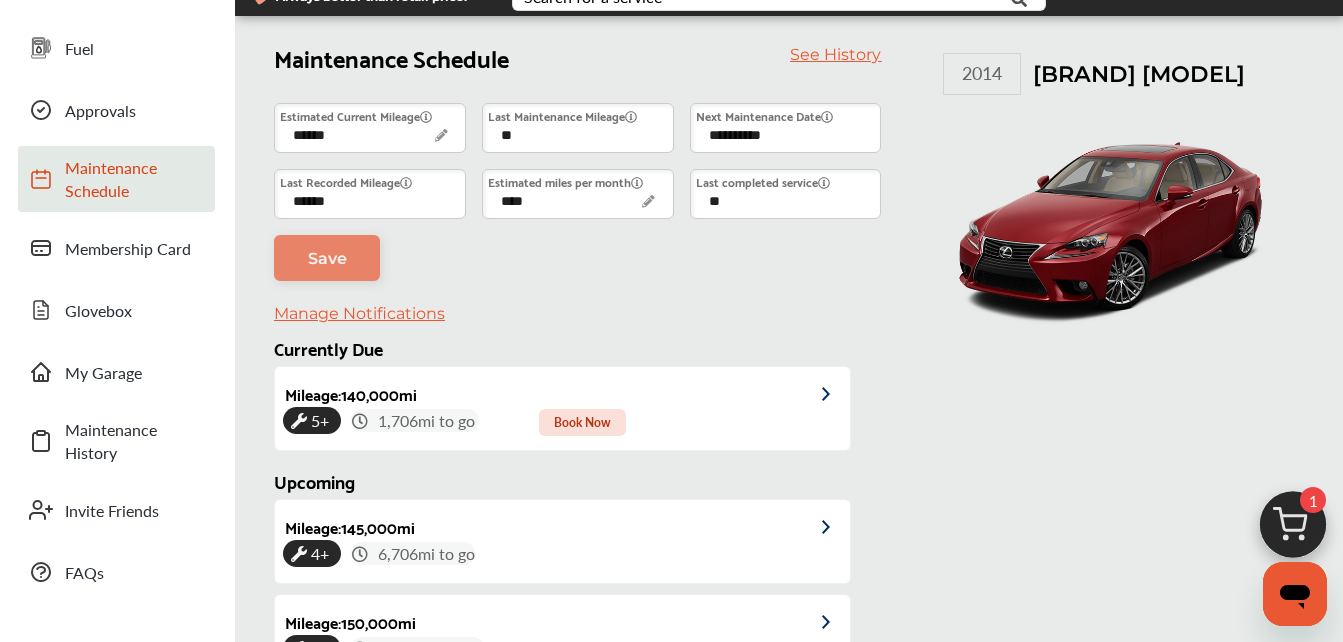scroll, scrollTop: 129, scrollLeft: 0, axis: vertical 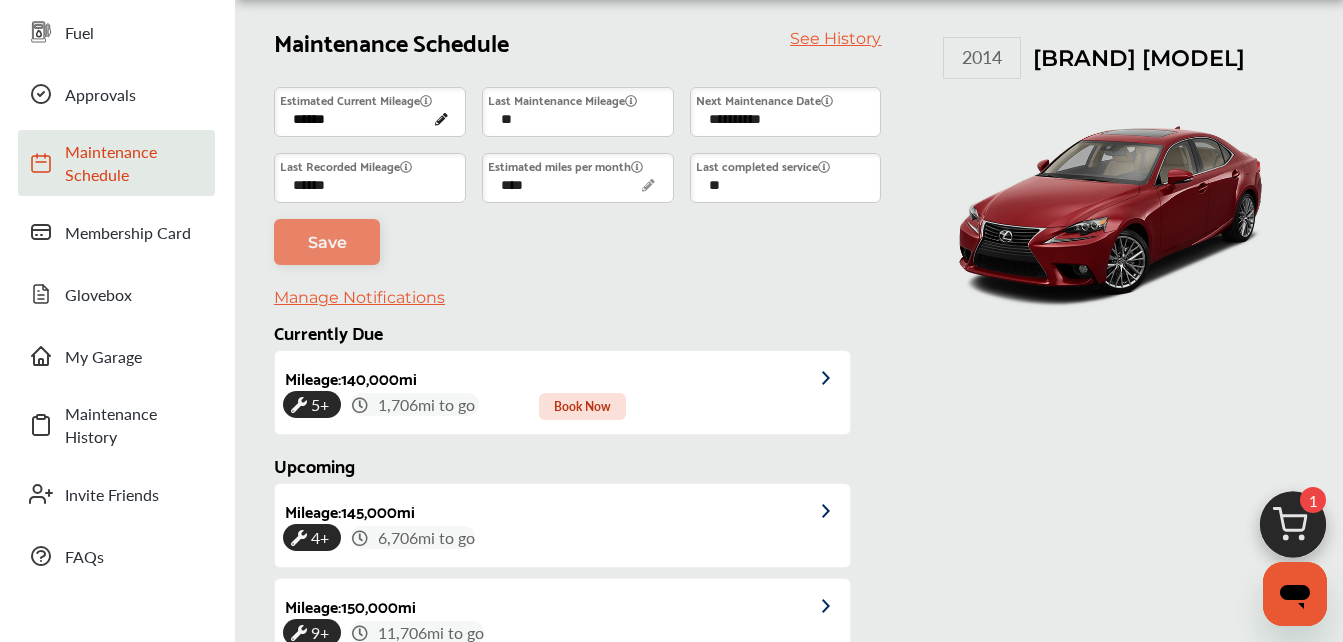 click on "******" at bounding box center [370, 112] 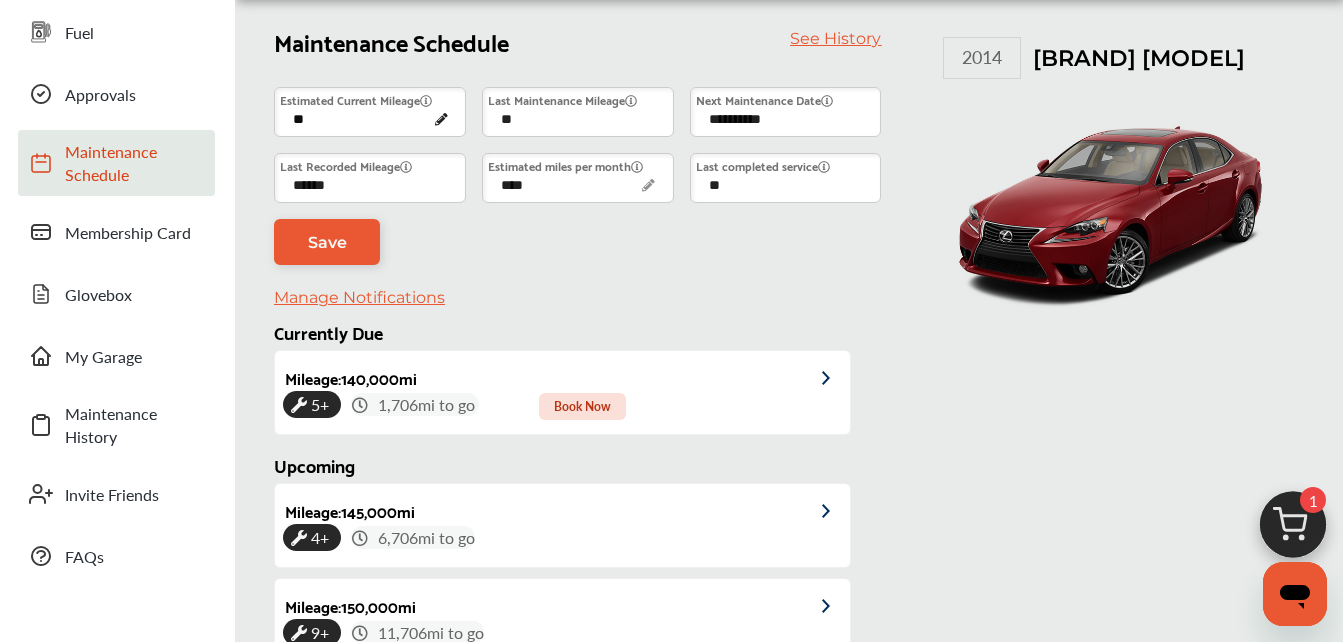 type on "*" 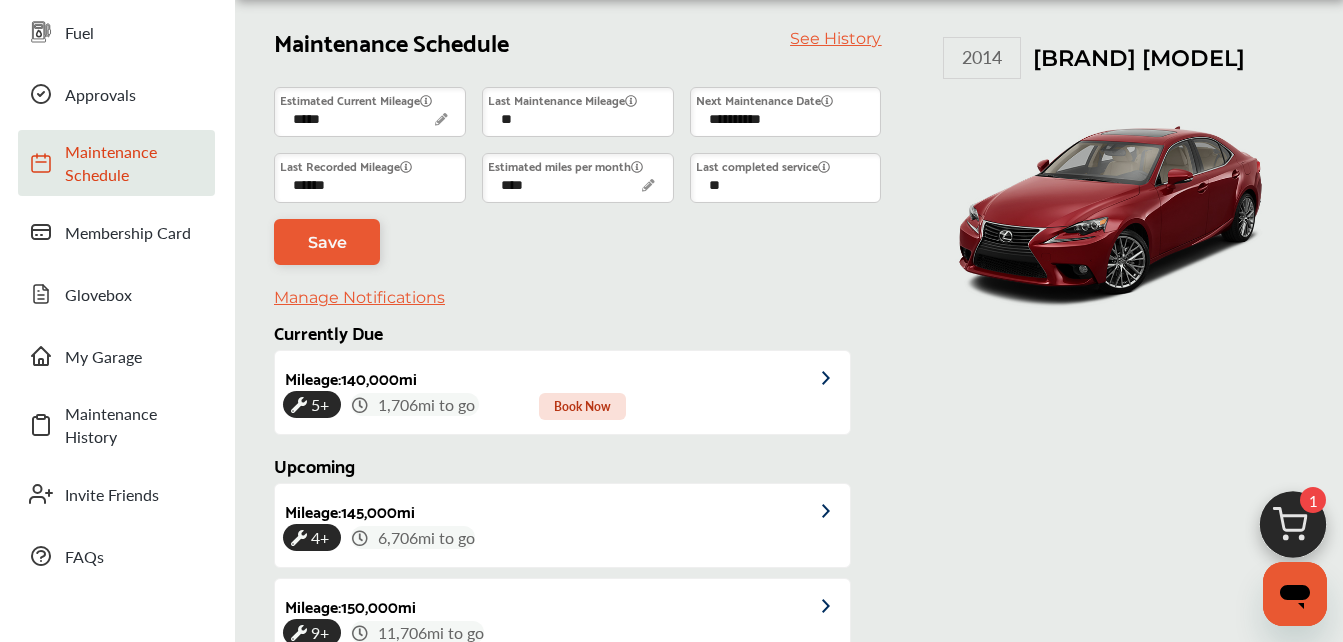 click on "Last Recorded Mileage" at bounding box center (346, 165) 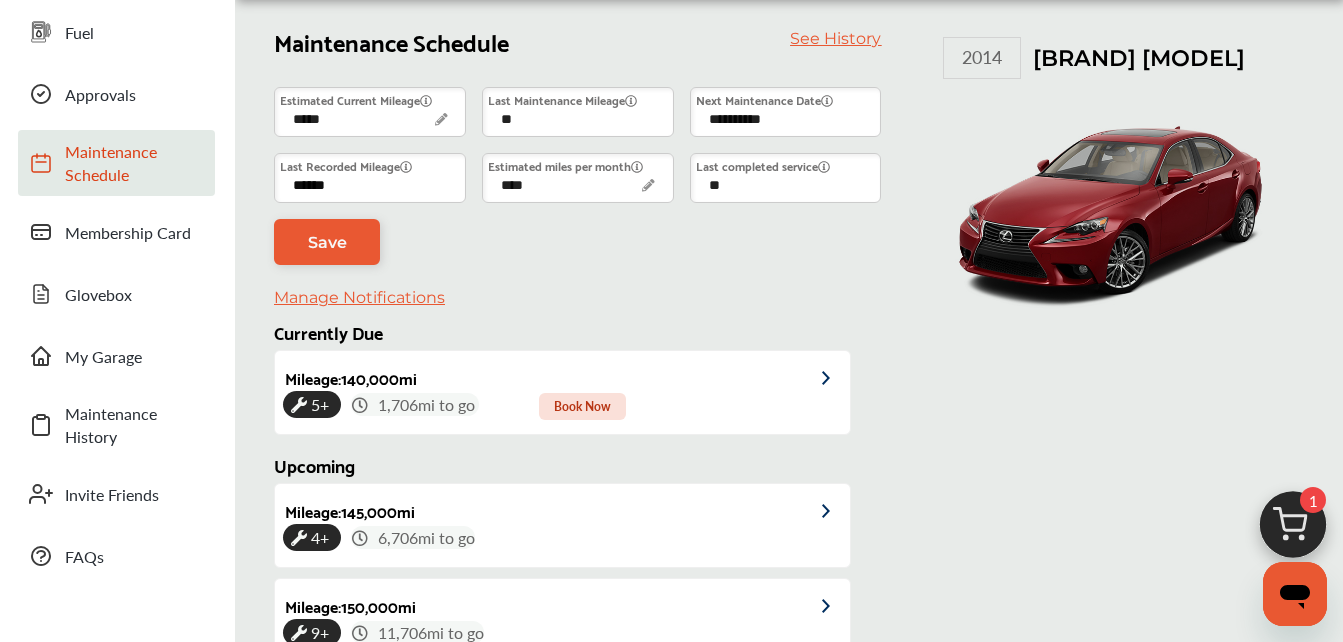 click on "******" at bounding box center (370, 178) 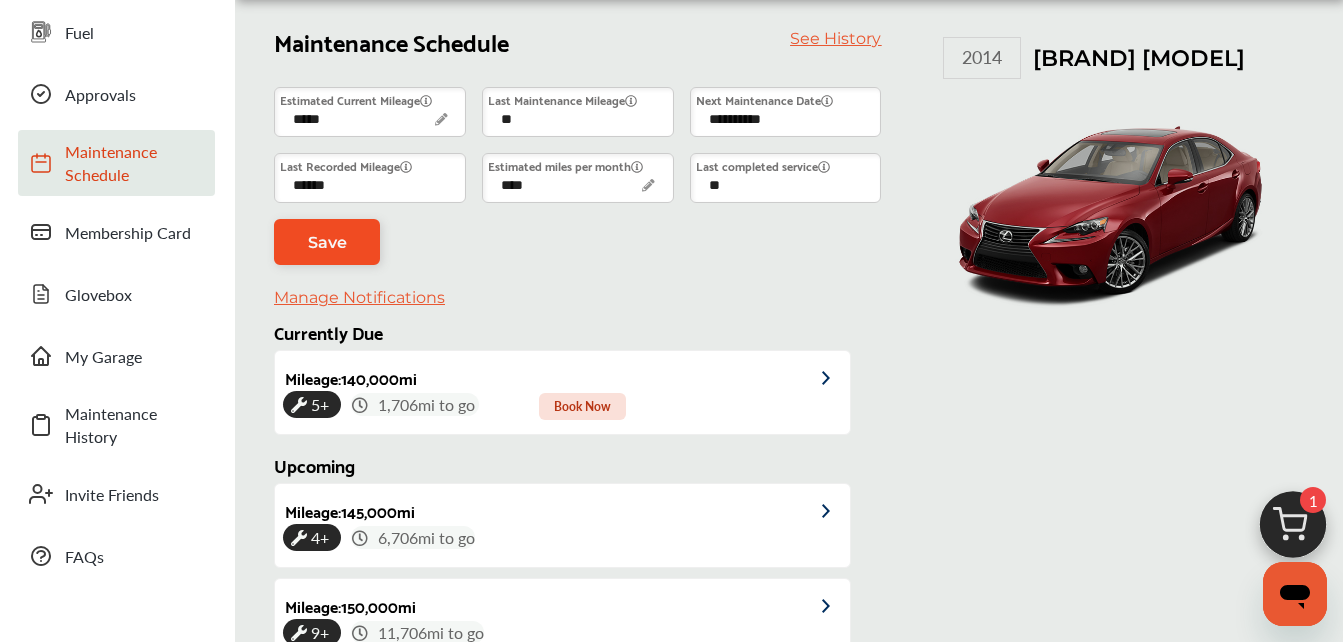 click on "Save" at bounding box center [327, 242] 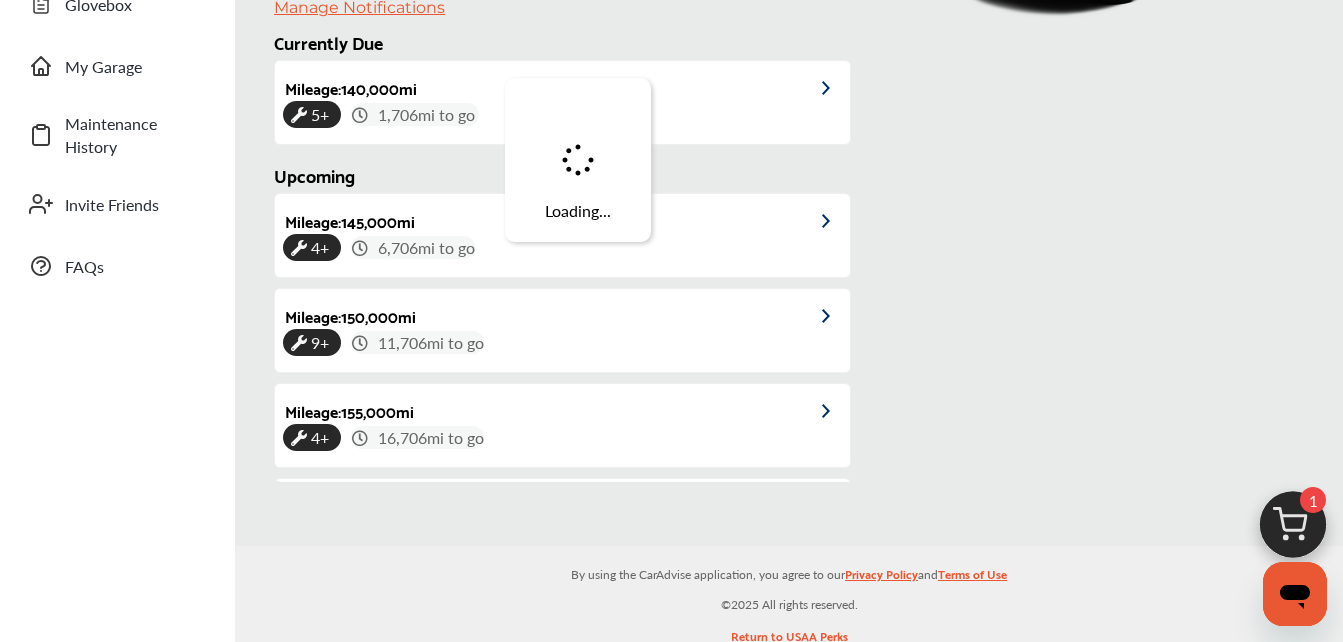 scroll, scrollTop: 451, scrollLeft: 0, axis: vertical 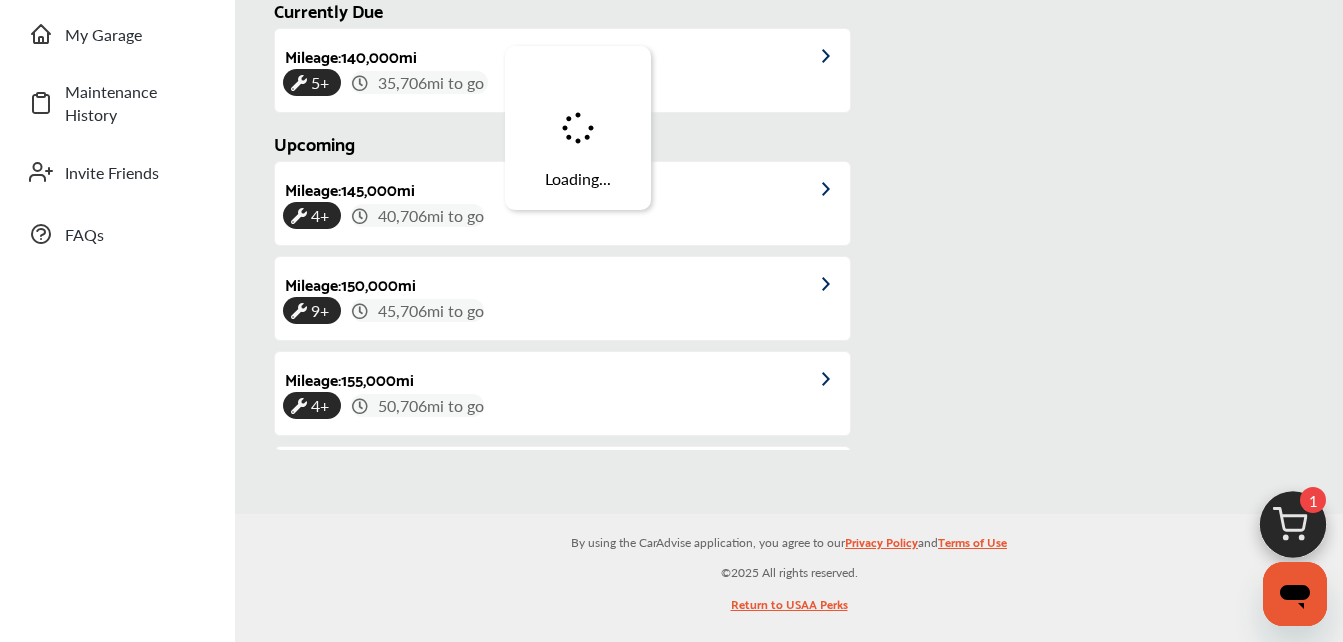 type on "******" 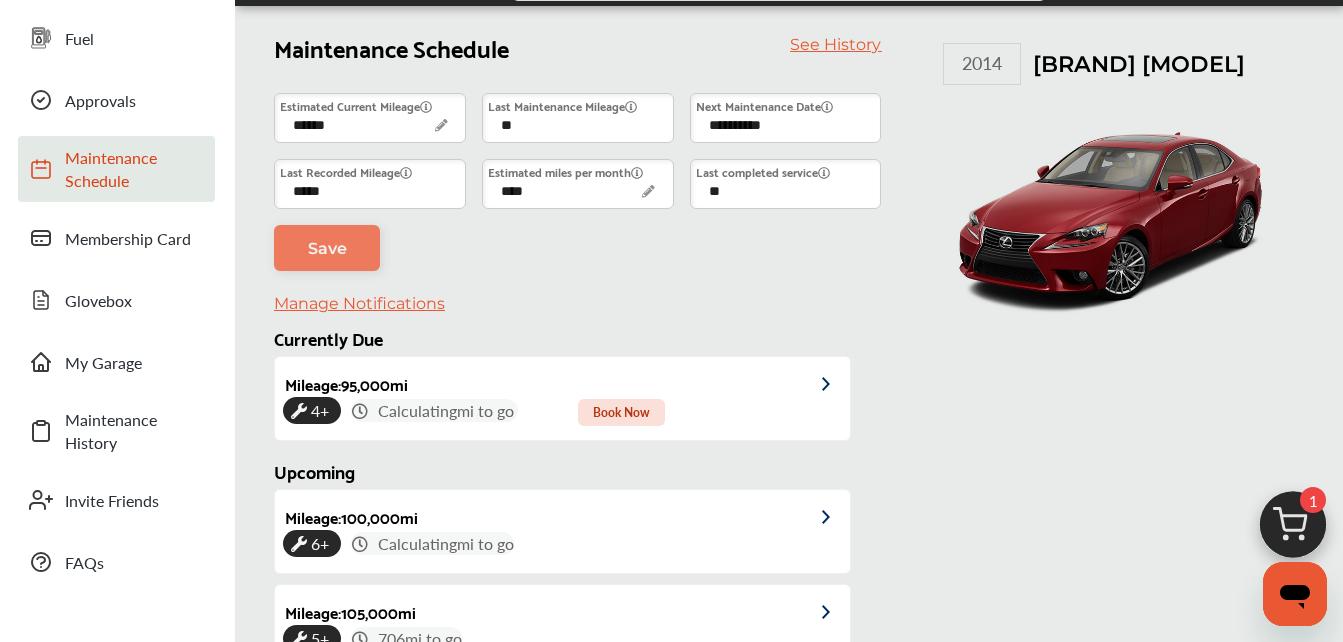 scroll, scrollTop: 120, scrollLeft: 0, axis: vertical 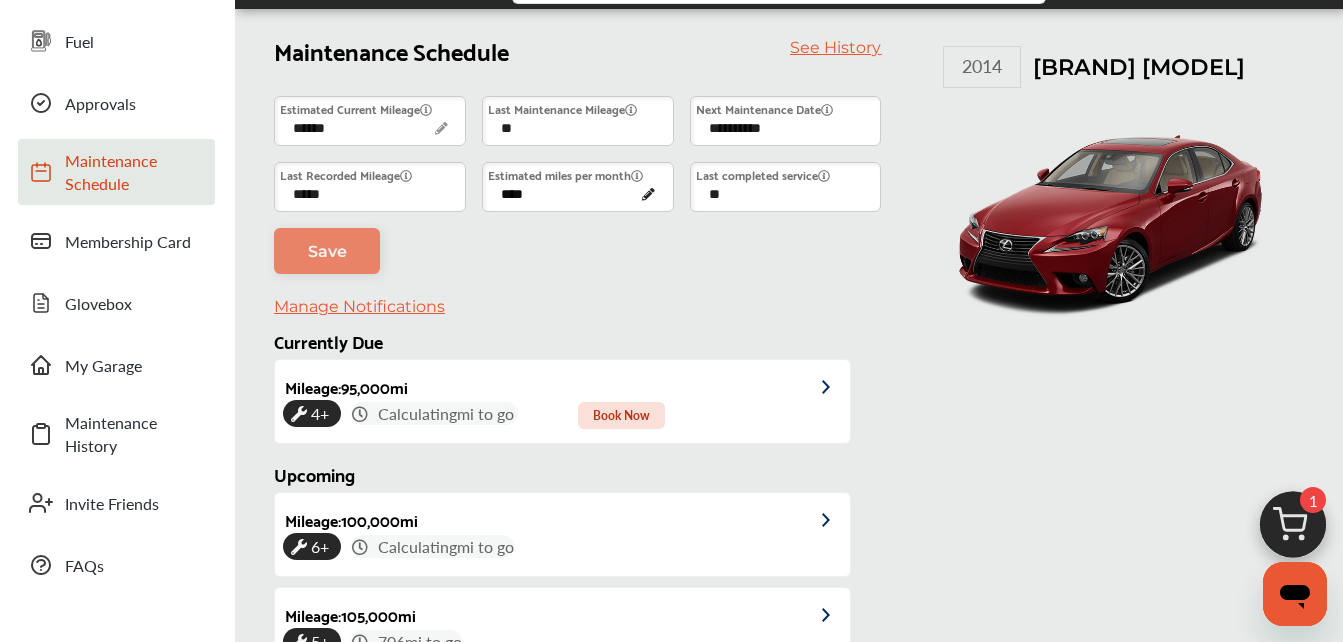 click on "****" at bounding box center (578, 187) 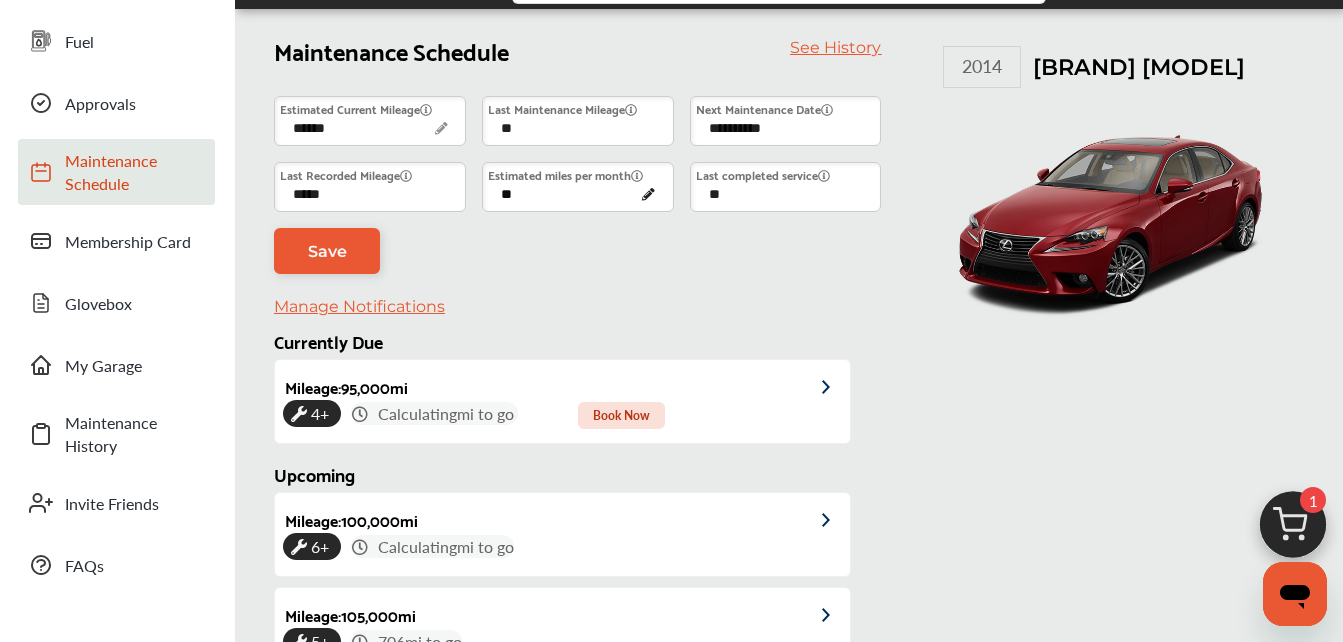 type on "*" 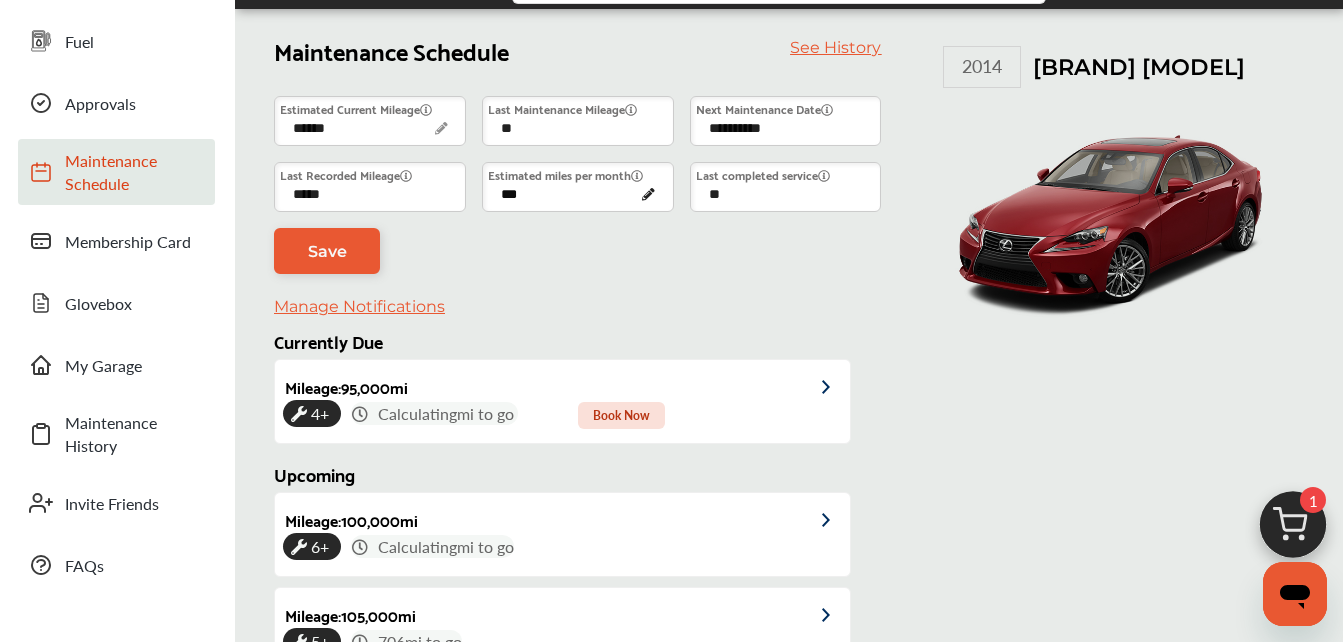 type on "***" 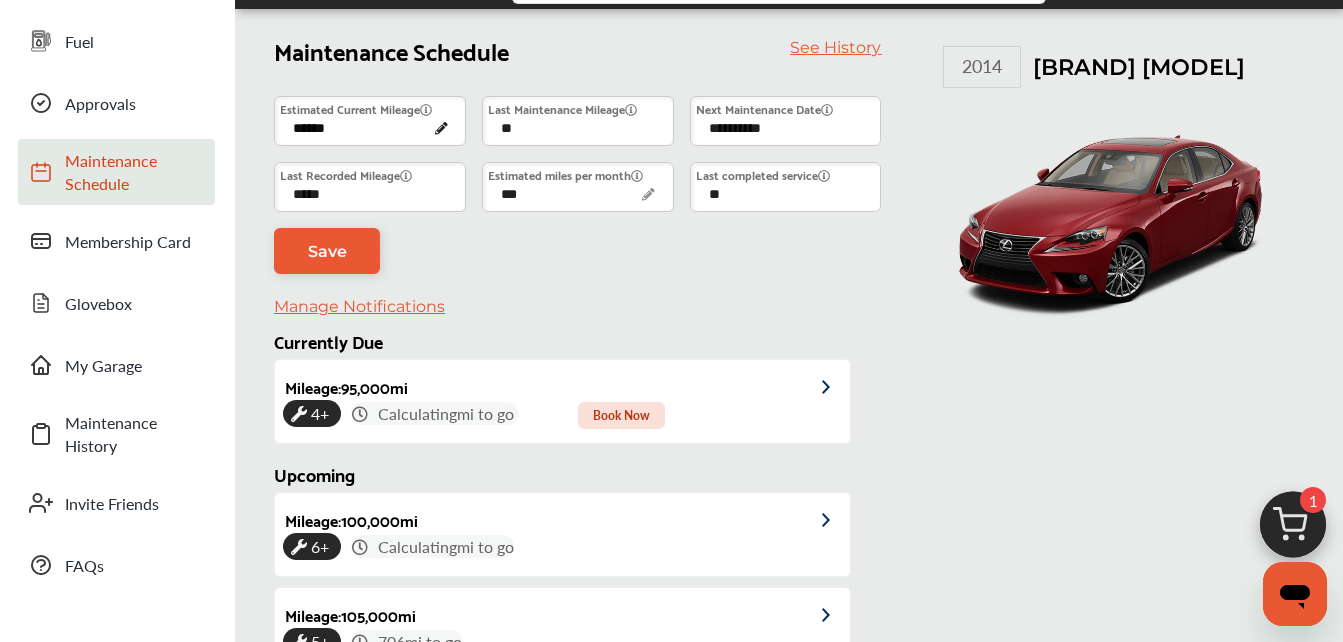 click on "******" at bounding box center (370, 121) 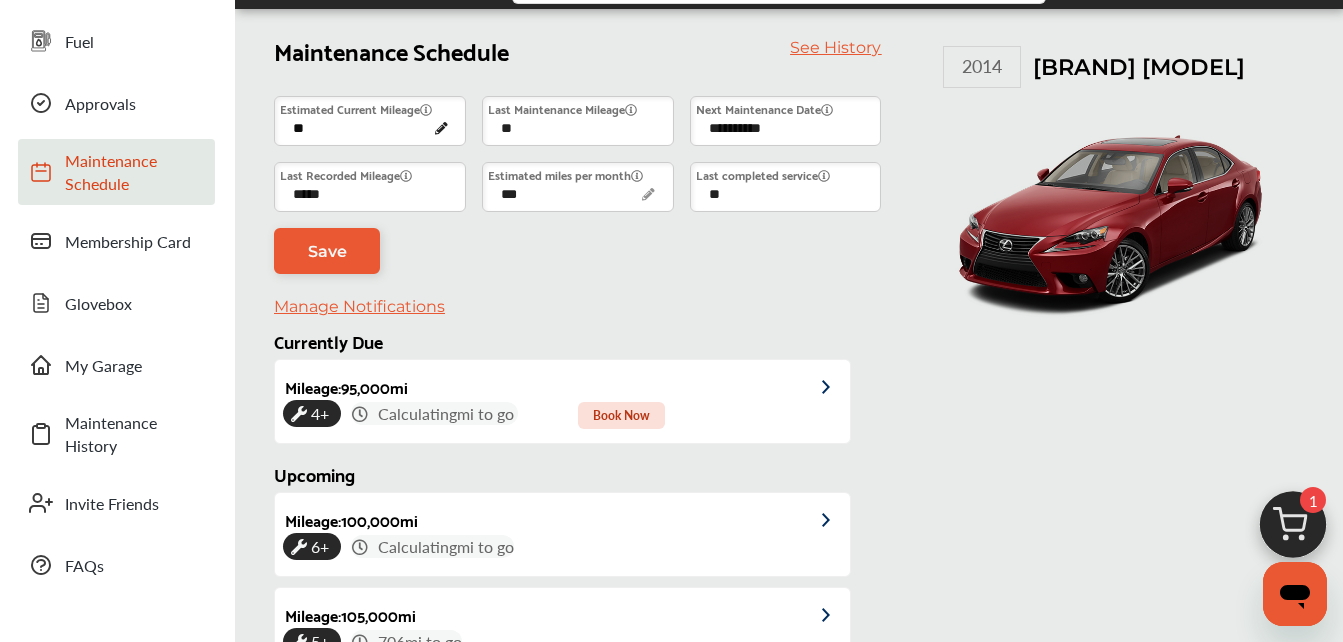 type on "*" 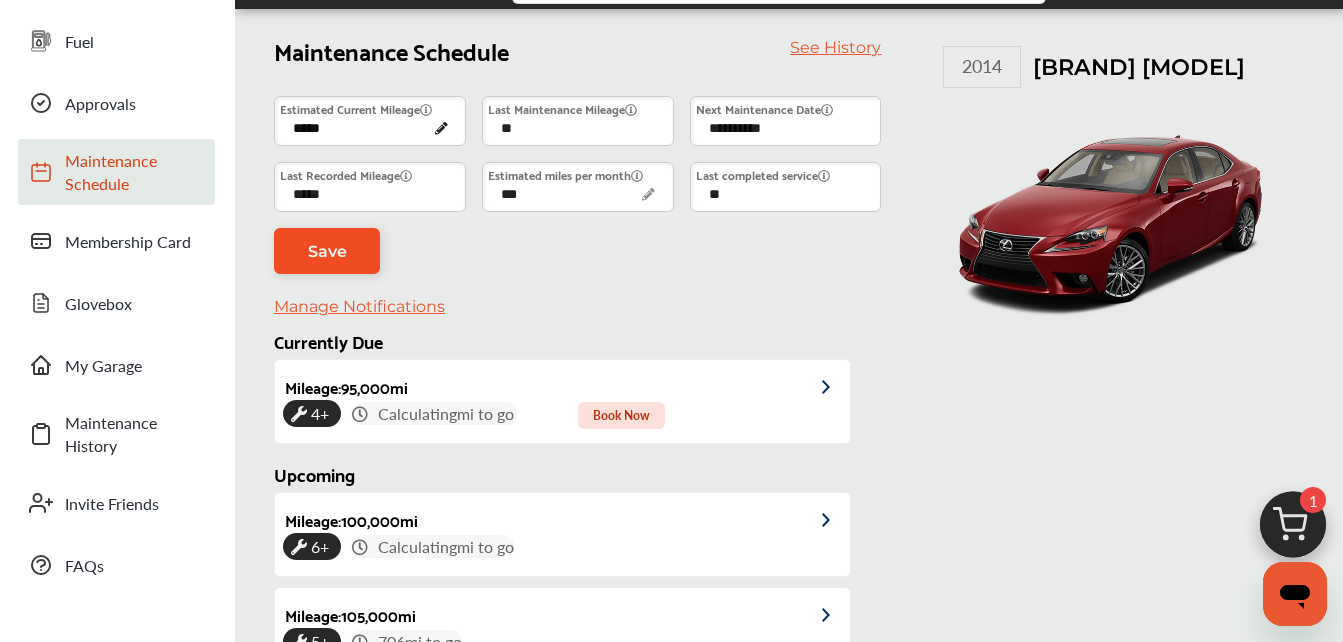 type on "*****" 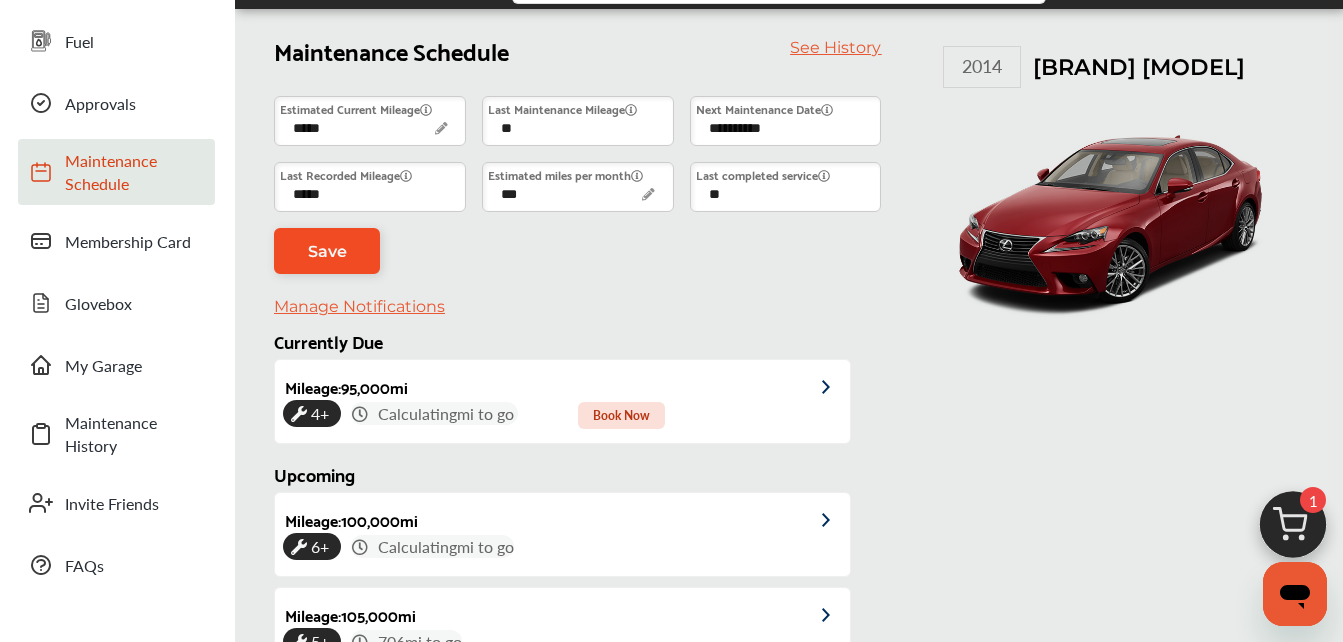 click on "Save" at bounding box center [327, 251] 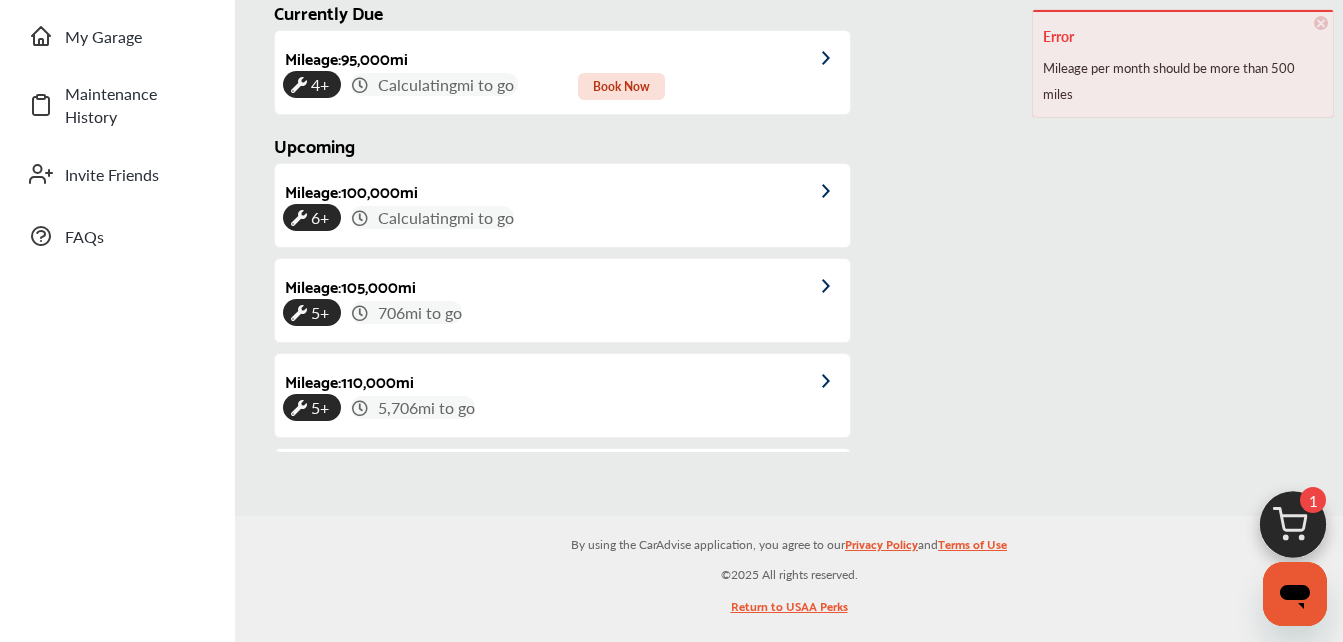scroll, scrollTop: 451, scrollLeft: 0, axis: vertical 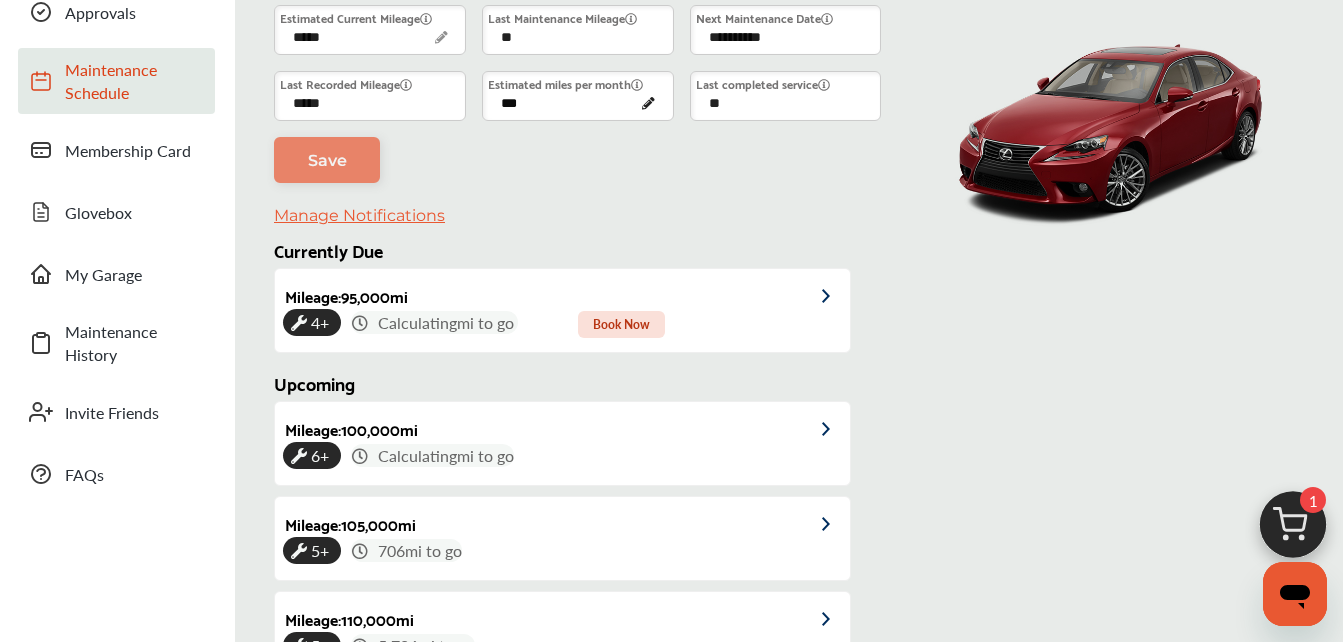 click on "***" at bounding box center [578, 96] 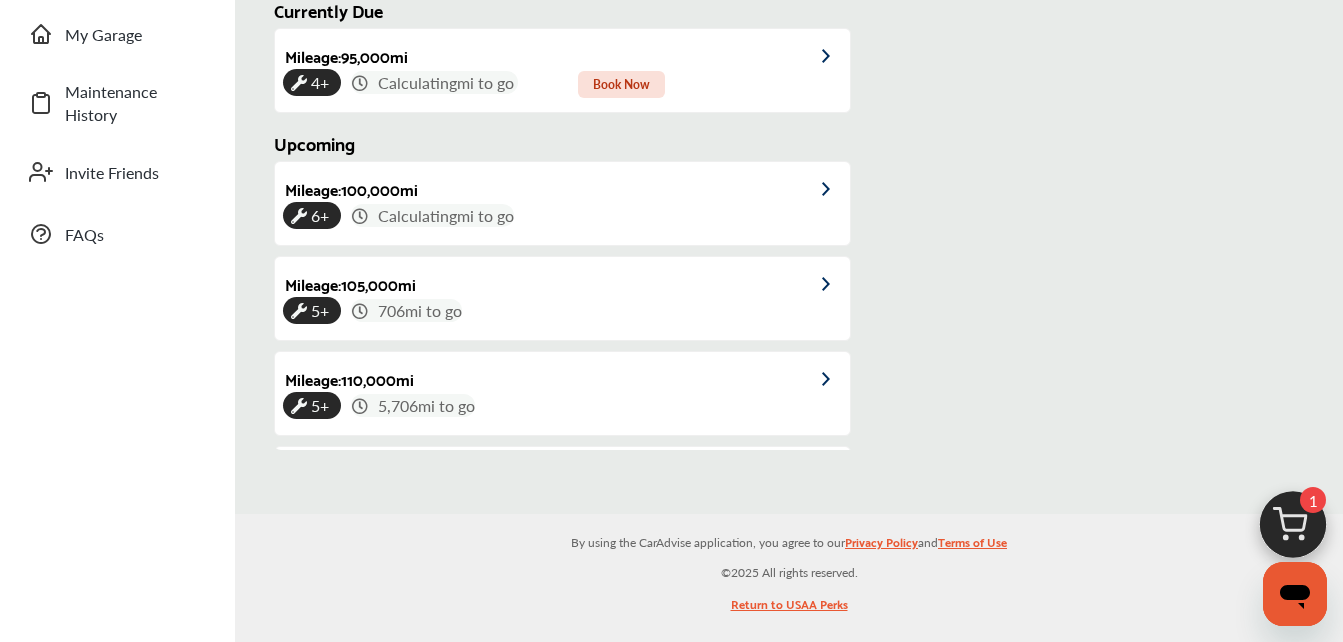 scroll, scrollTop: 305, scrollLeft: 0, axis: vertical 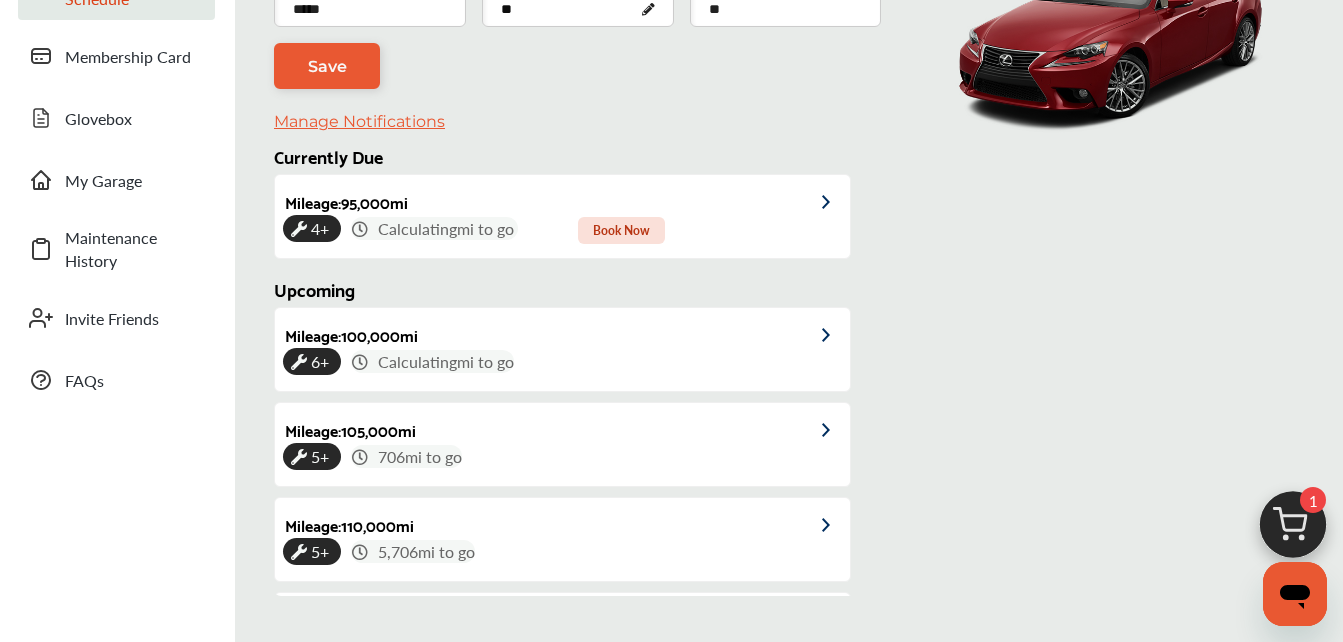 type on "*" 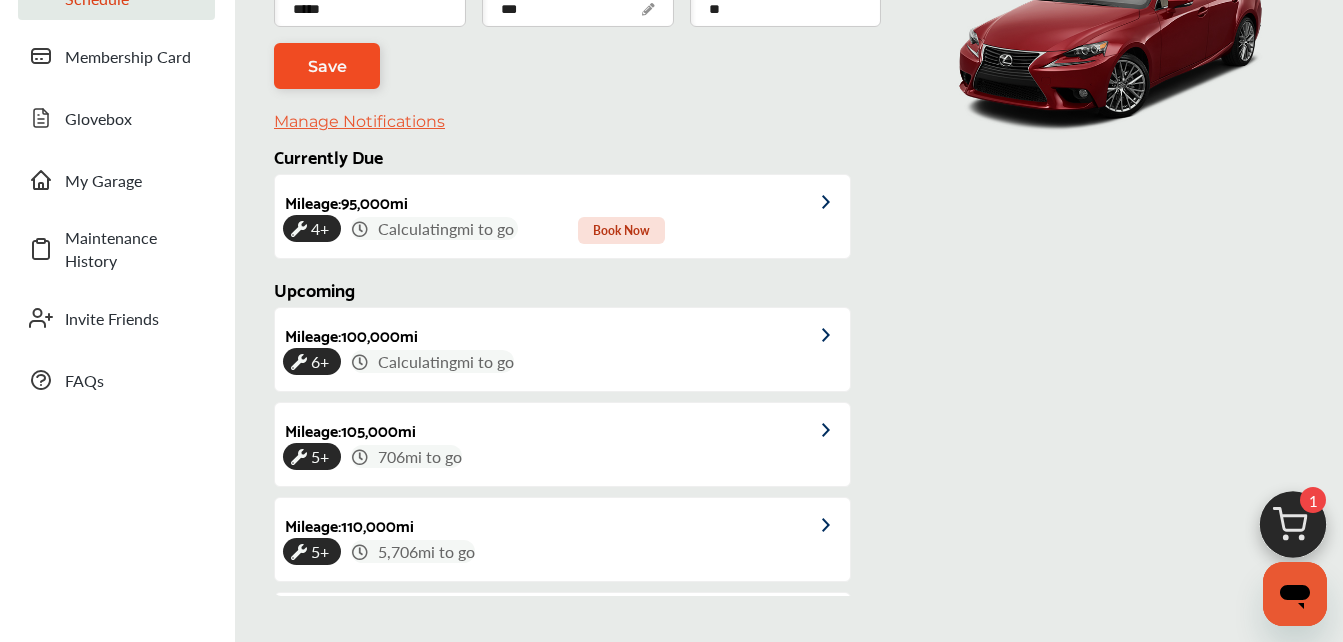 click on "Save" at bounding box center (327, 66) 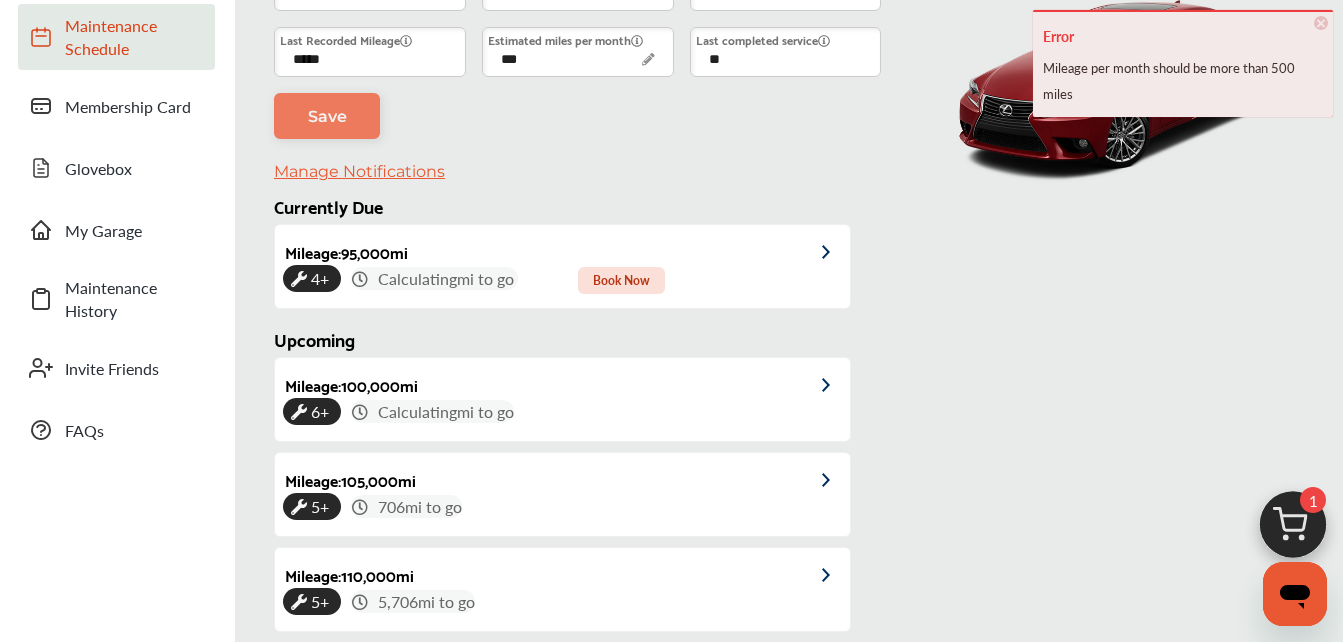 scroll, scrollTop: 252, scrollLeft: 0, axis: vertical 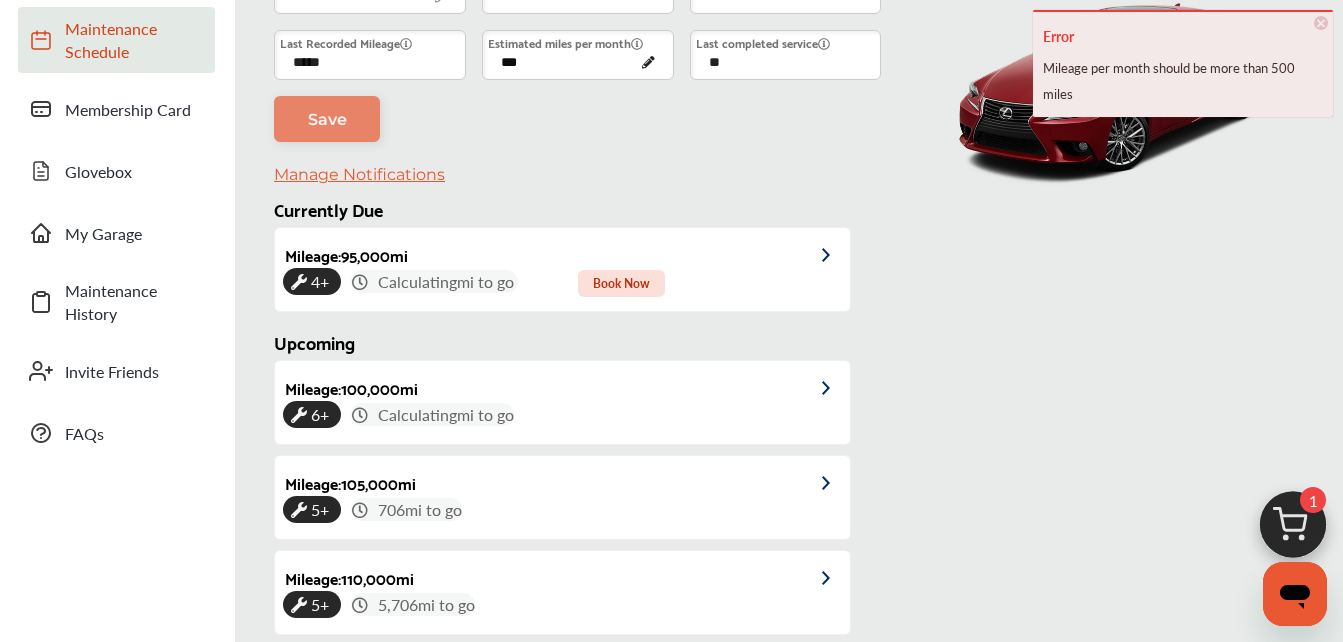 click on "***" at bounding box center (578, 55) 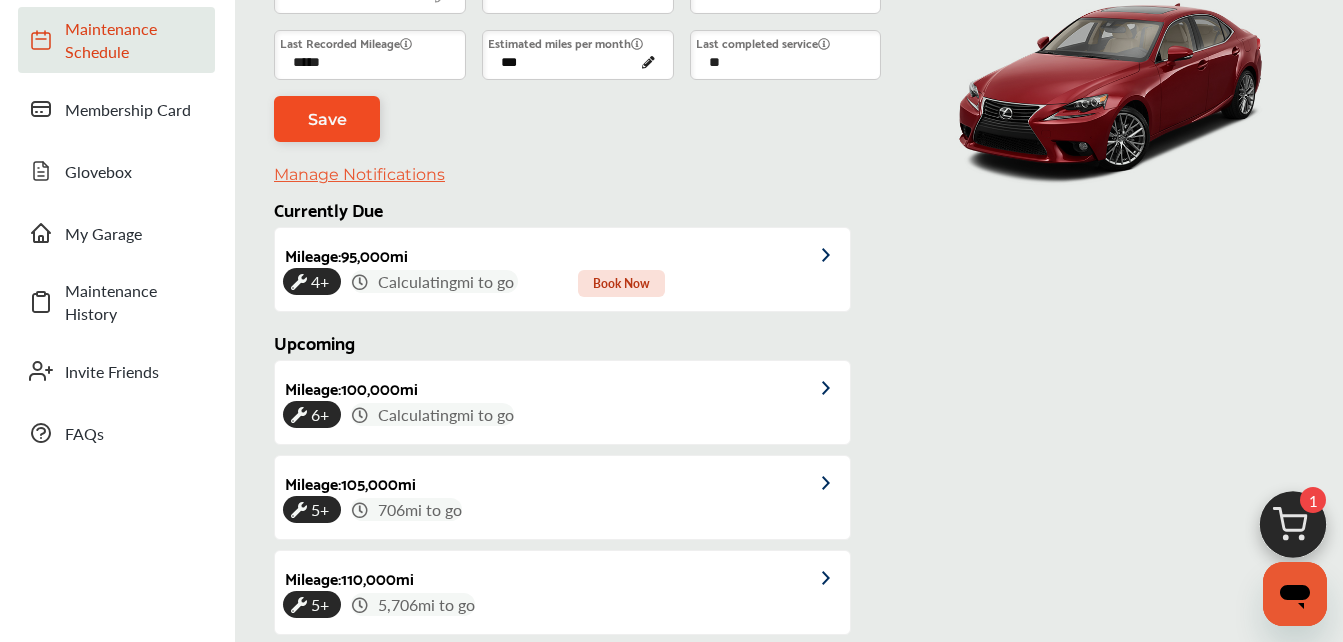 type on "***" 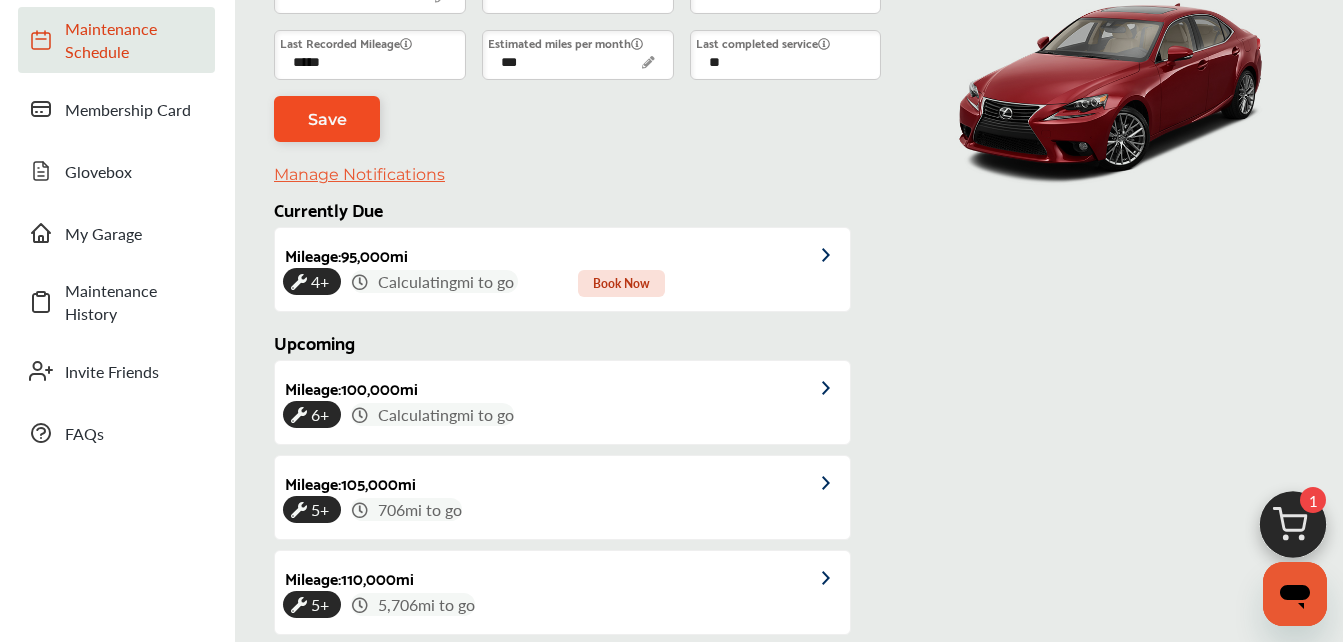 click on "Save" at bounding box center [327, 119] 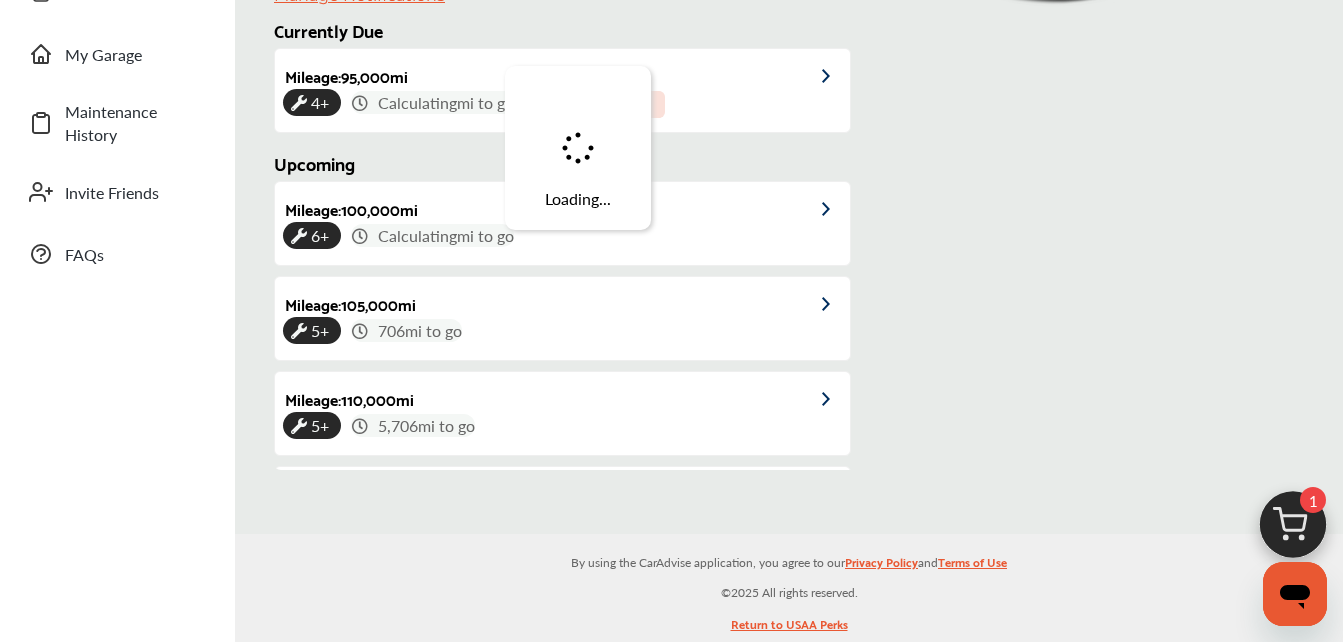 scroll, scrollTop: 451, scrollLeft: 0, axis: vertical 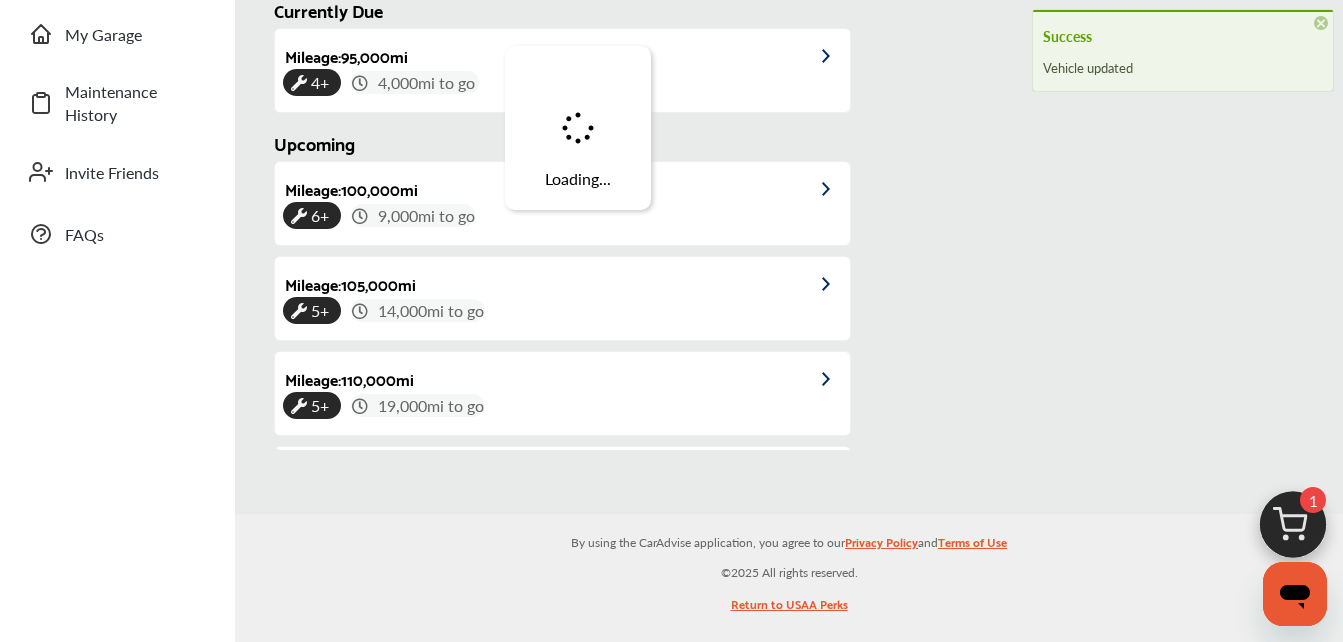 type on "*****" 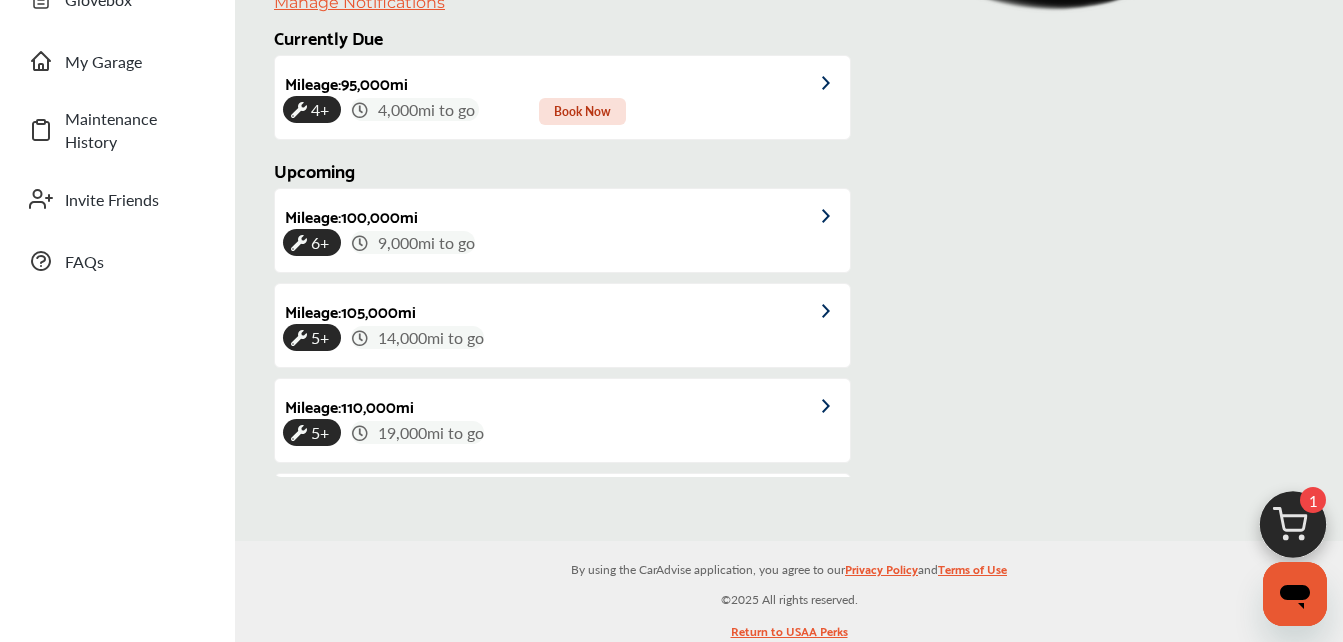 scroll, scrollTop: 451, scrollLeft: 0, axis: vertical 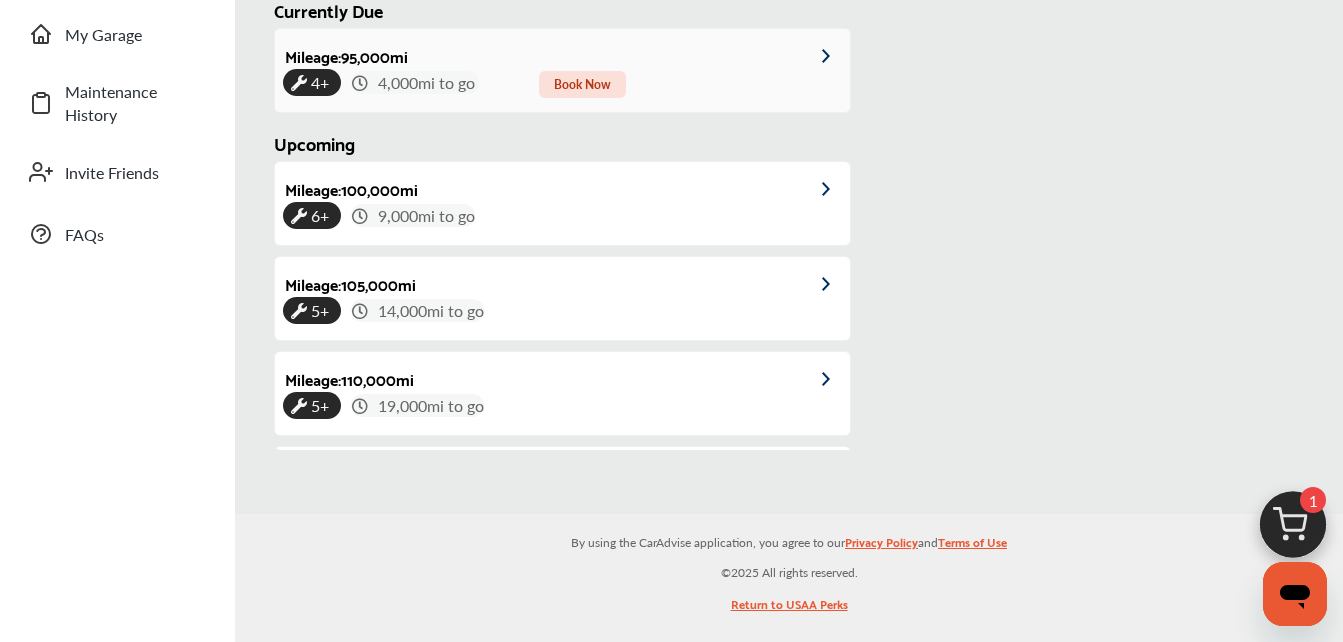 click at bounding box center [817, 53] 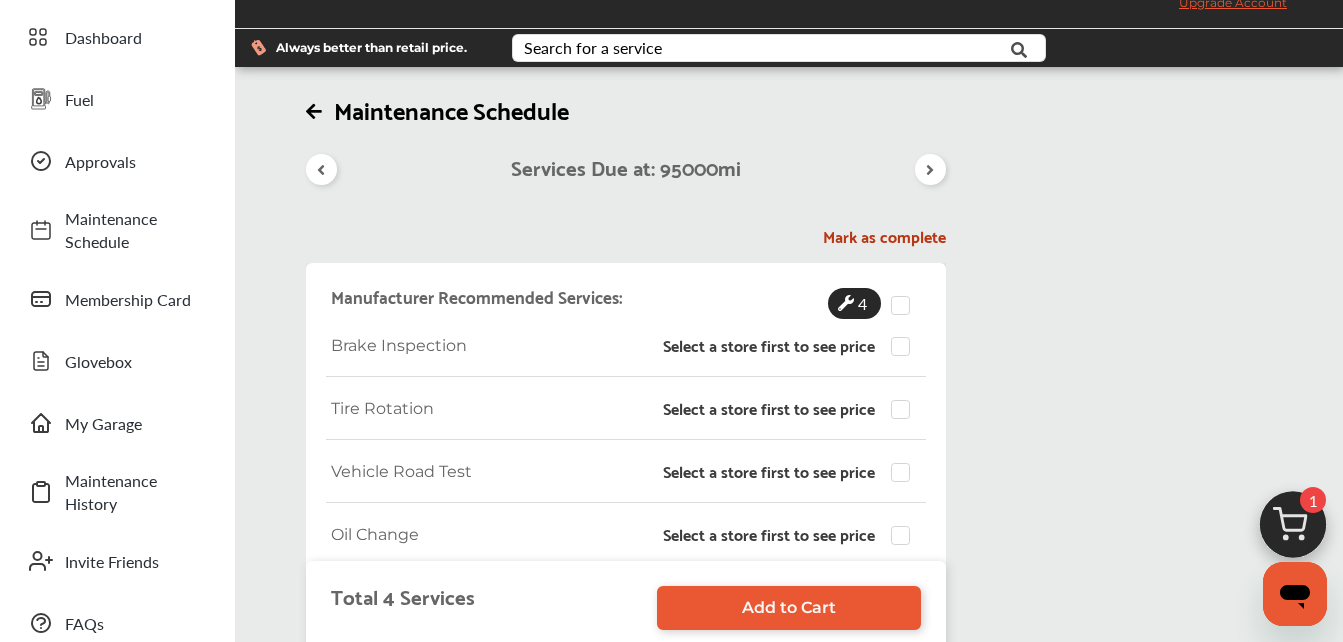 scroll, scrollTop: 0, scrollLeft: 0, axis: both 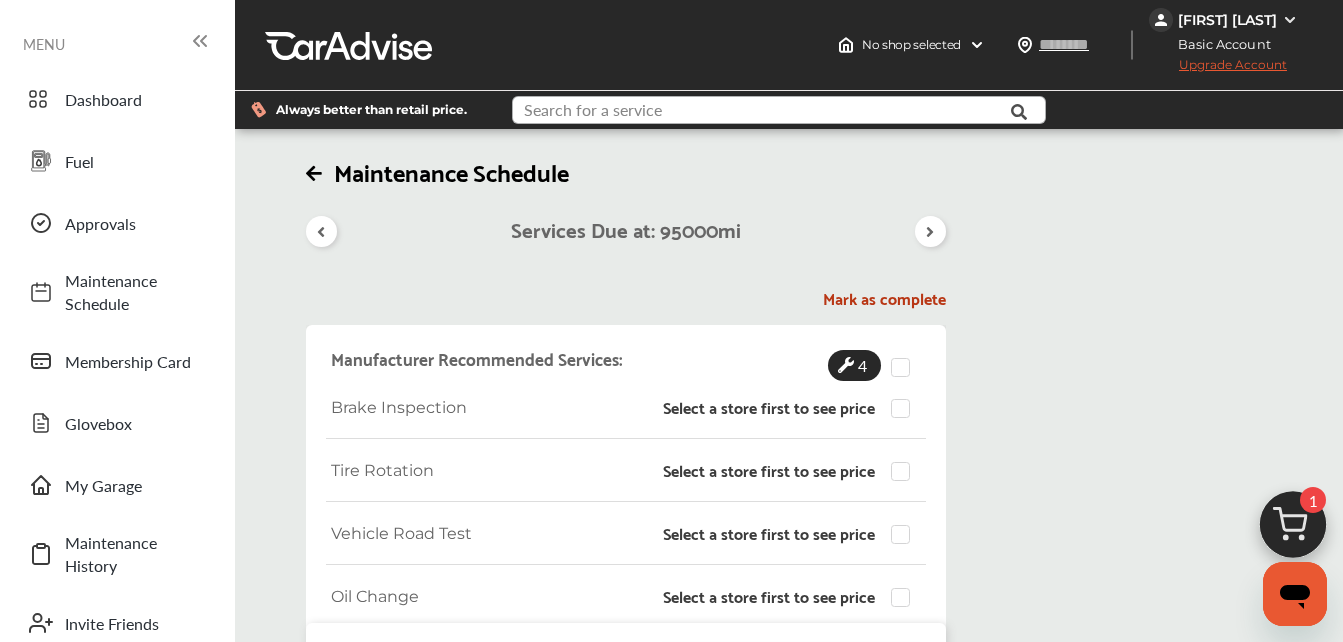 click at bounding box center (765, 112) 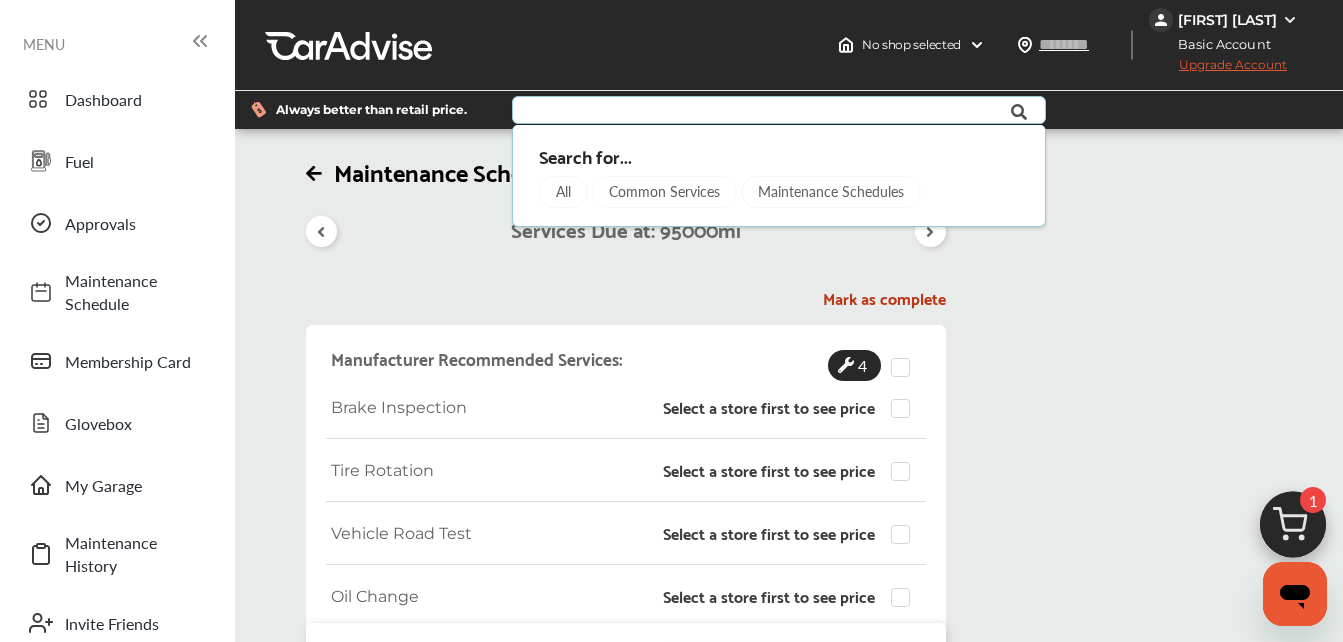 click on "All" at bounding box center (563, 192) 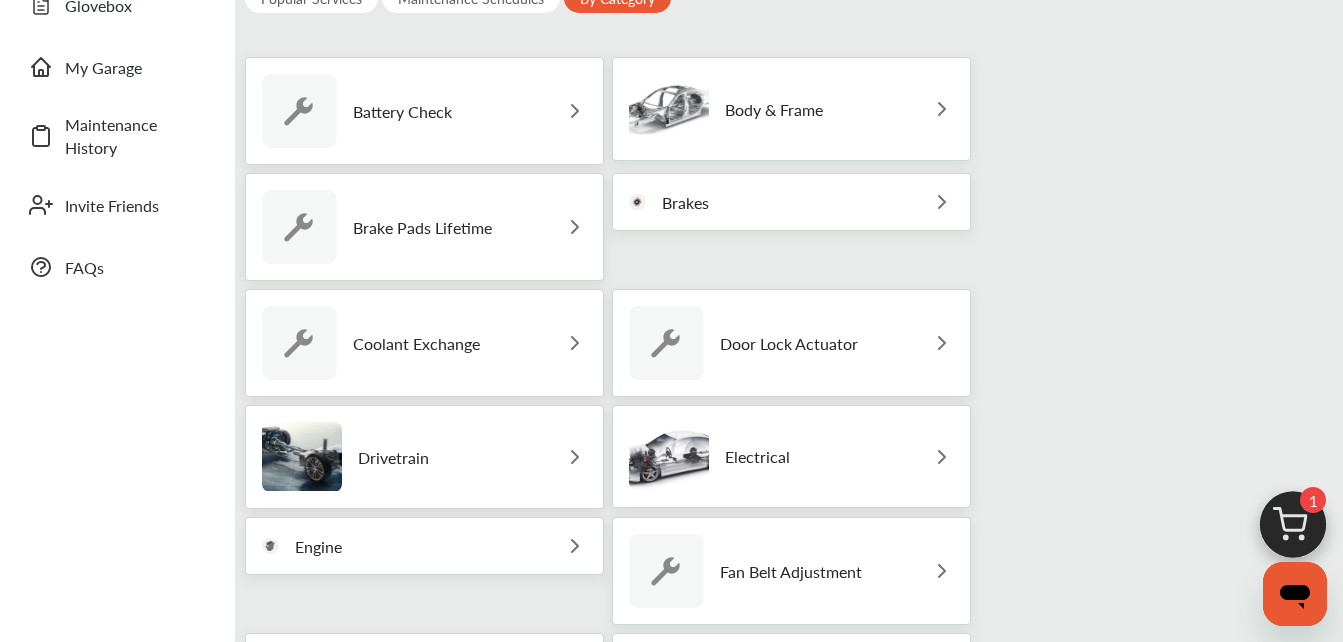 scroll, scrollTop: 338, scrollLeft: 0, axis: vertical 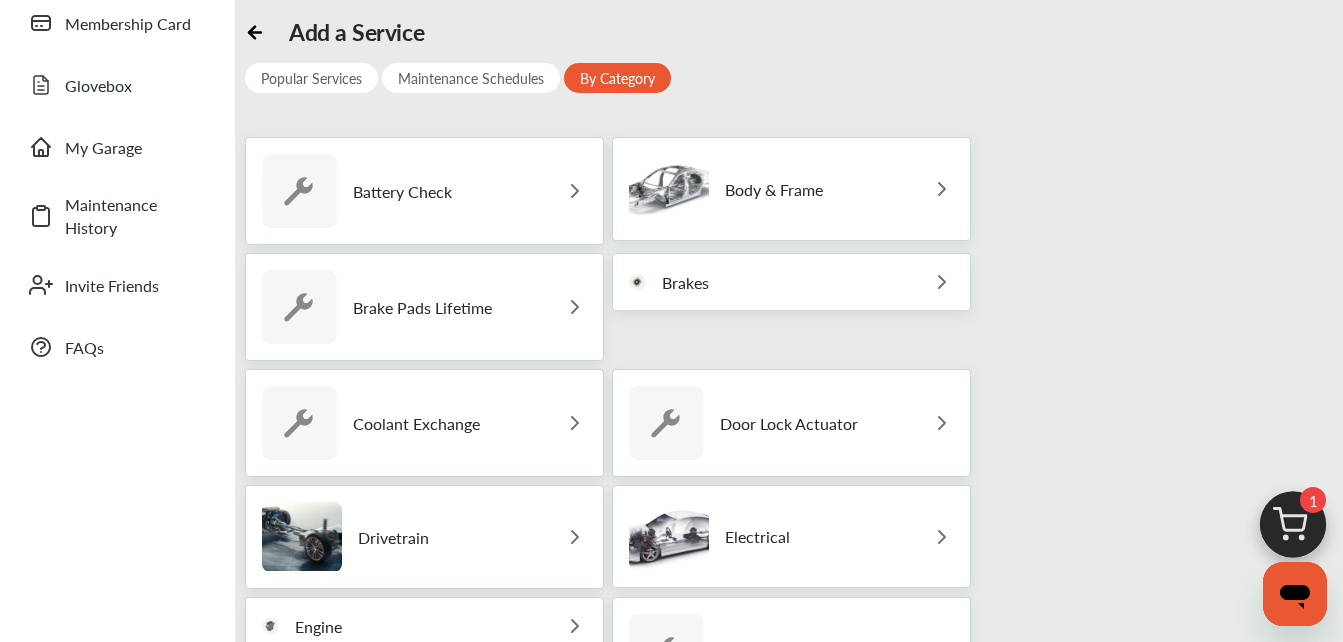 click on "Maintenance Schedules" at bounding box center [471, 78] 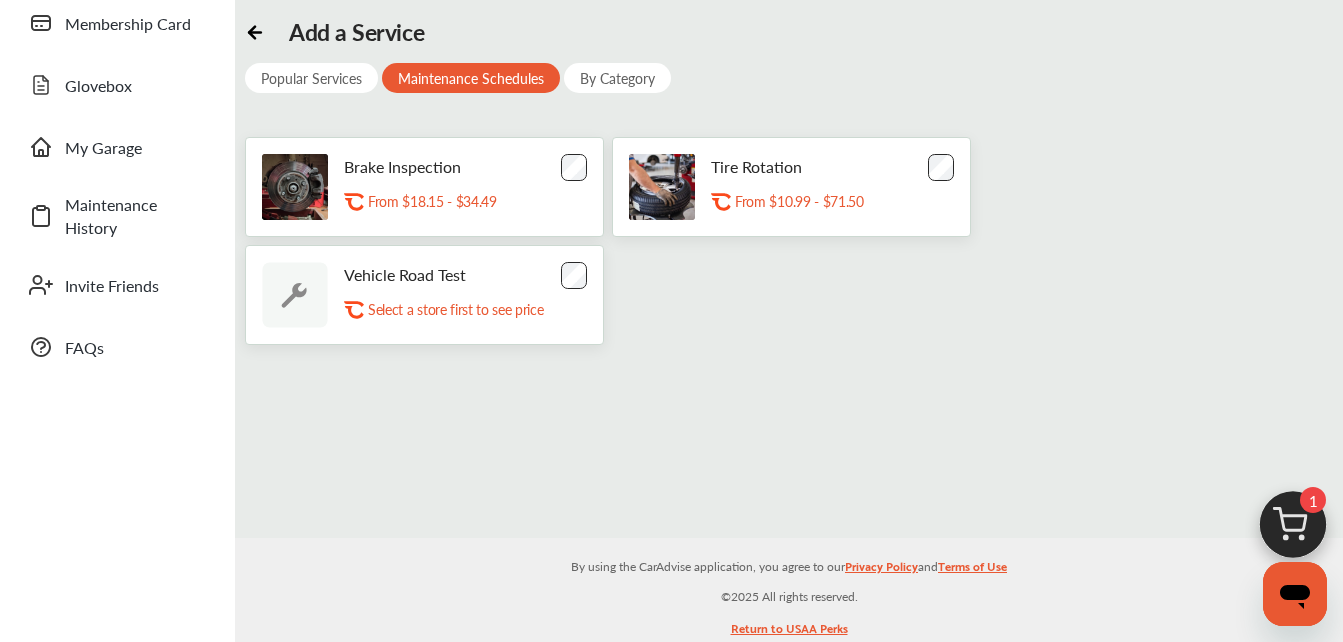 click on "Popular Services" at bounding box center [311, 78] 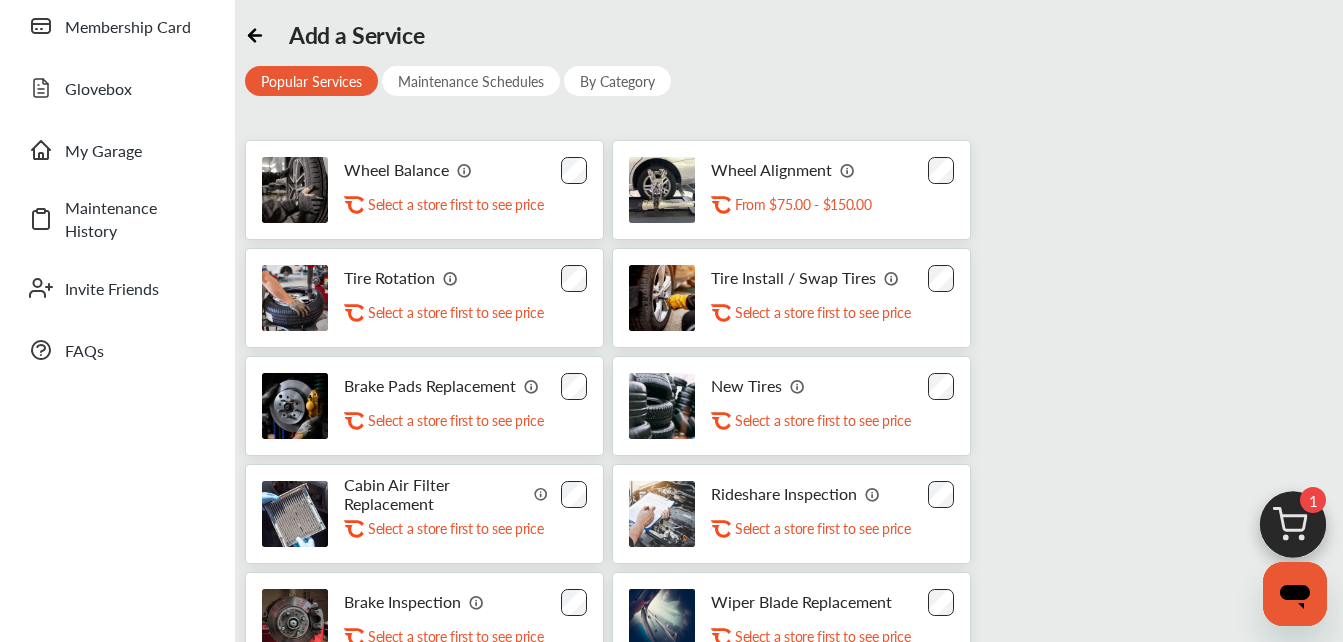scroll, scrollTop: 332, scrollLeft: 0, axis: vertical 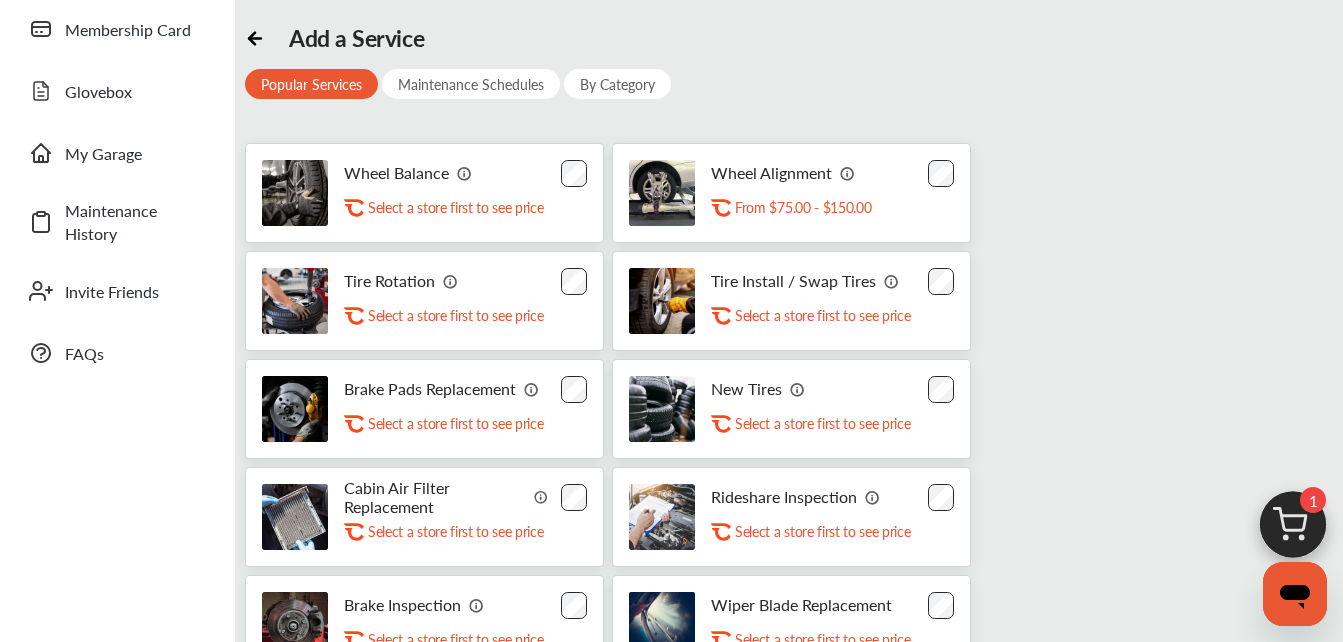 click on "By Category" at bounding box center (617, 84) 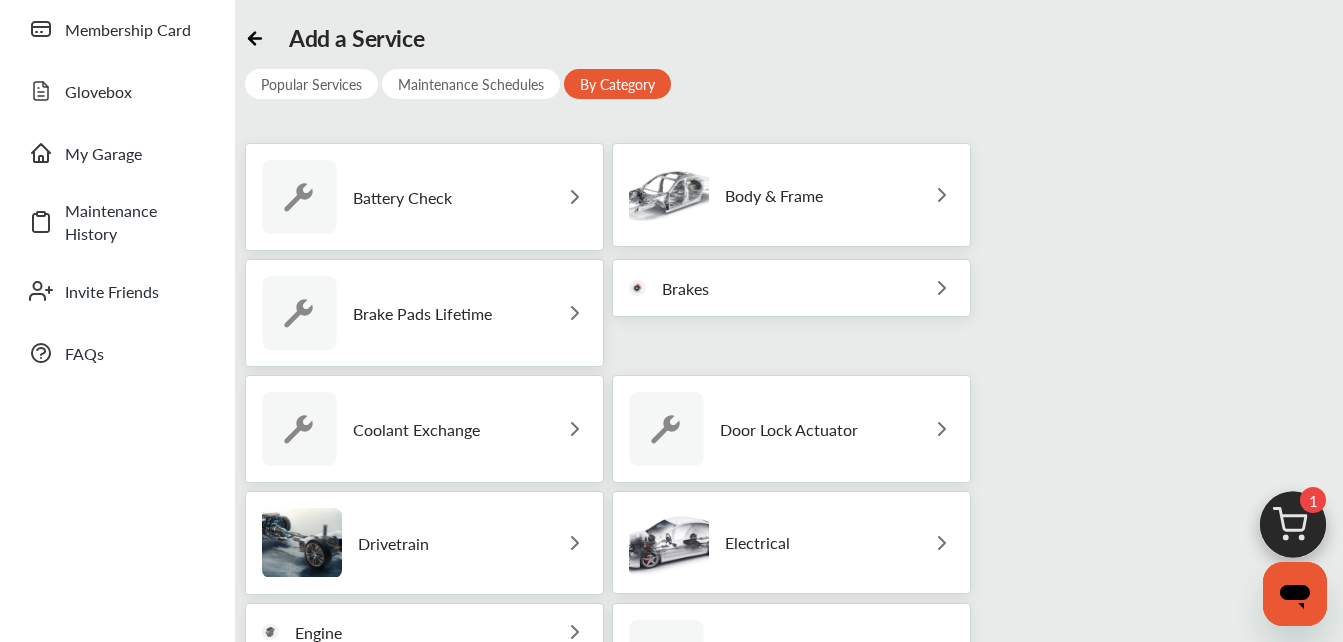 click on "Engine" at bounding box center [424, 632] 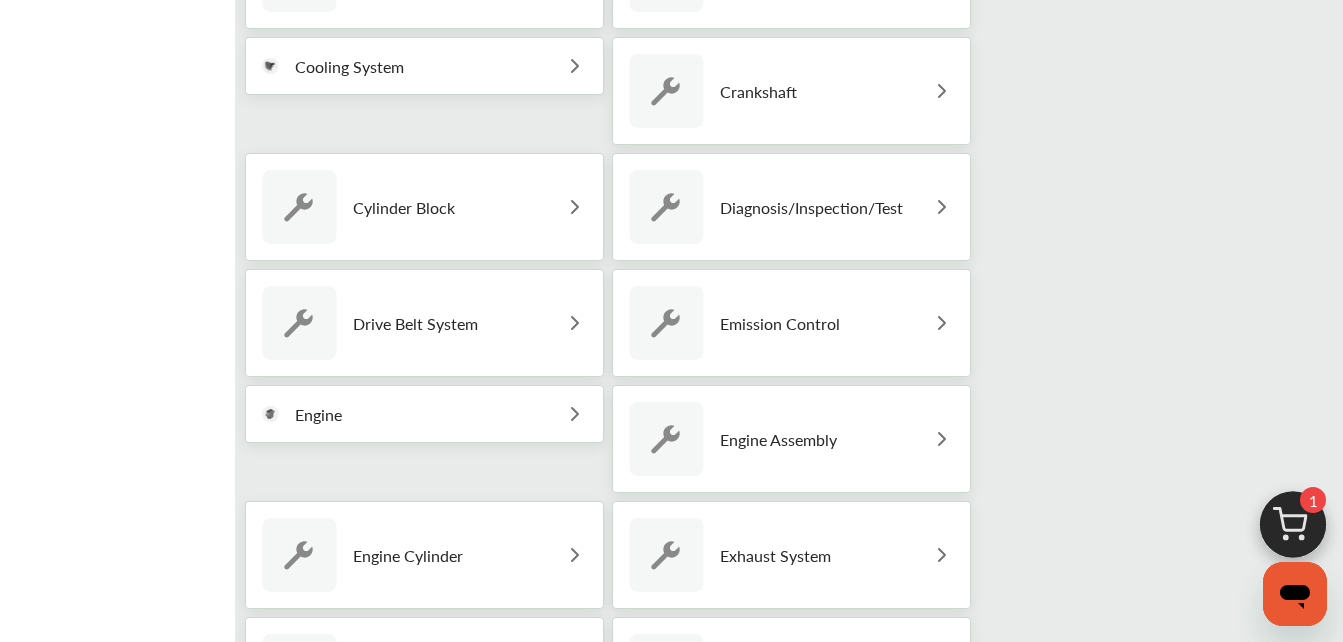 scroll, scrollTop: 1125, scrollLeft: 0, axis: vertical 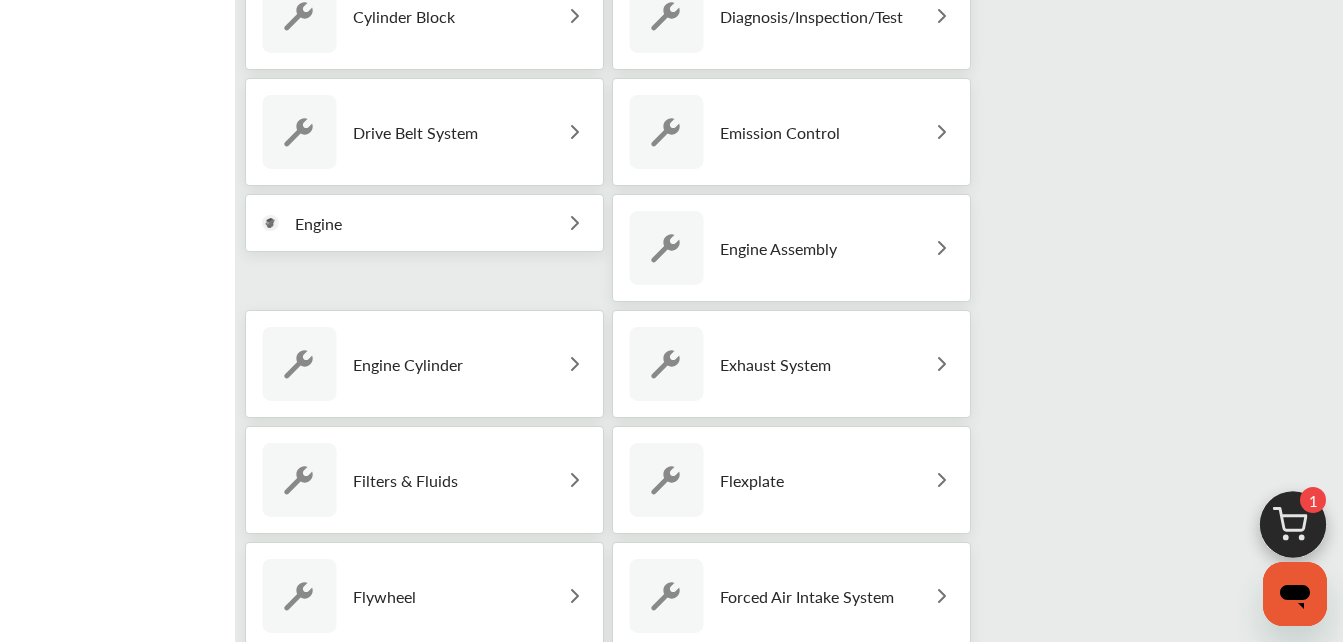 click on "Mounts" at bounding box center (702, 1060) 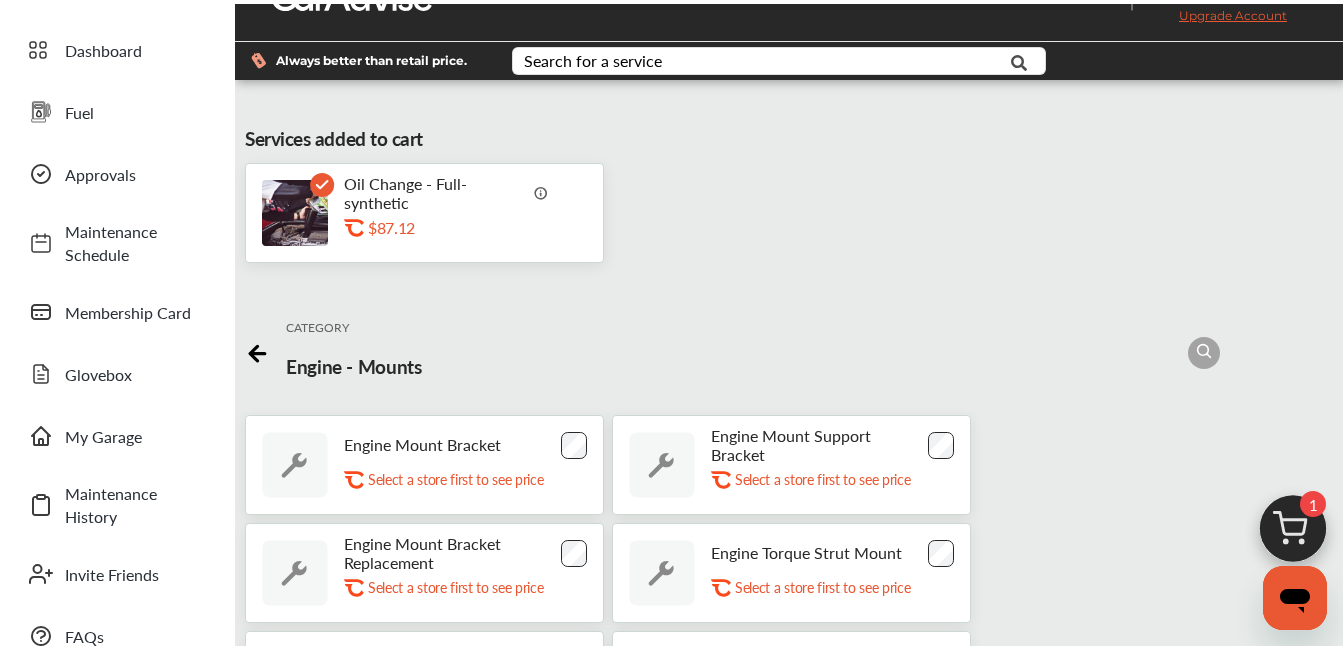 scroll, scrollTop: 0, scrollLeft: 0, axis: both 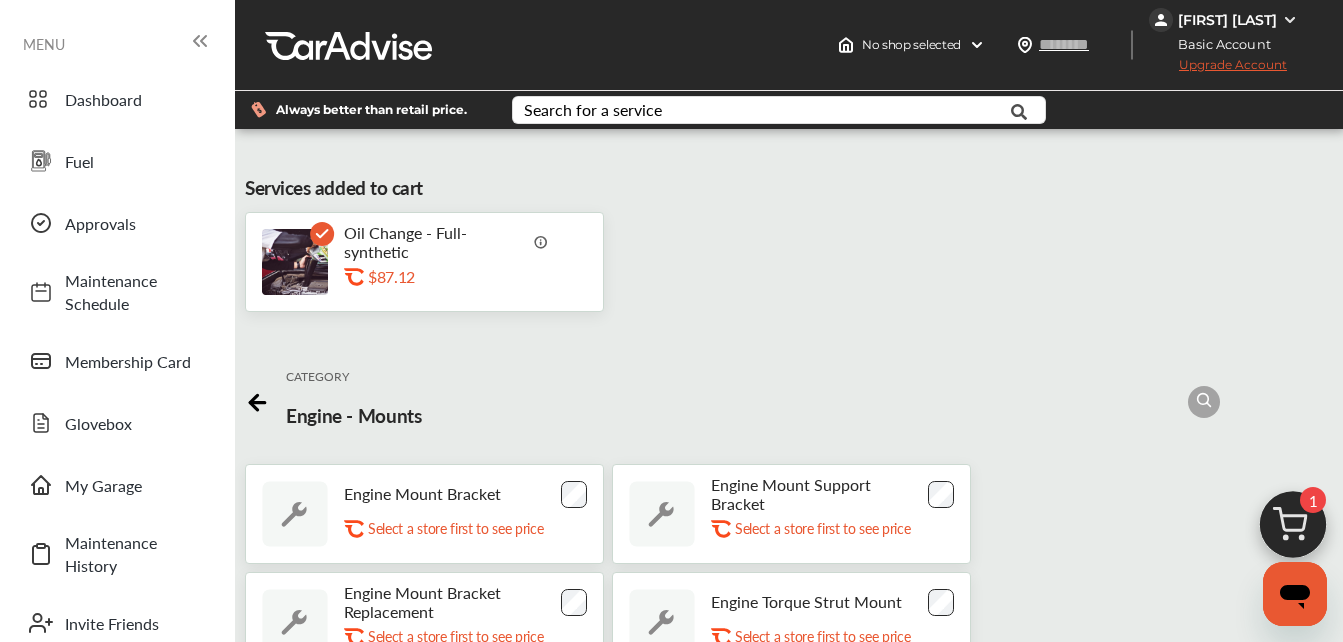 click on "MENU" at bounding box center [117, 43] 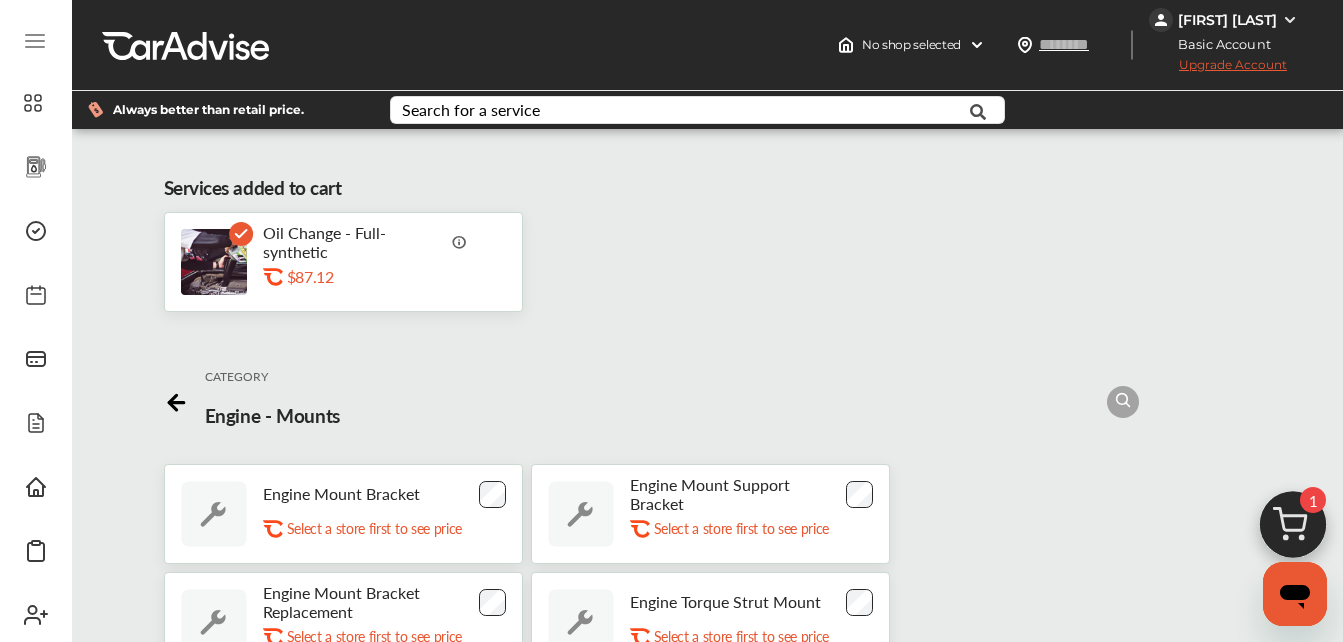 click at bounding box center [1290, 20] 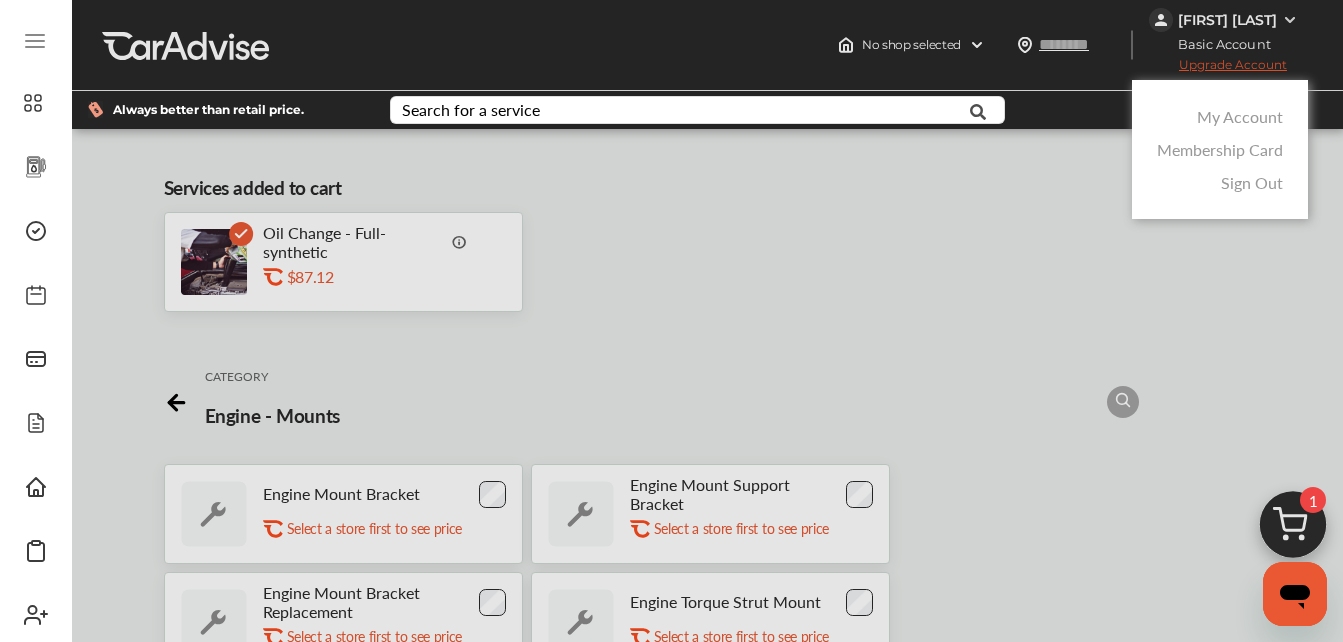 click at bounding box center [671, 371] 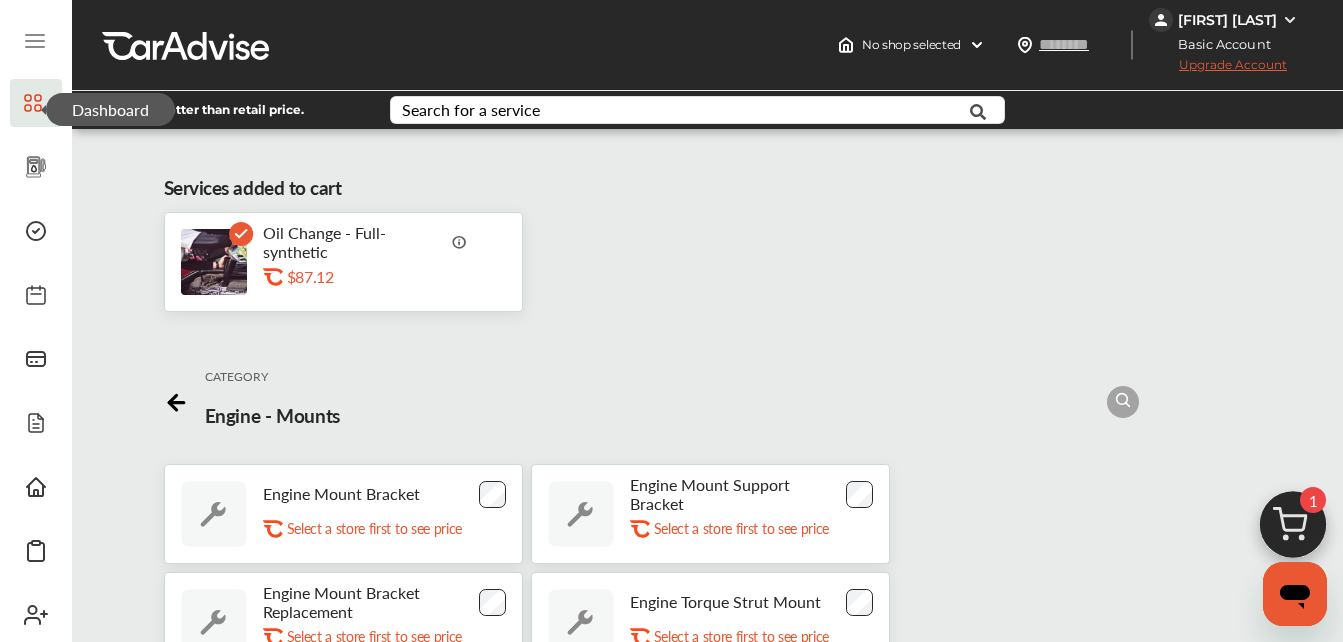 click at bounding box center (36, 103) 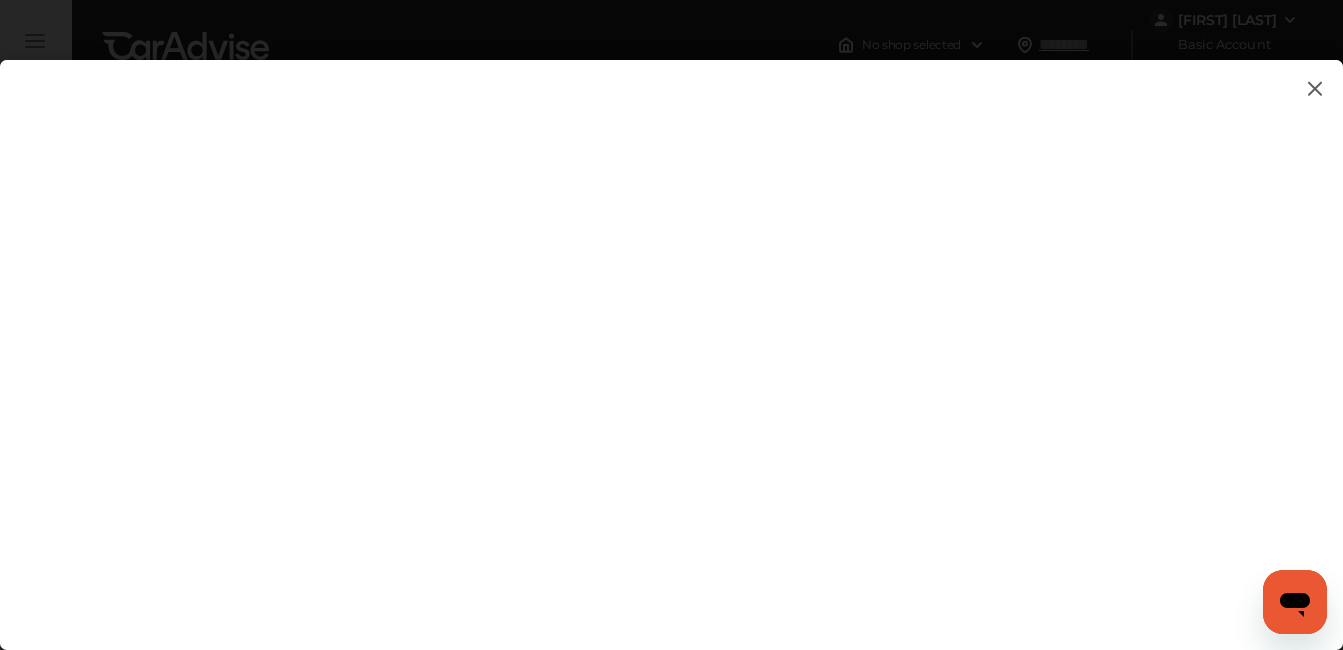 click at bounding box center (1315, 88) 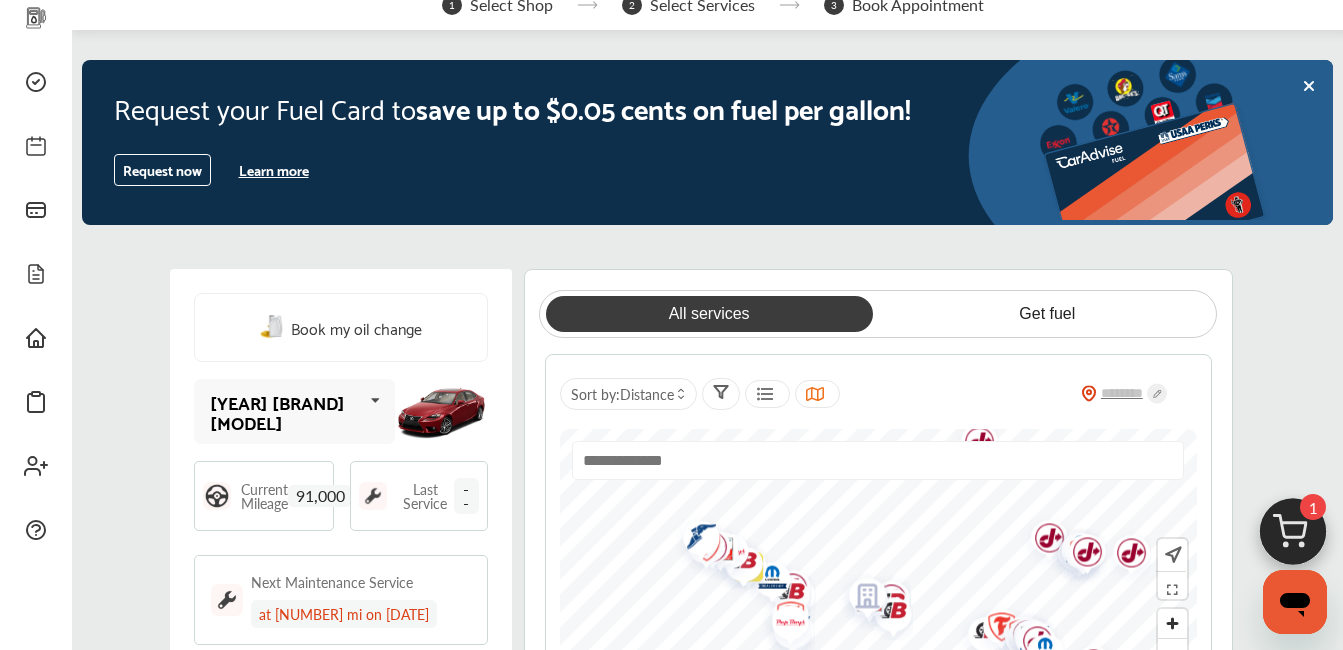 scroll, scrollTop: 154, scrollLeft: 0, axis: vertical 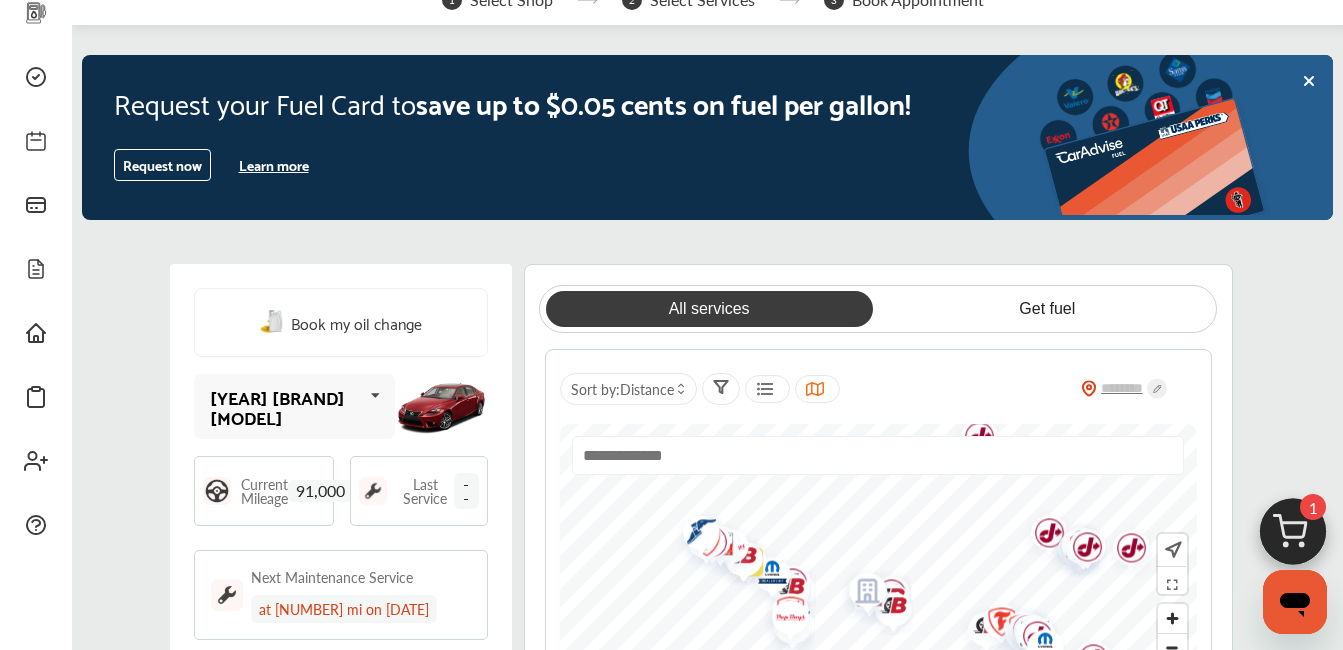 click on "[YEAR] [BRAND] [MODEL]" at bounding box center (286, 407) 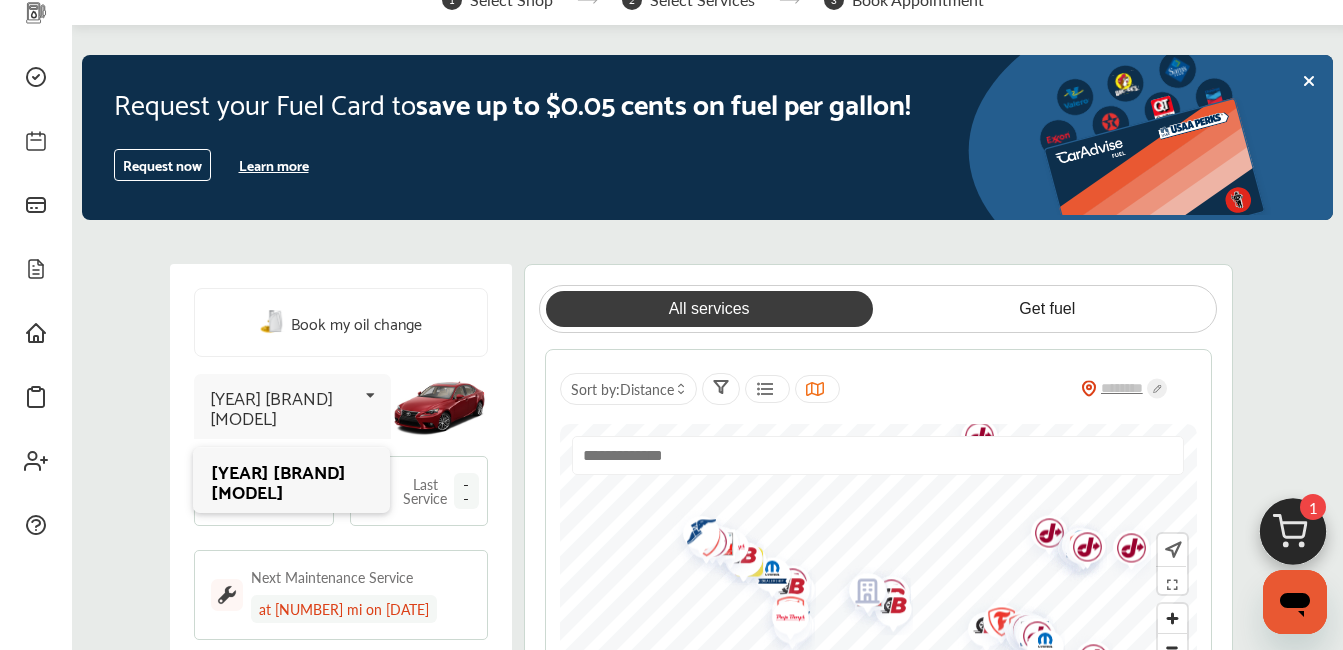 click at bounding box center [371, 395] 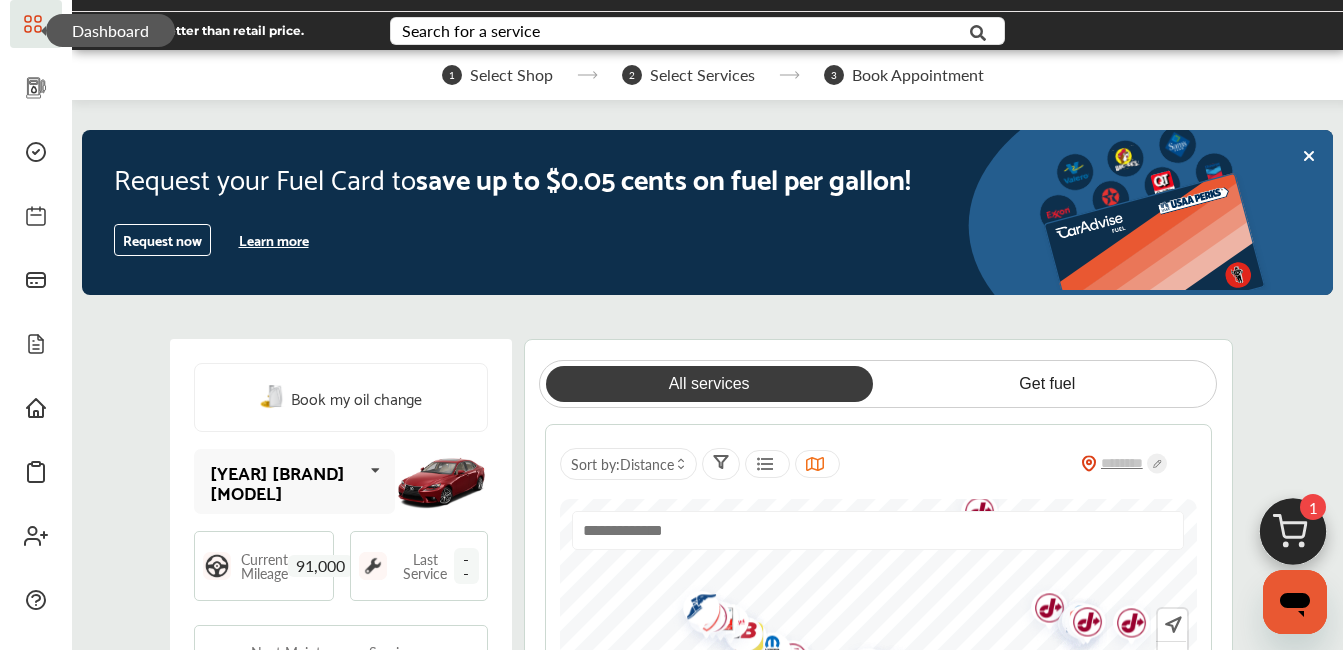 scroll, scrollTop: 72, scrollLeft: 0, axis: vertical 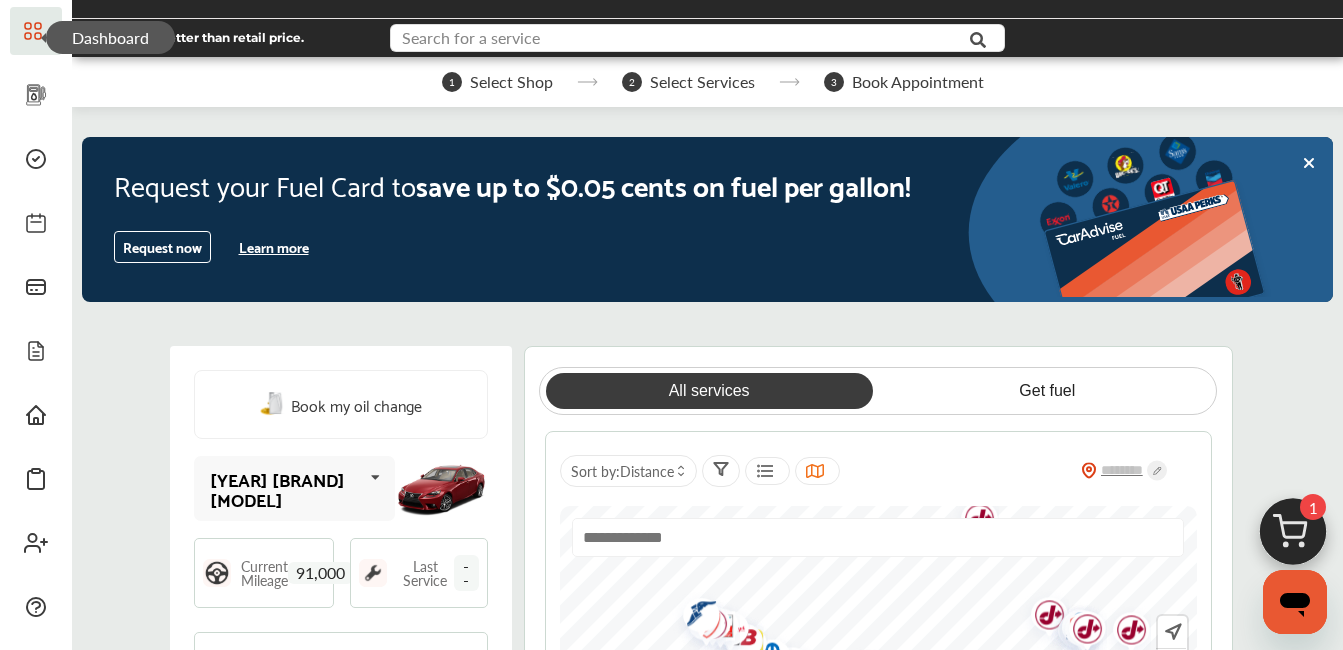 click at bounding box center (677, 40) 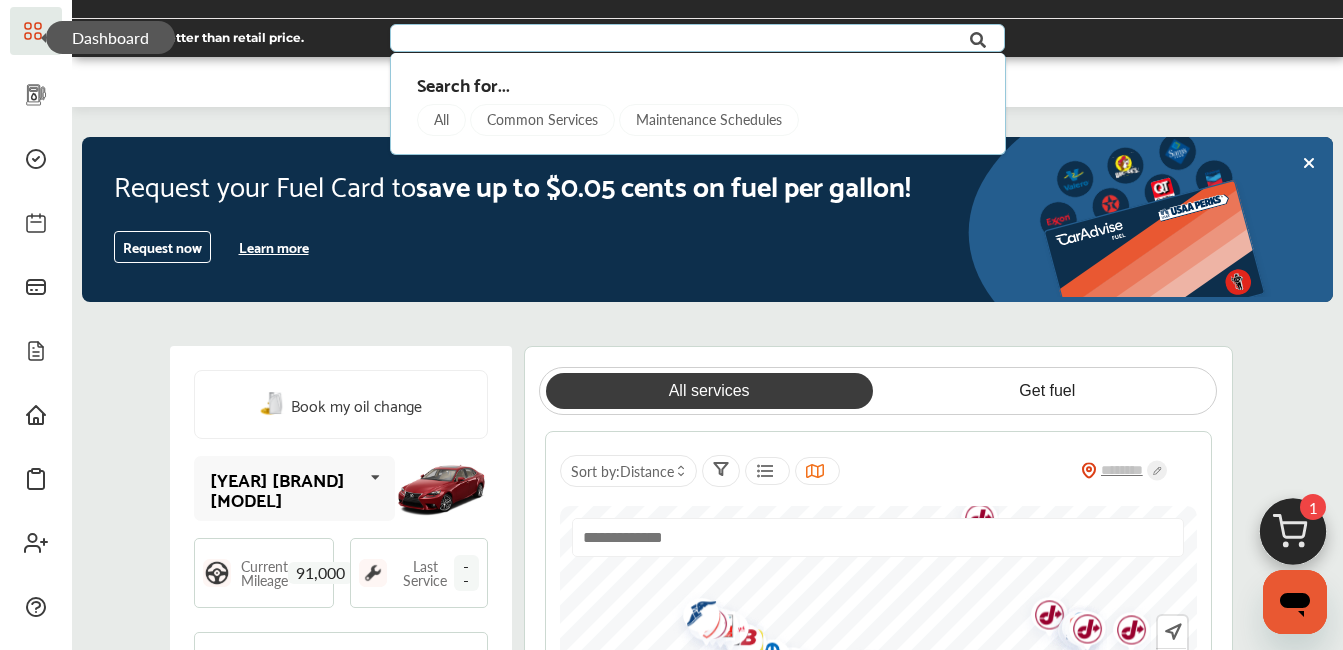 click on "Maintenance Schedules" at bounding box center [709, 120] 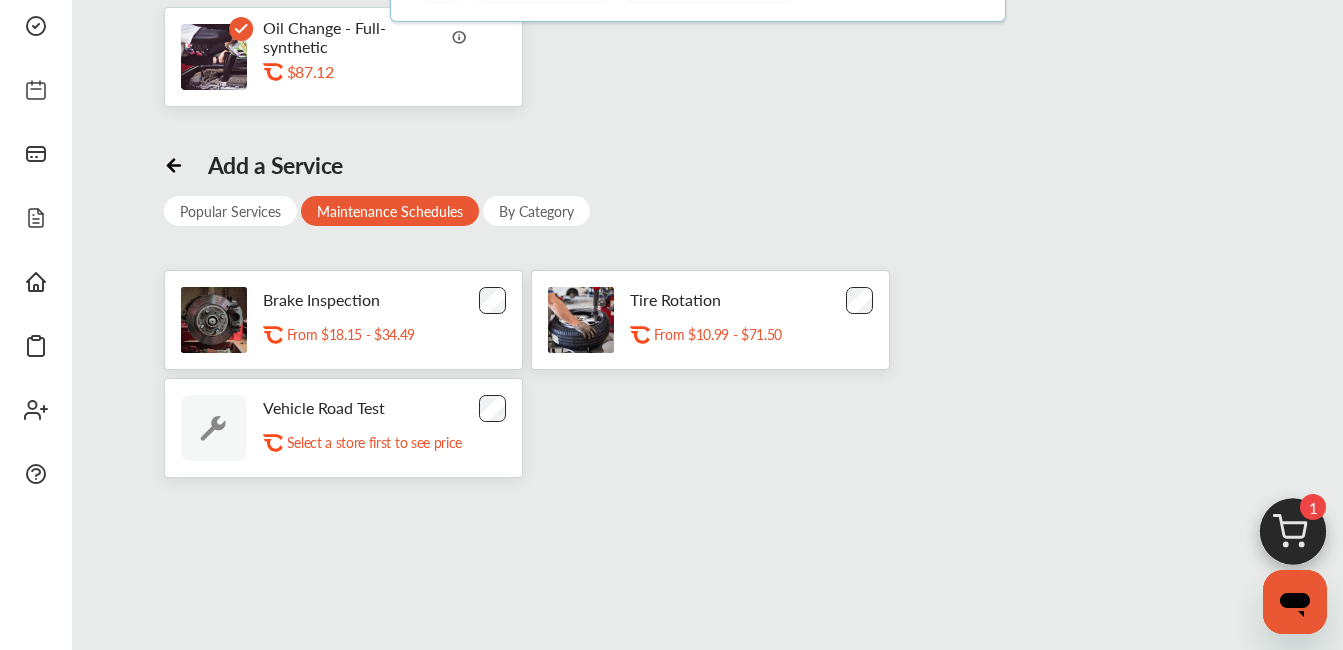 scroll, scrollTop: 206, scrollLeft: 0, axis: vertical 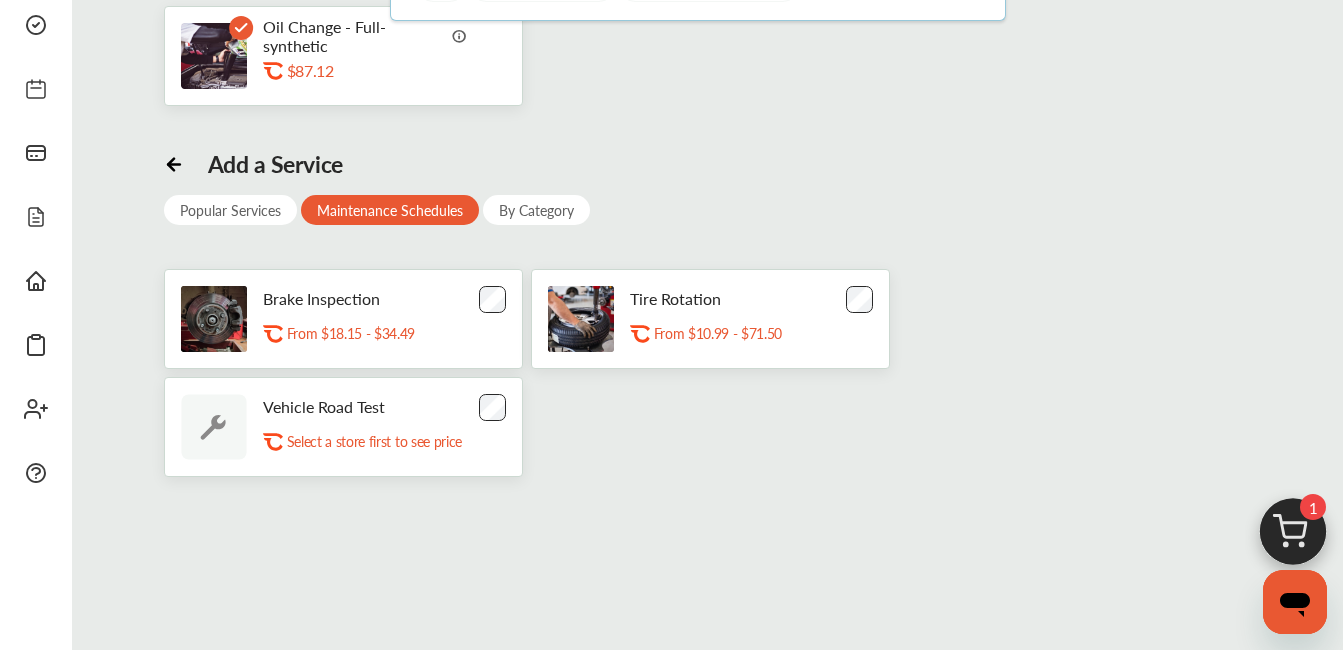 click on "Vehicle Road Test
.st0{fill:#FA4A1C;}
Select a store first to see price" at bounding box center [343, 427] 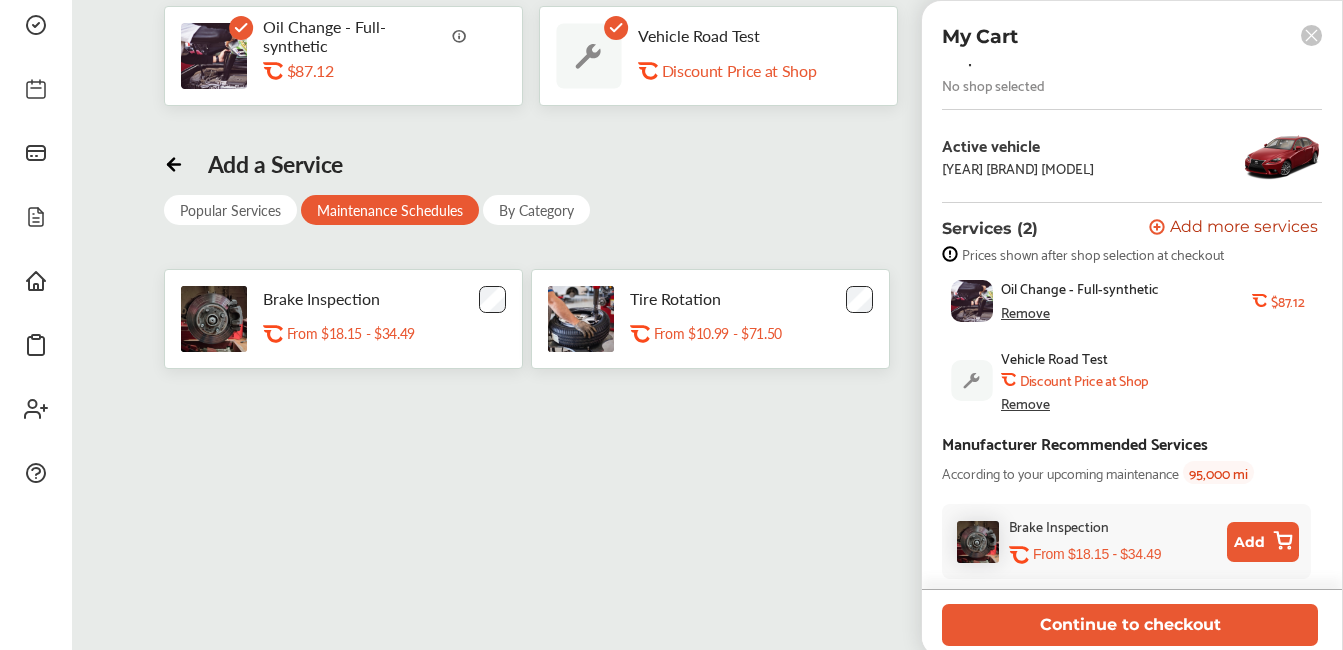 scroll, scrollTop: 0, scrollLeft: 0, axis: both 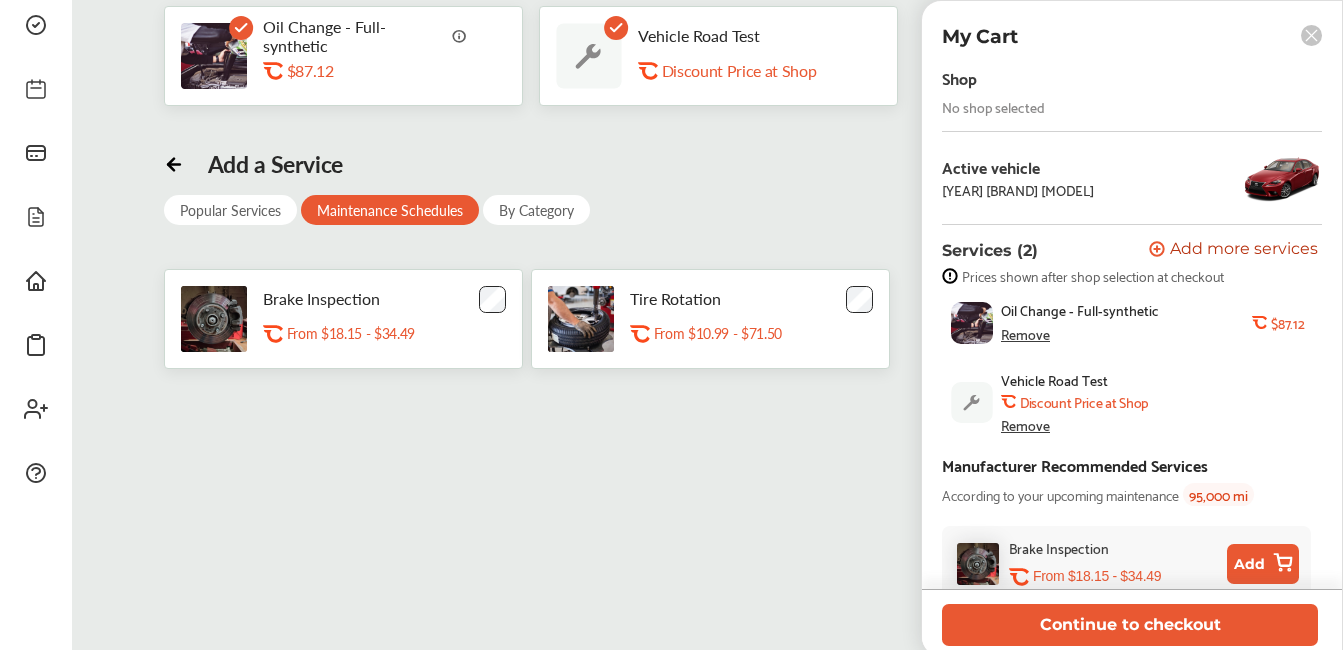 click 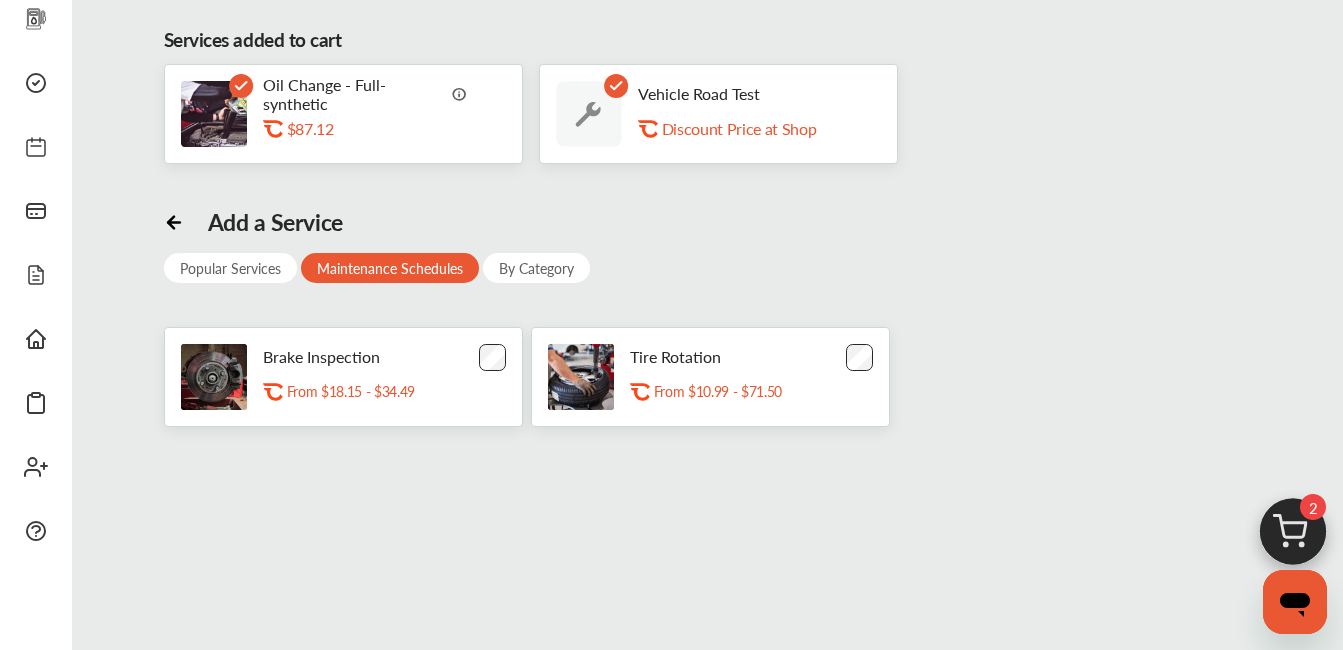 scroll, scrollTop: 0, scrollLeft: 0, axis: both 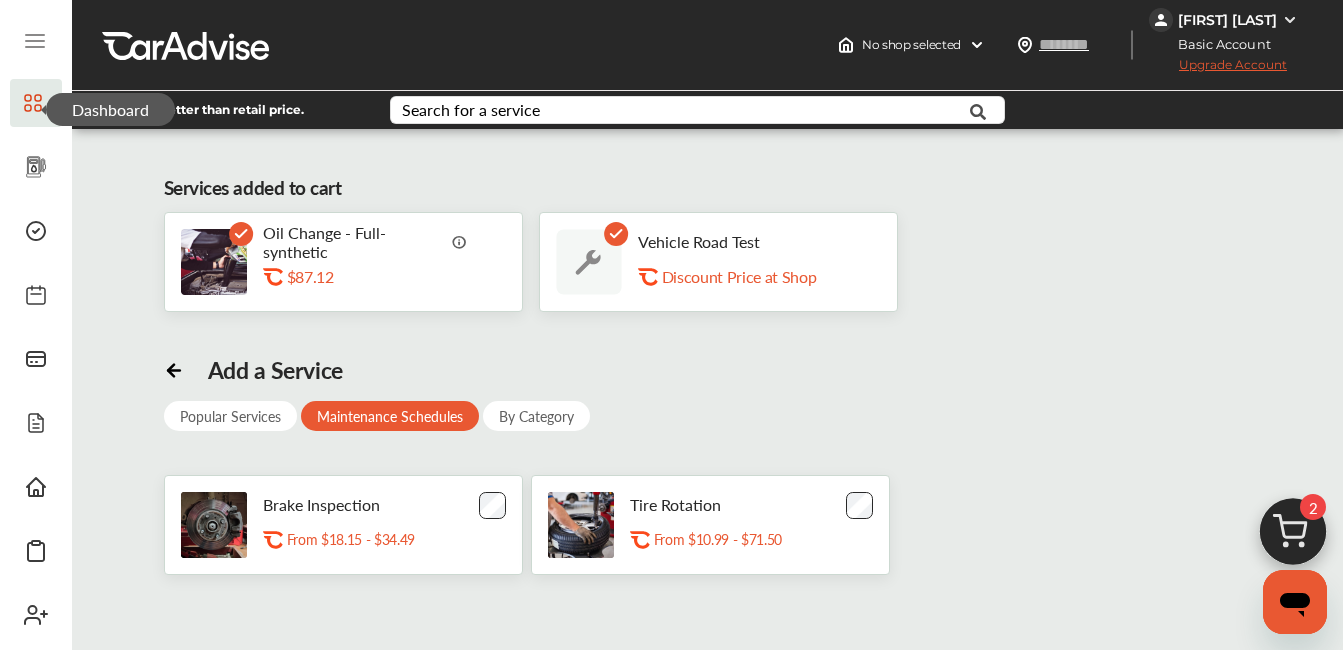 click at bounding box center [36, 295] 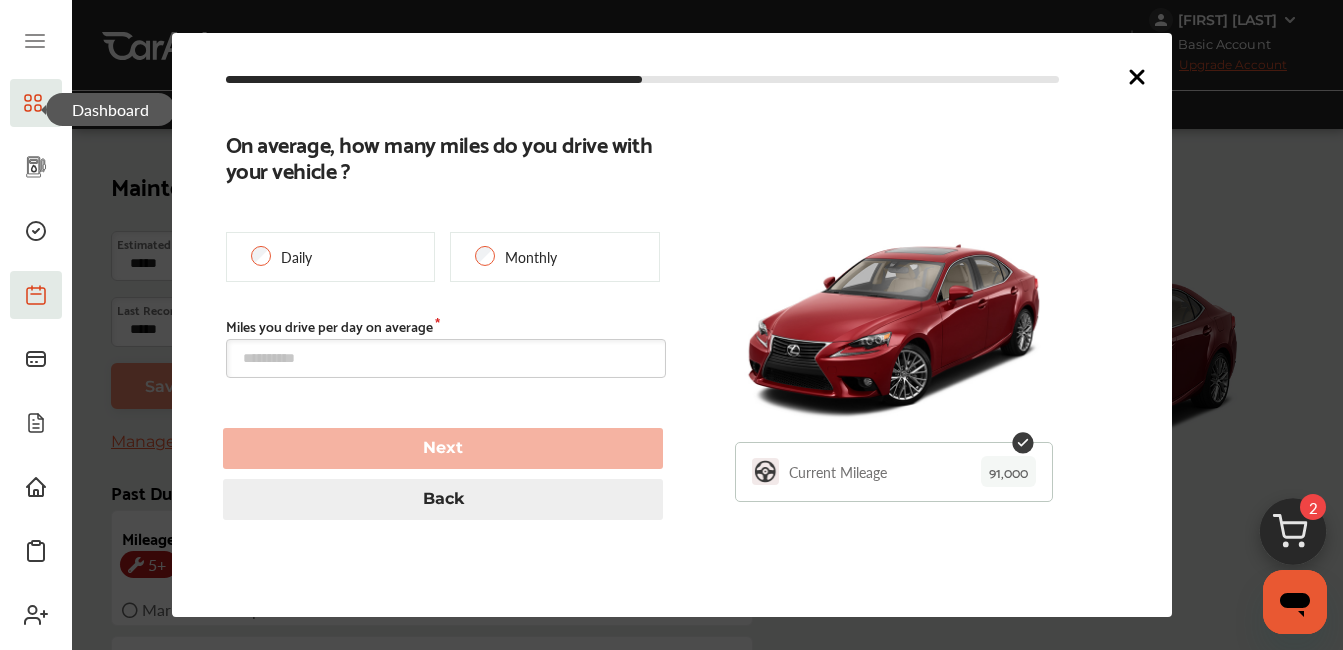 scroll, scrollTop: 98, scrollLeft: 0, axis: vertical 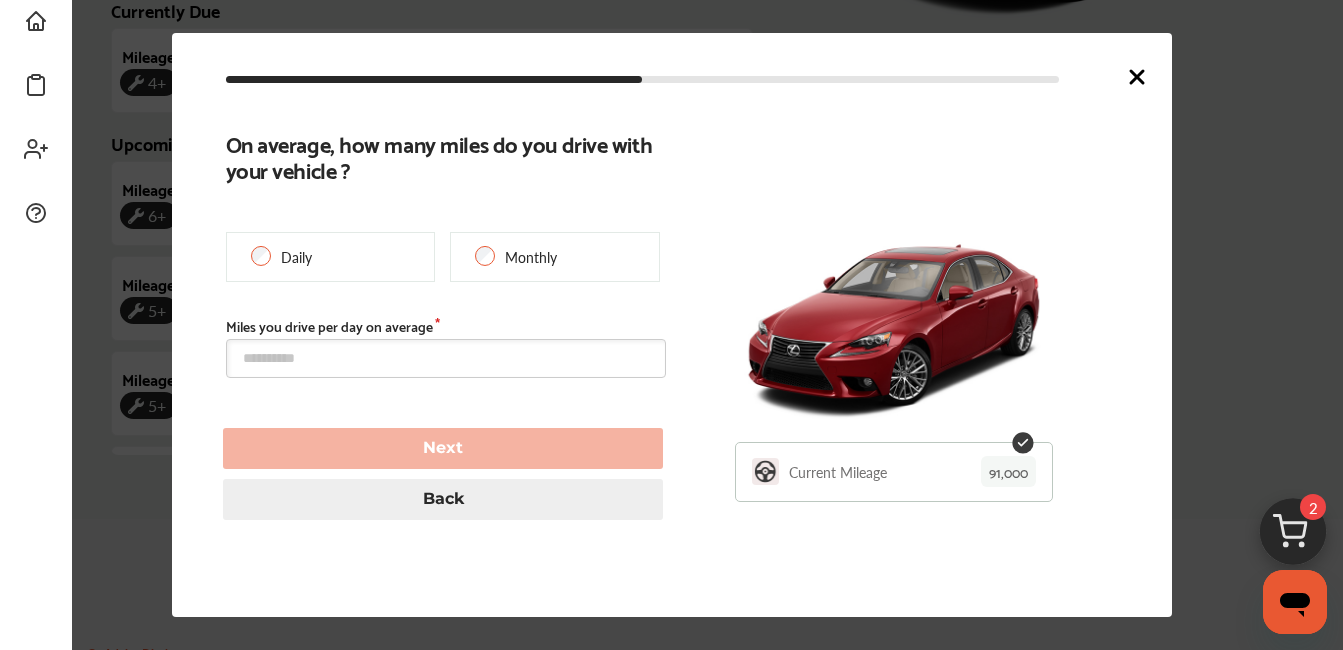 click 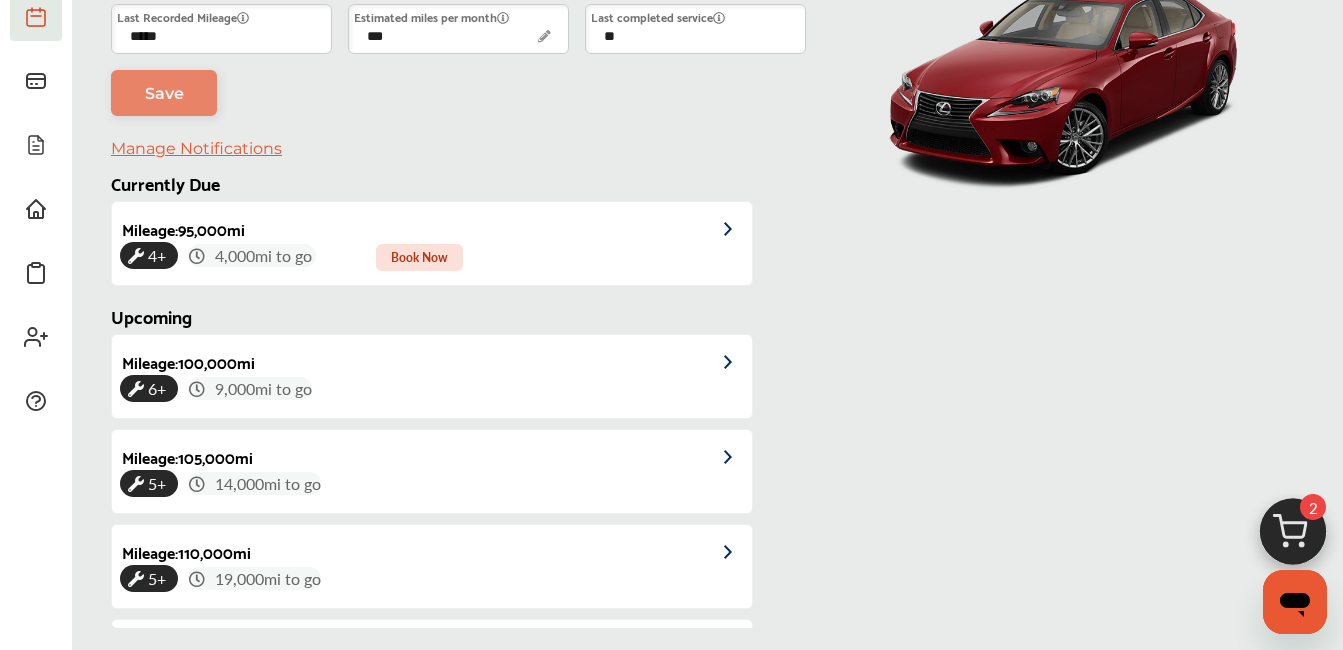 scroll, scrollTop: 277, scrollLeft: 0, axis: vertical 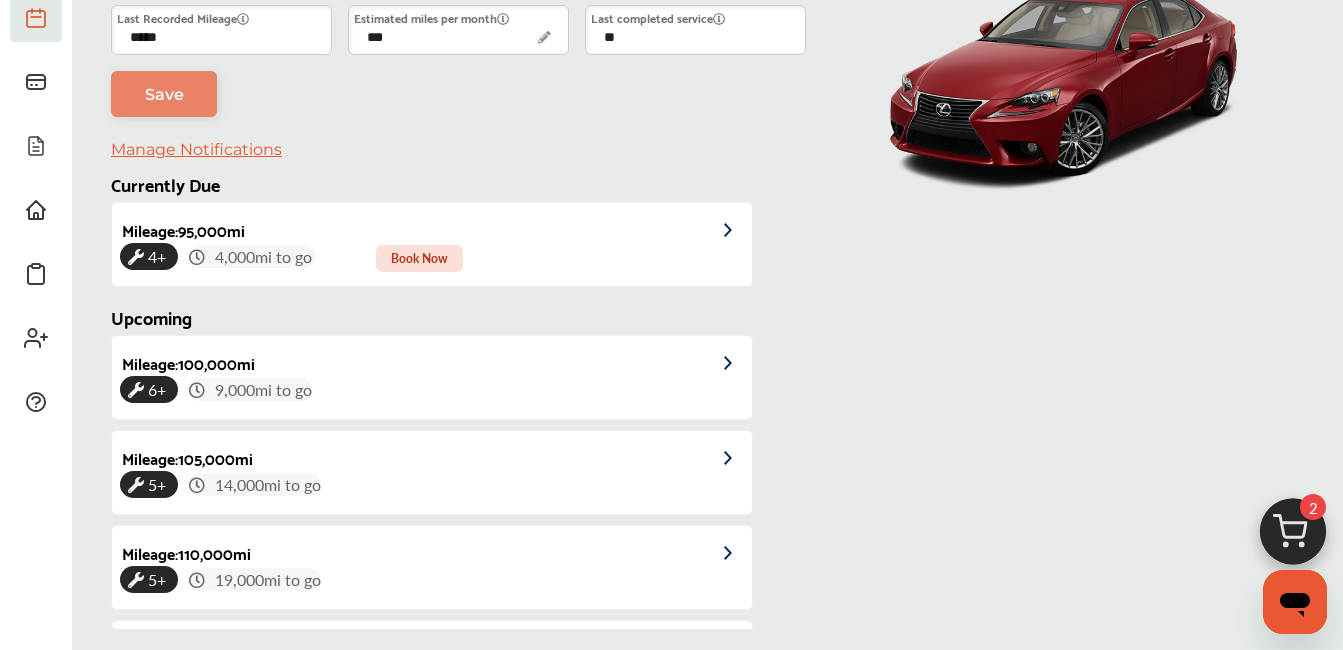 click on "Mileage : 100,000 mi" at bounding box center (183, 356) 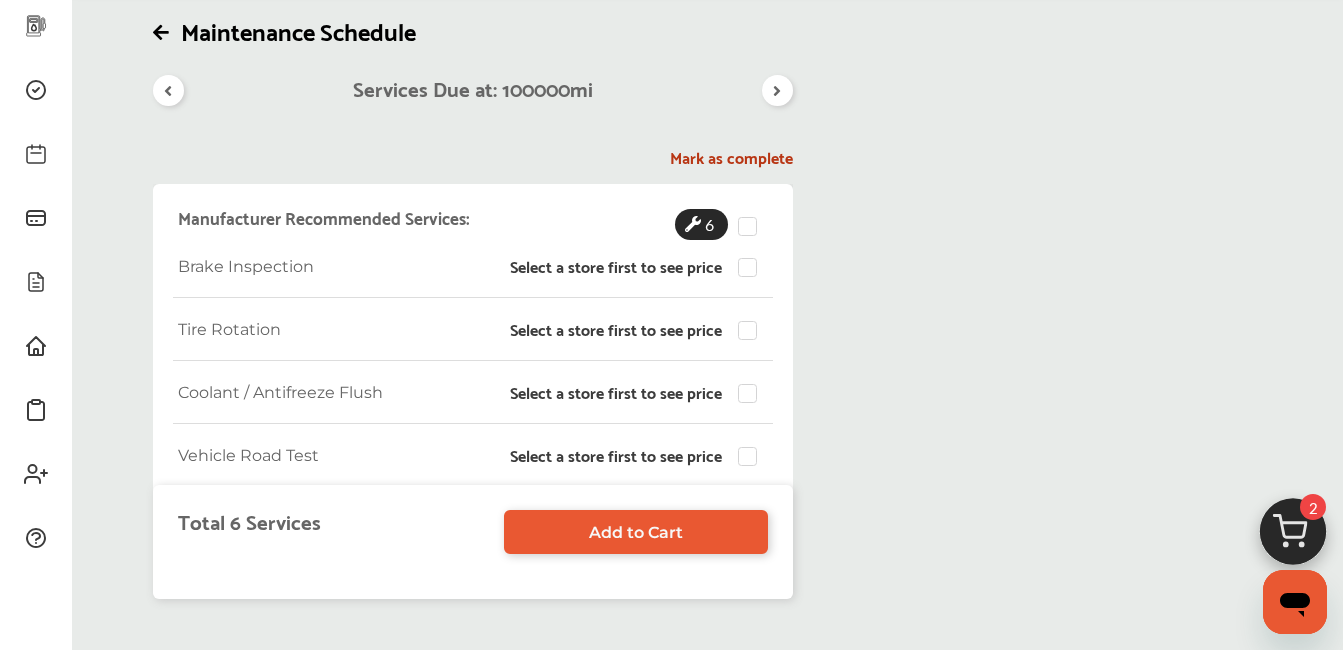 scroll, scrollTop: 147, scrollLeft: 0, axis: vertical 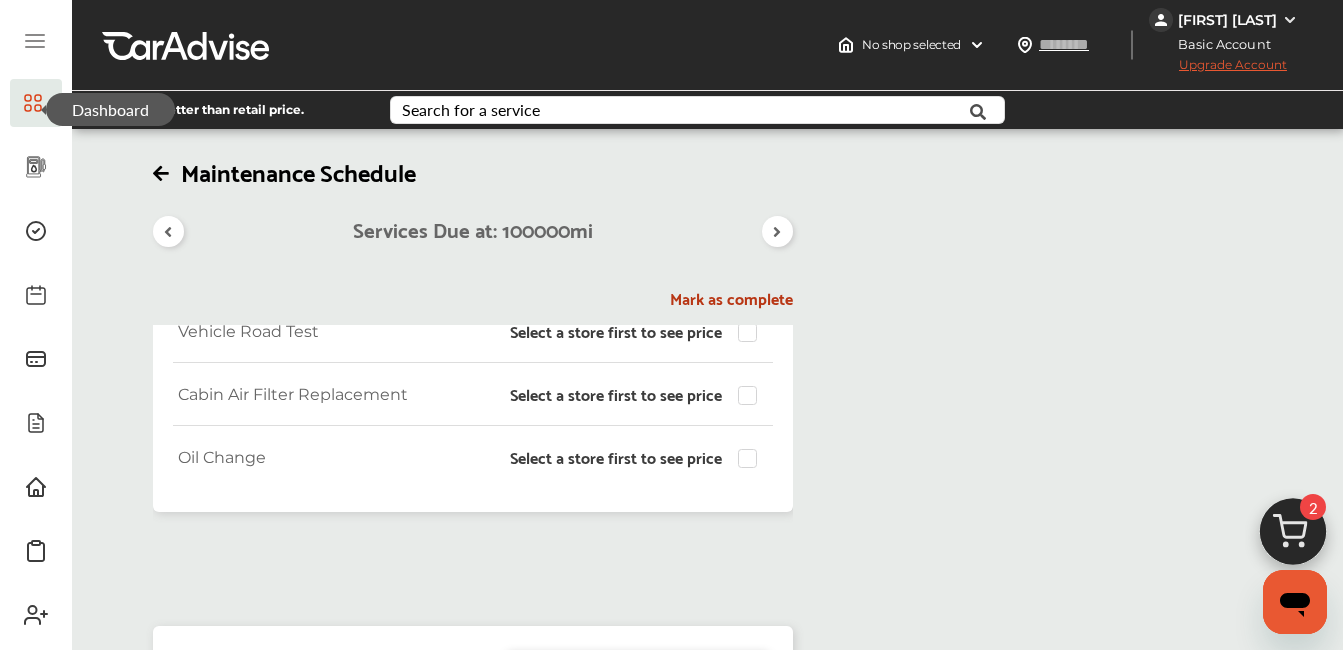 click at bounding box center (168, 232) 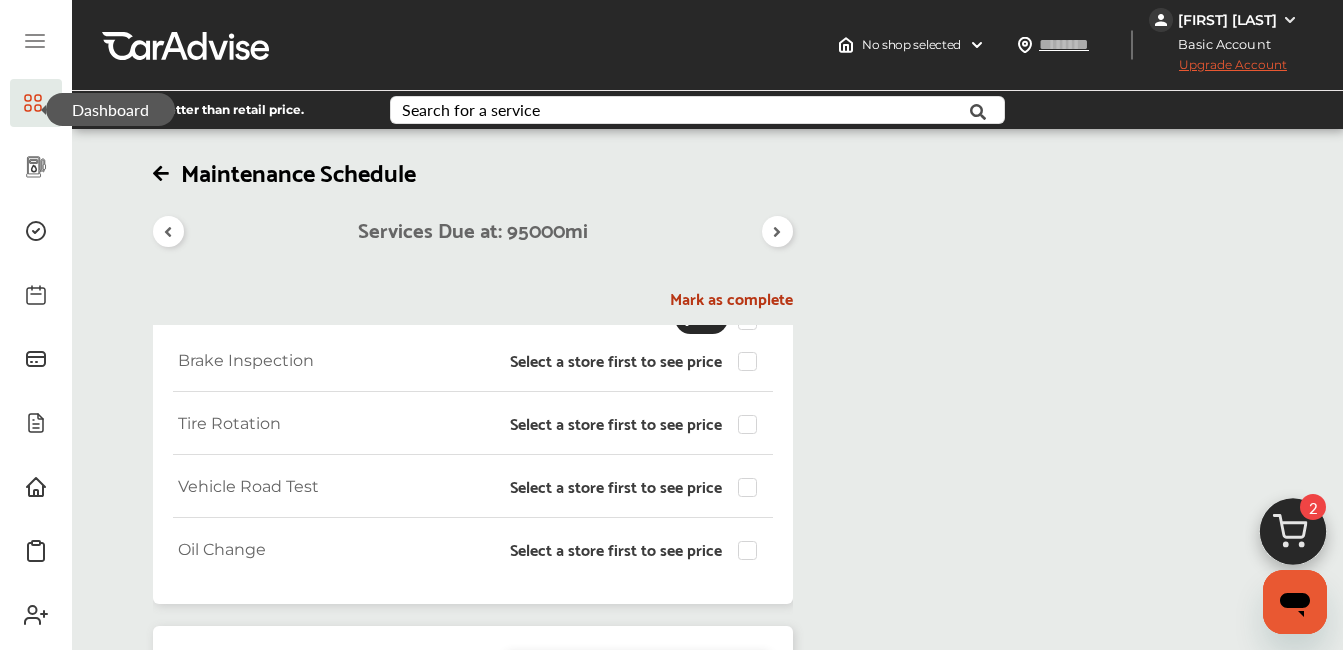 scroll, scrollTop: 0, scrollLeft: 0, axis: both 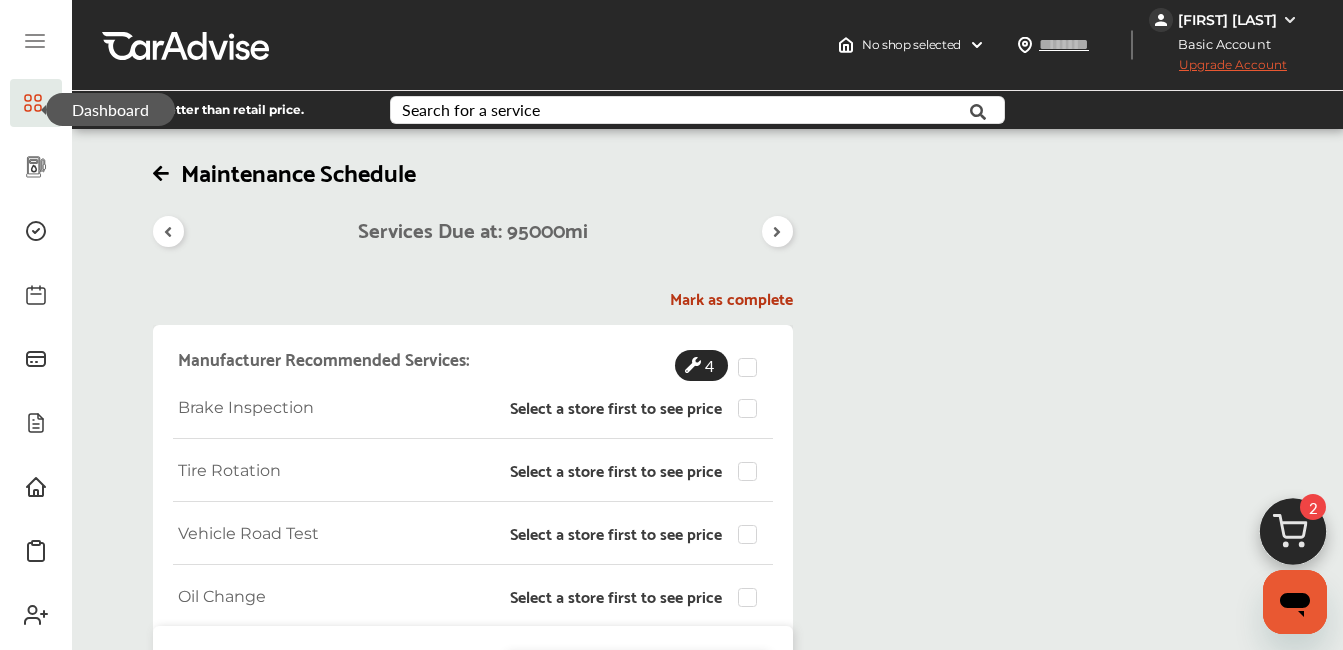 click 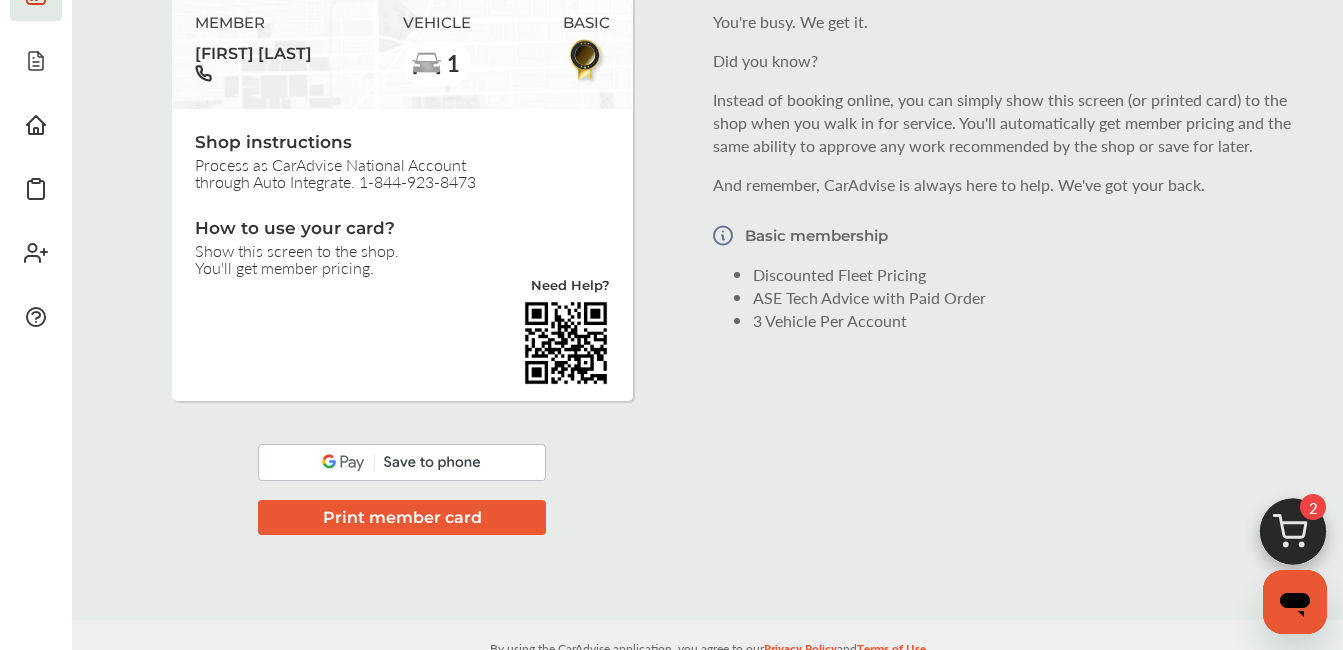 scroll, scrollTop: 365, scrollLeft: 0, axis: vertical 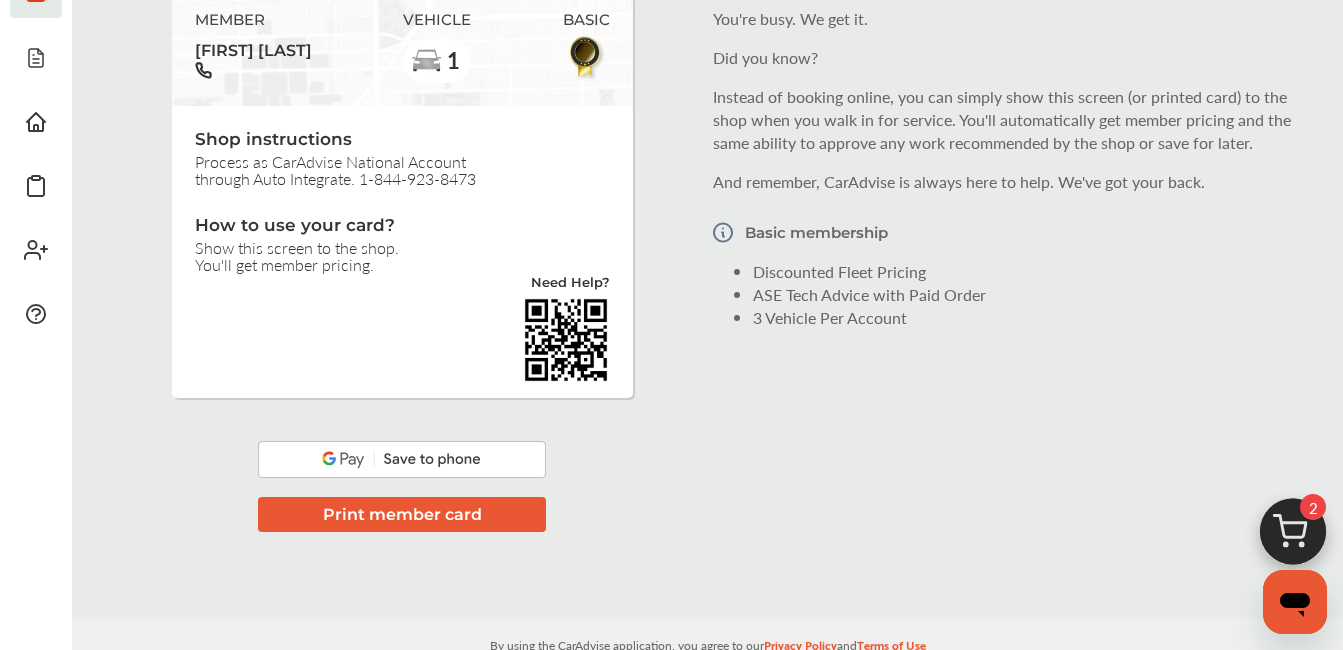 click at bounding box center (402, 459) 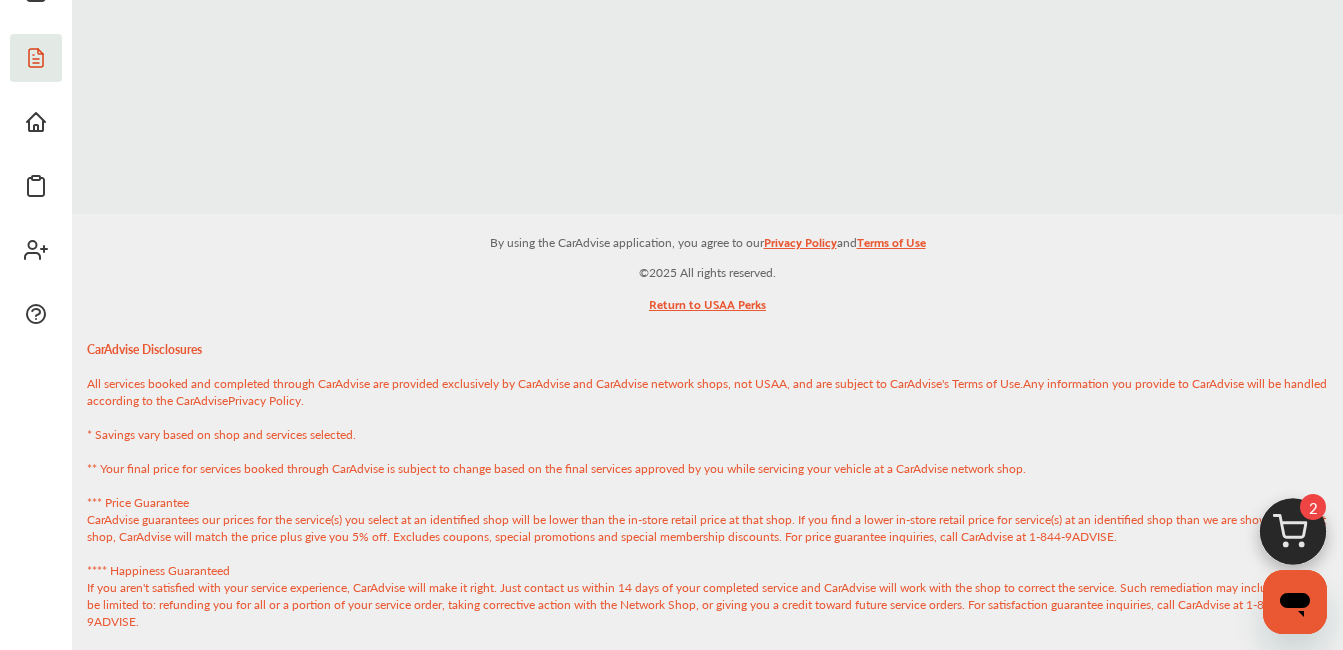 click 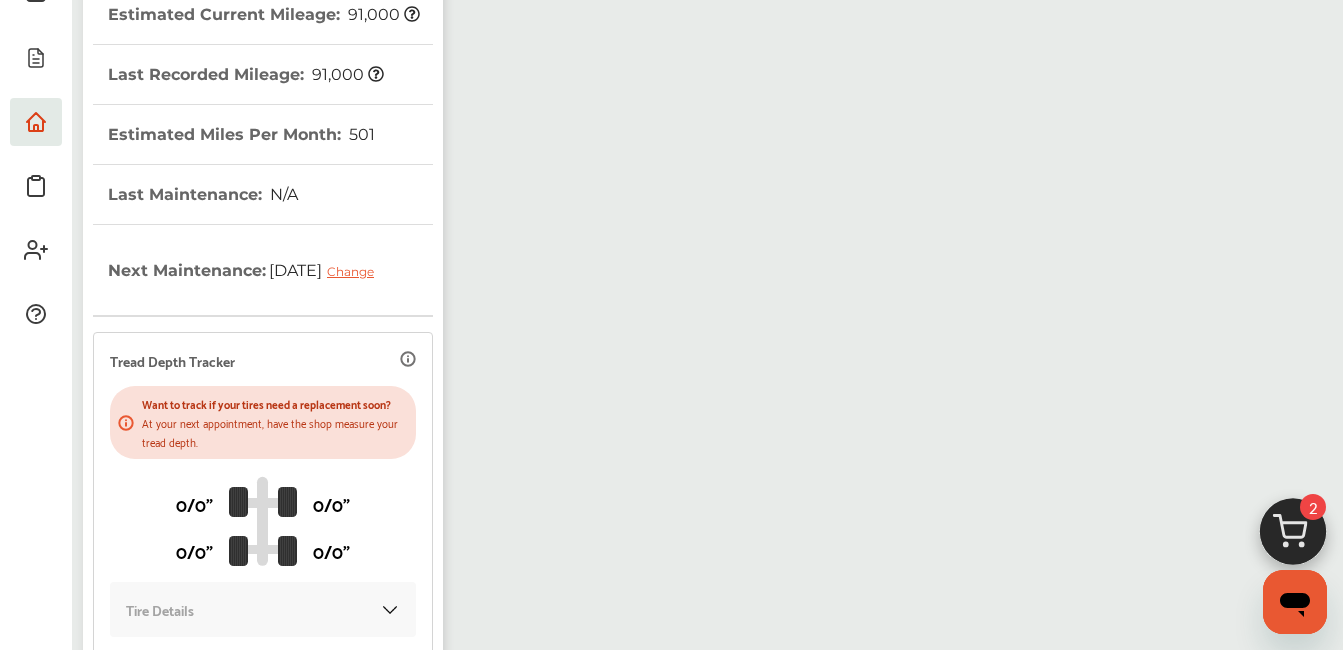 click on "Add Vehicle" at bounding box center [365, -189] 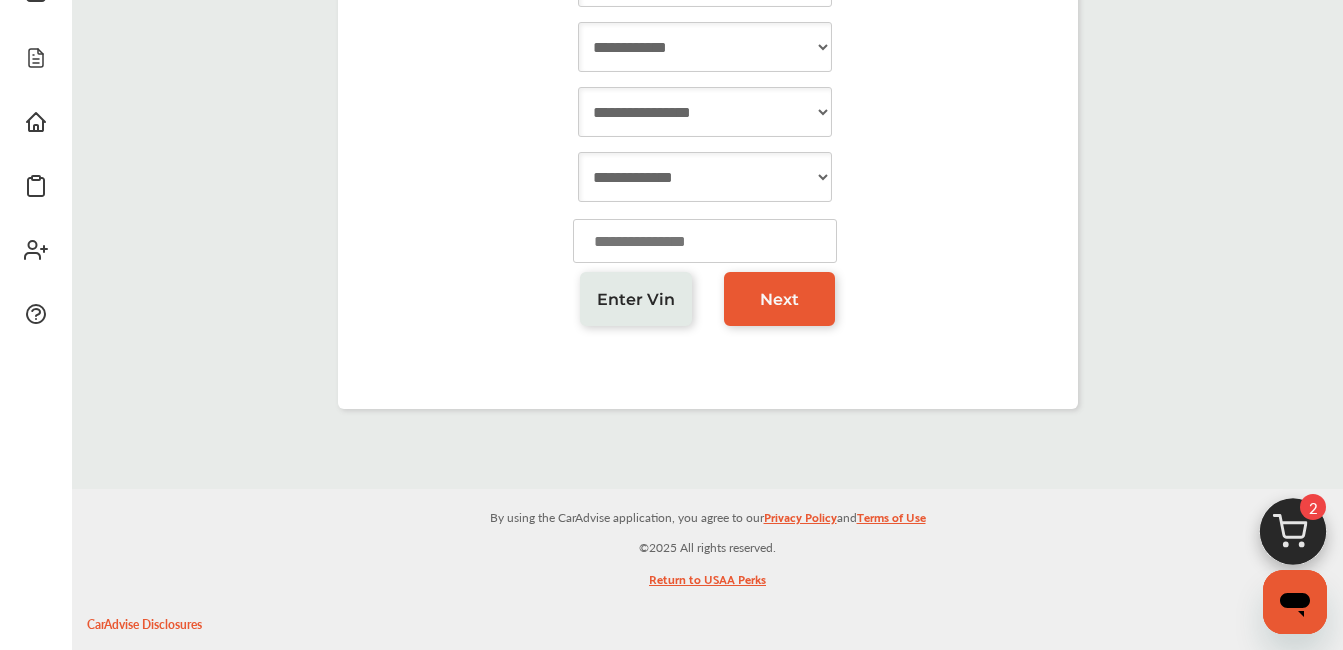 click on "**********" at bounding box center [705, -83] 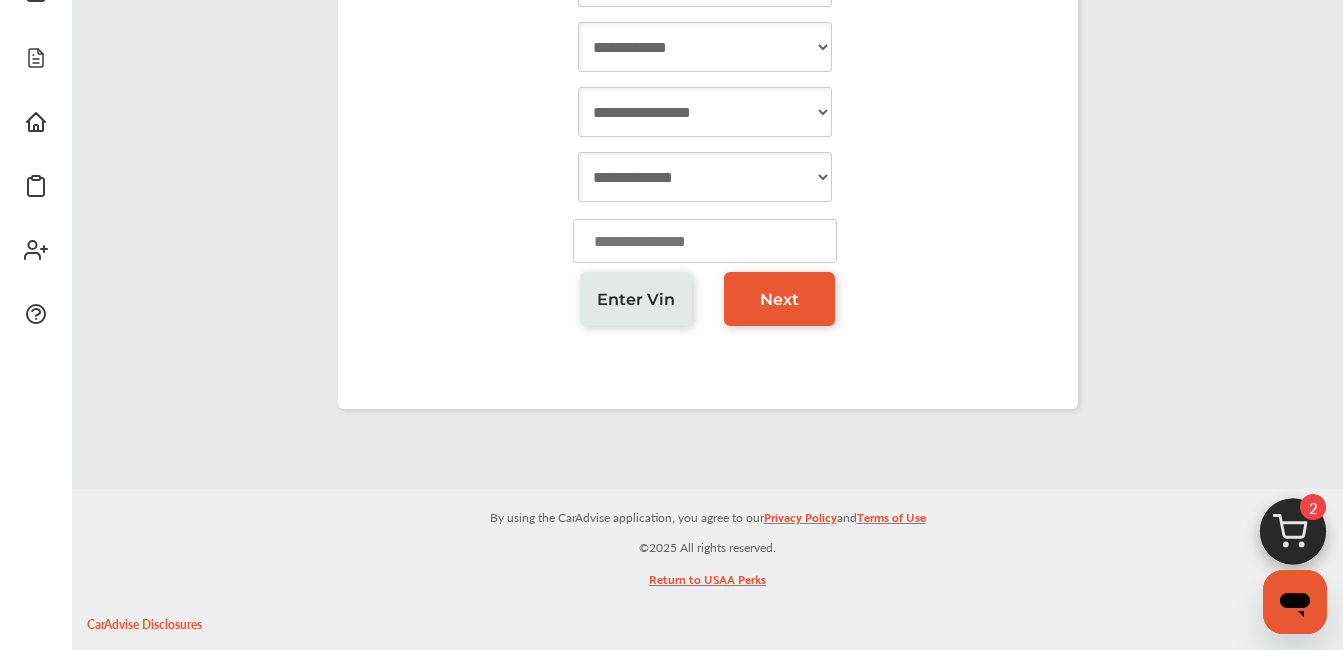click on "**********" at bounding box center [705, -18] 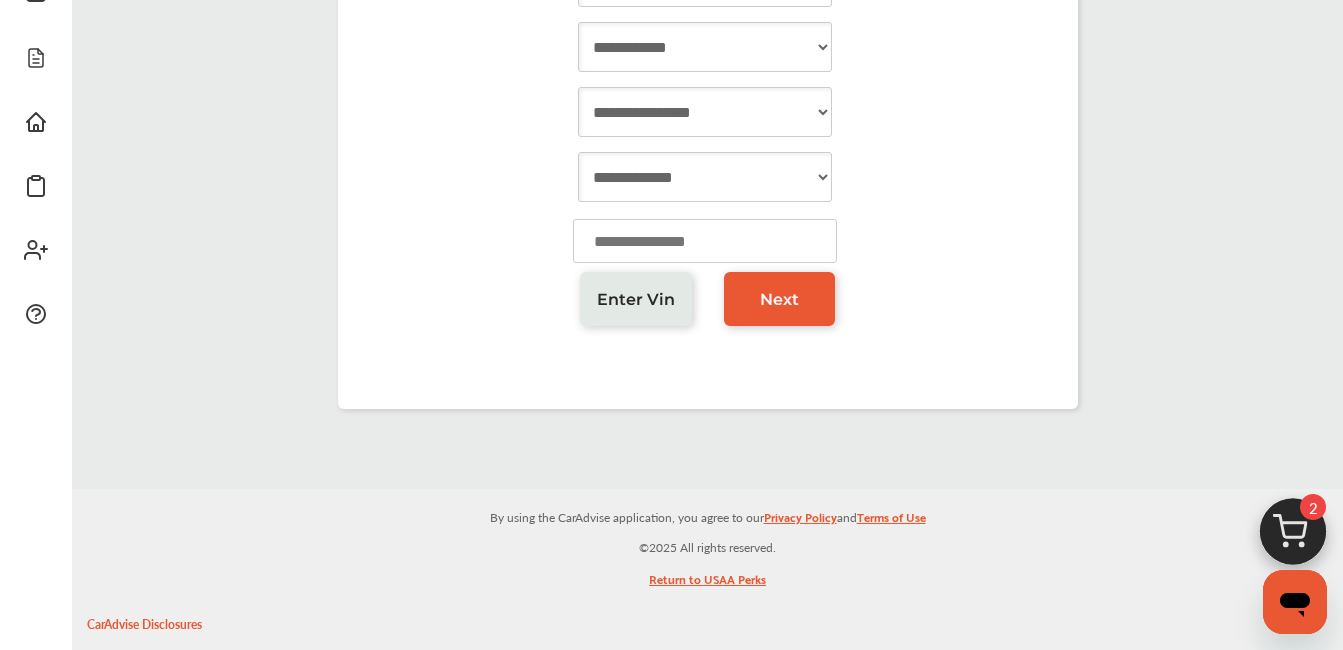 select on "****" 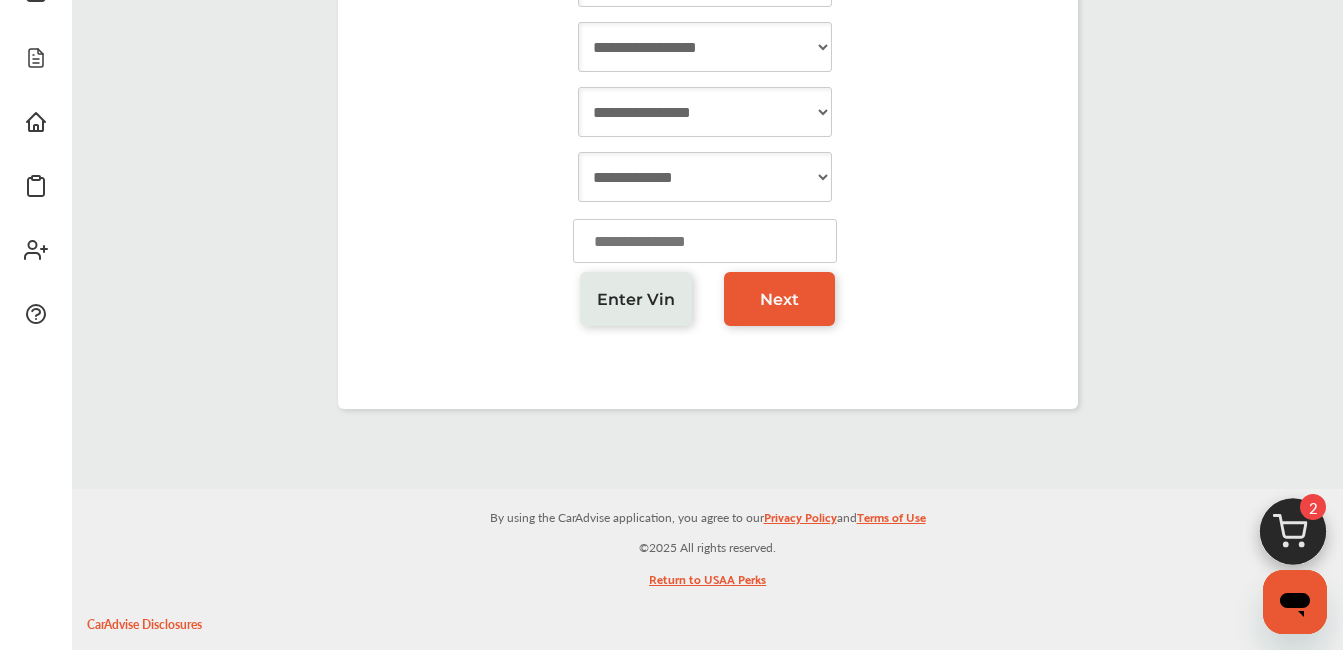 click on "**********" at bounding box center [705, 47] 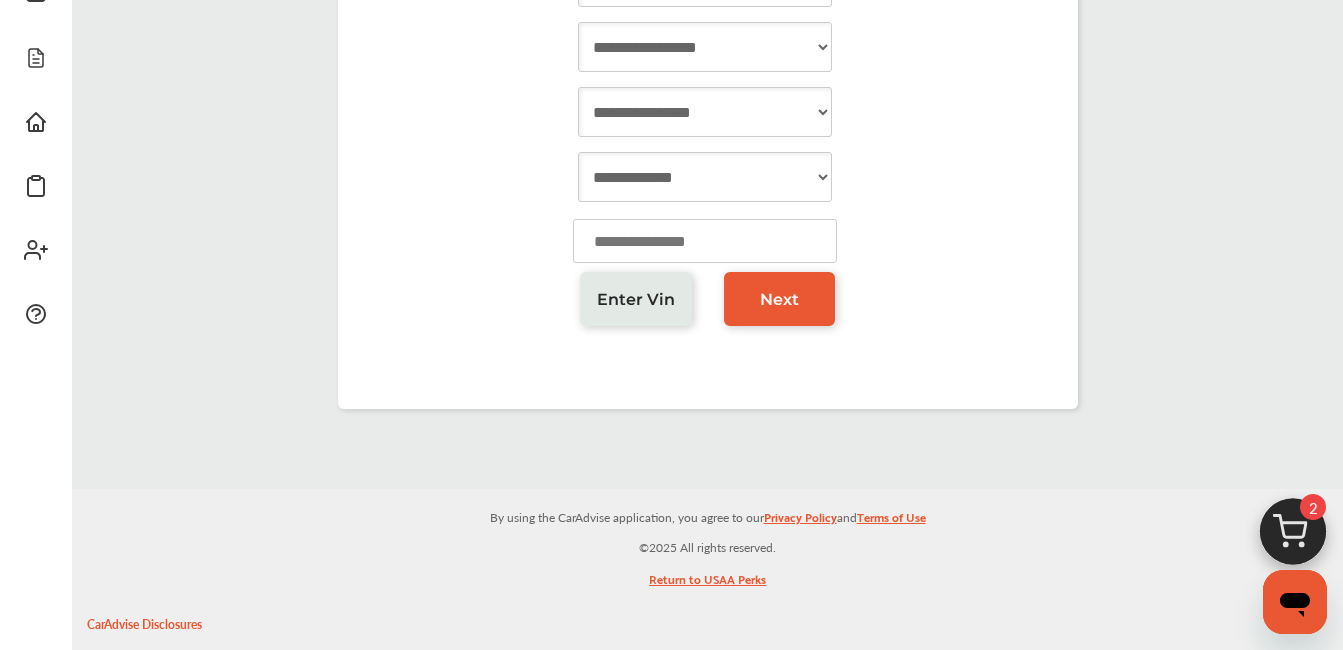 click on "**********" at bounding box center [705, 112] 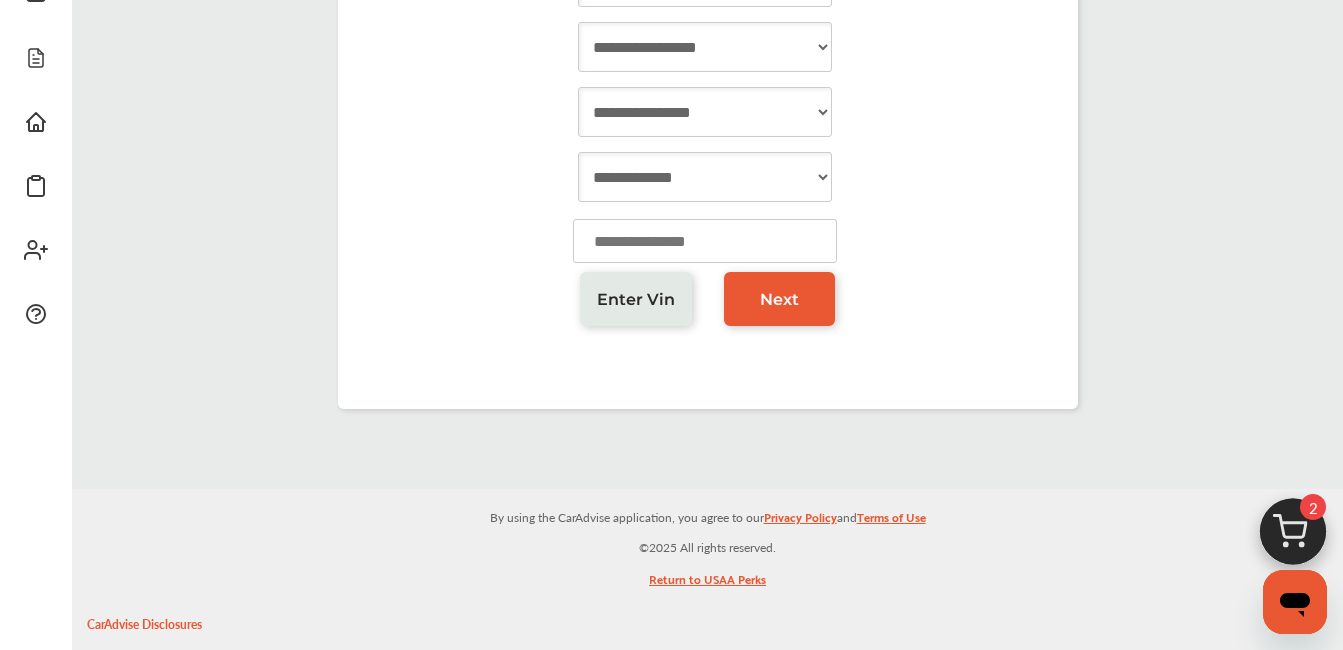 select on "*" 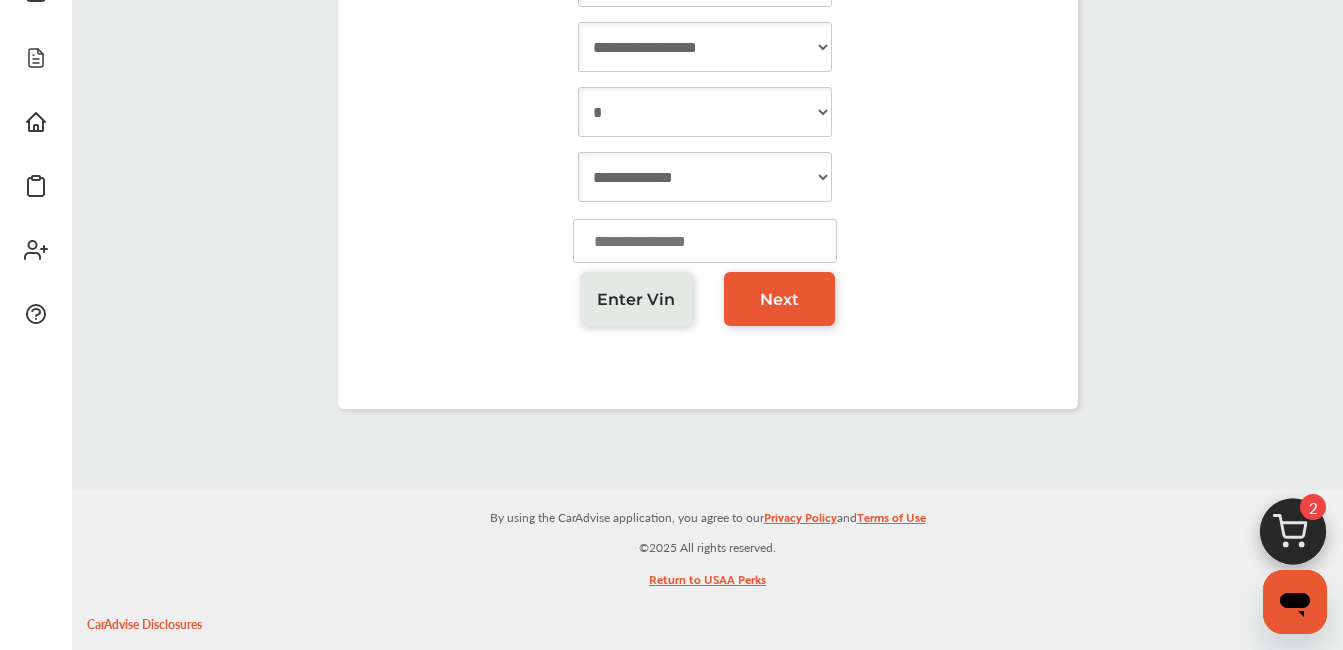 click on "**********" at bounding box center [705, 112] 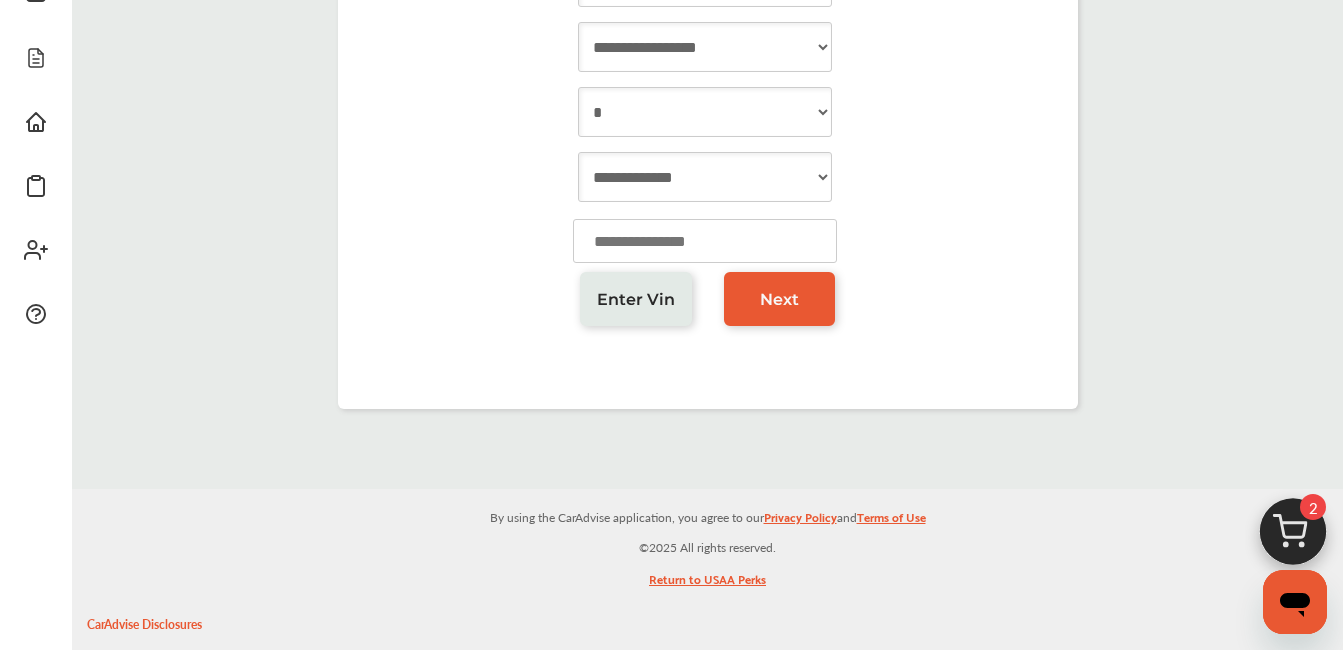 click on "**********" at bounding box center (705, 177) 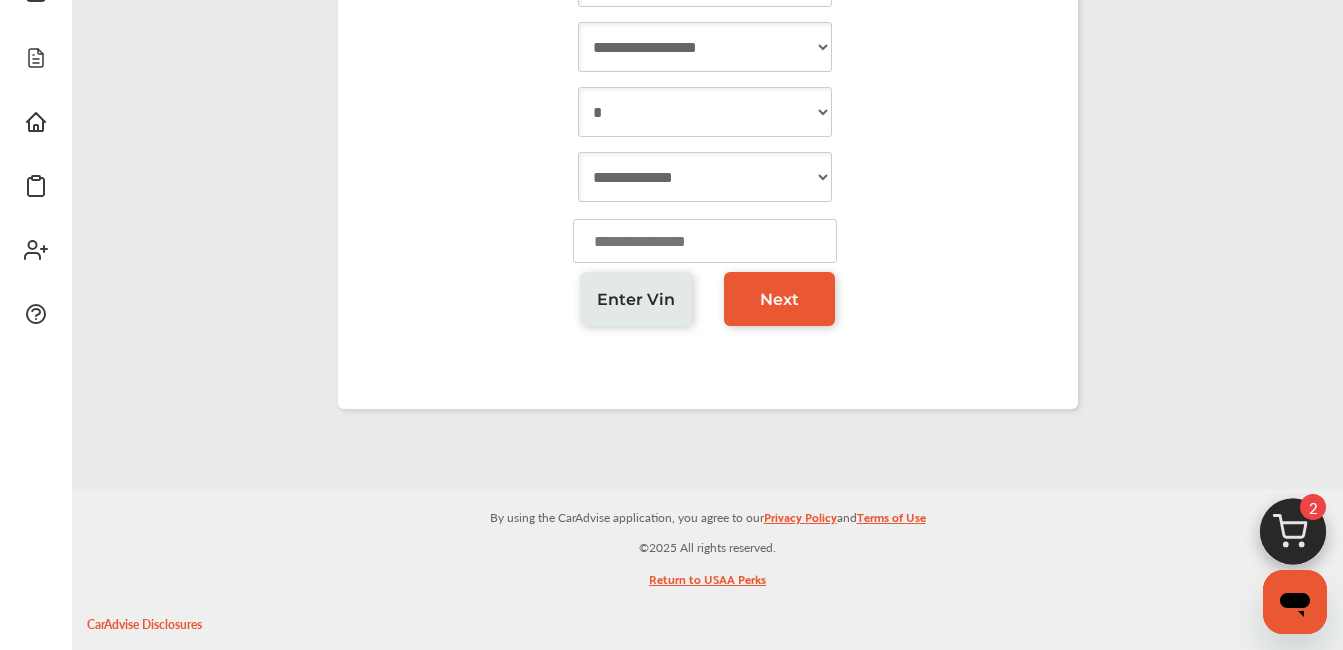 select on "**********" 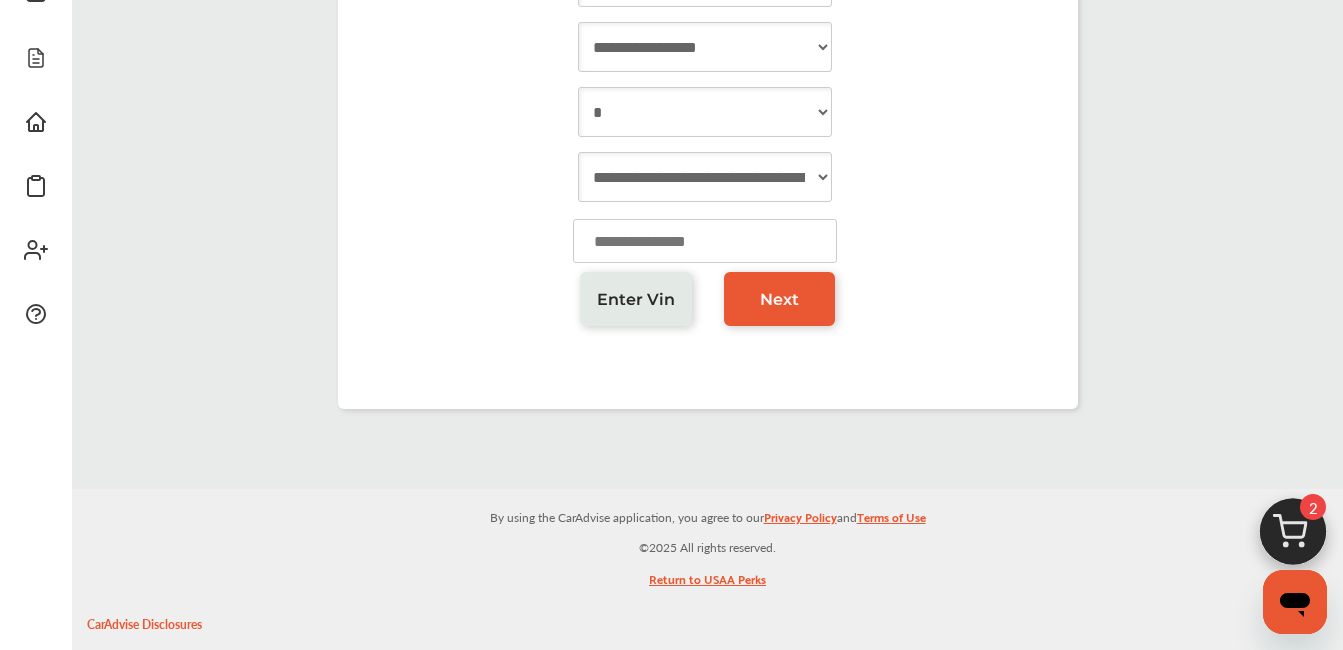 click on "**********" at bounding box center [705, 177] 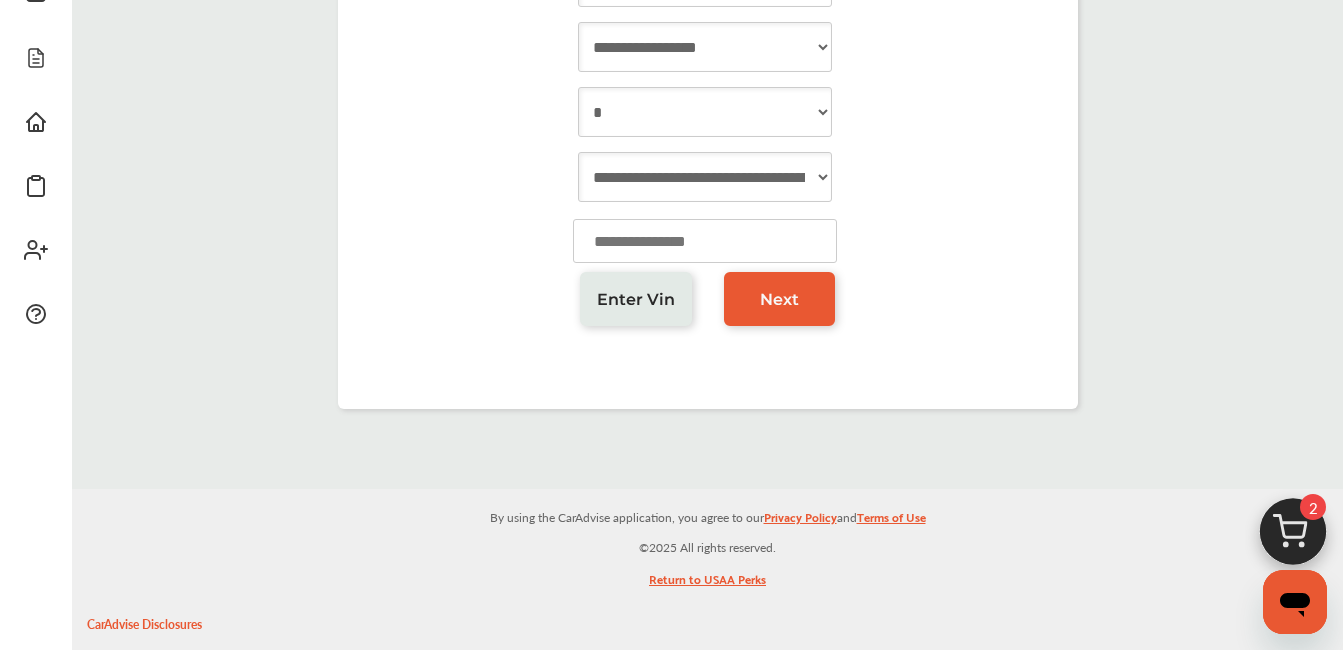 type on "*" 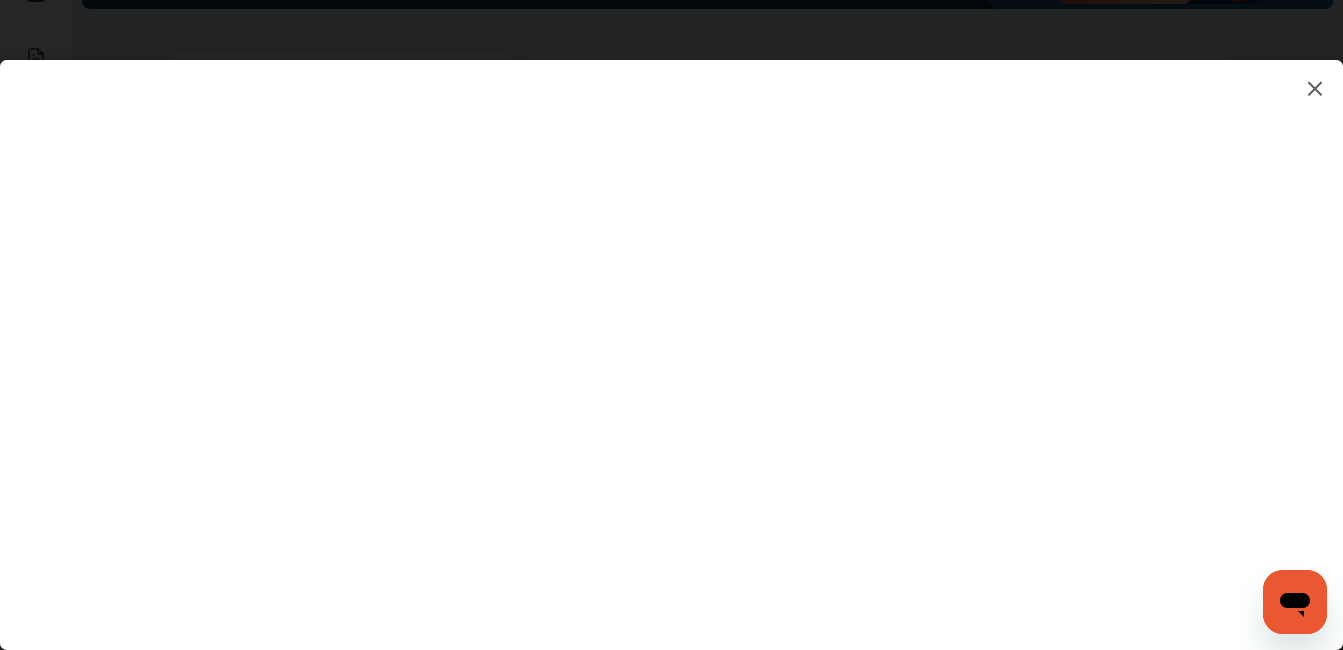 click at bounding box center (1315, 88) 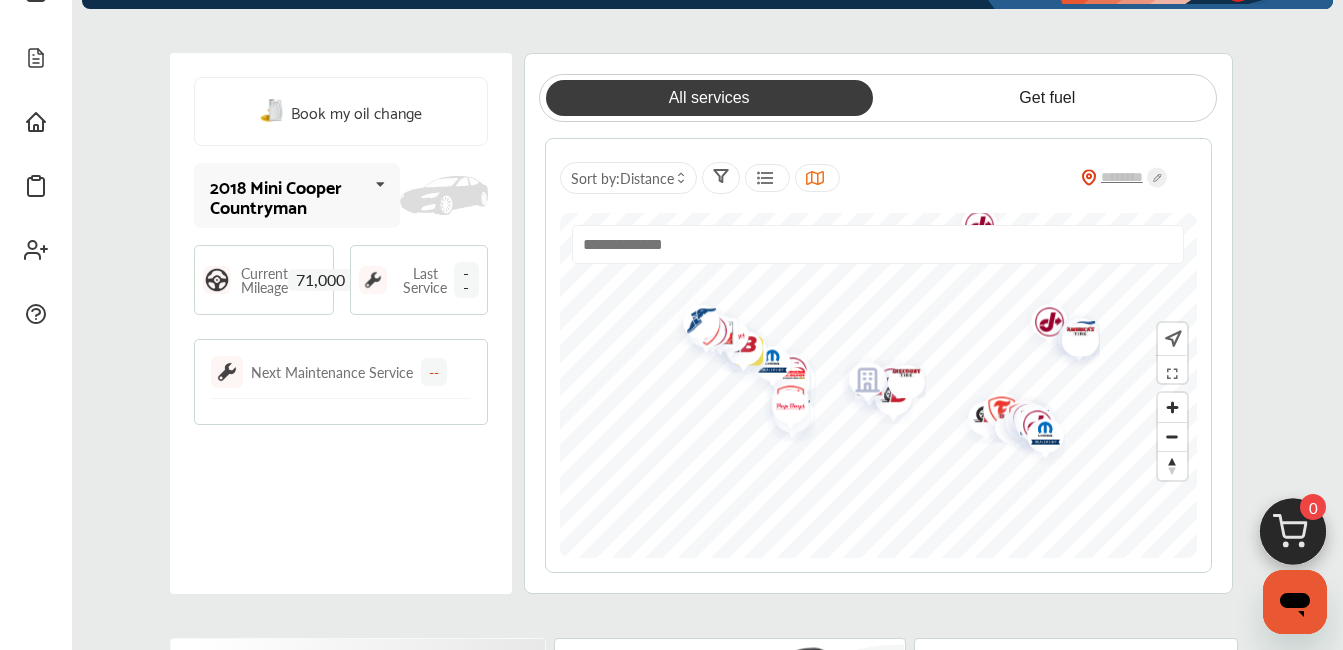 click on "Buy new tires" at bounding box center (664, 724) 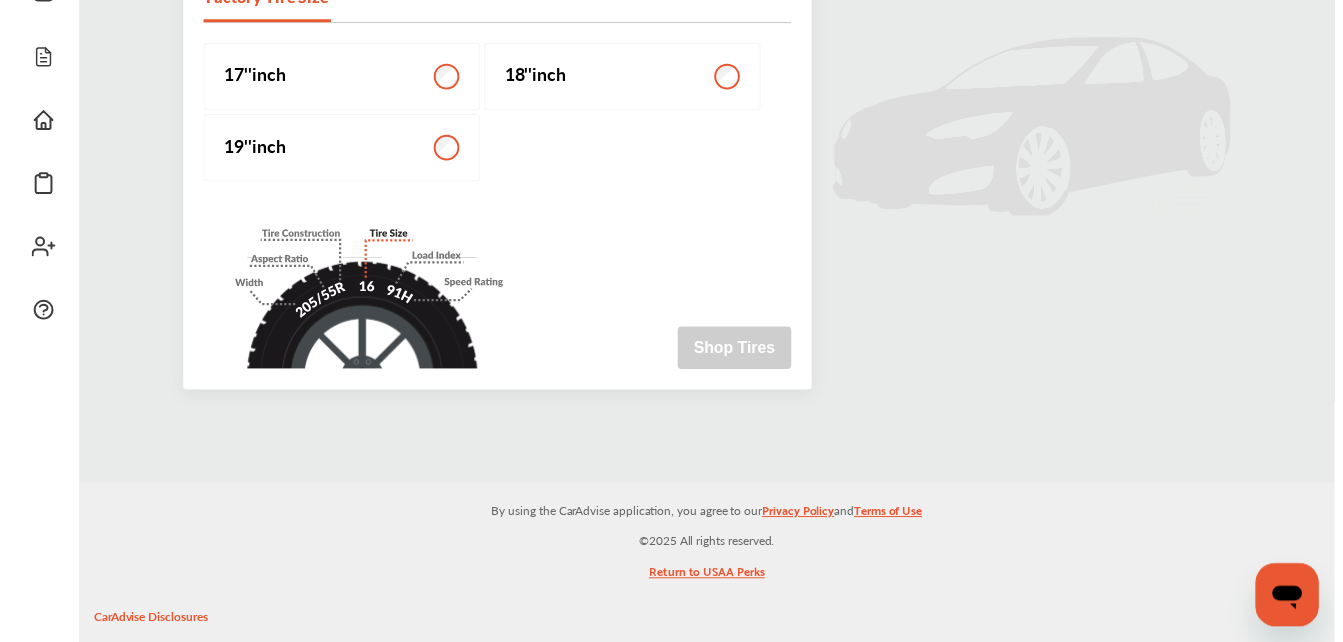 scroll, scrollTop: 260, scrollLeft: 0, axis: vertical 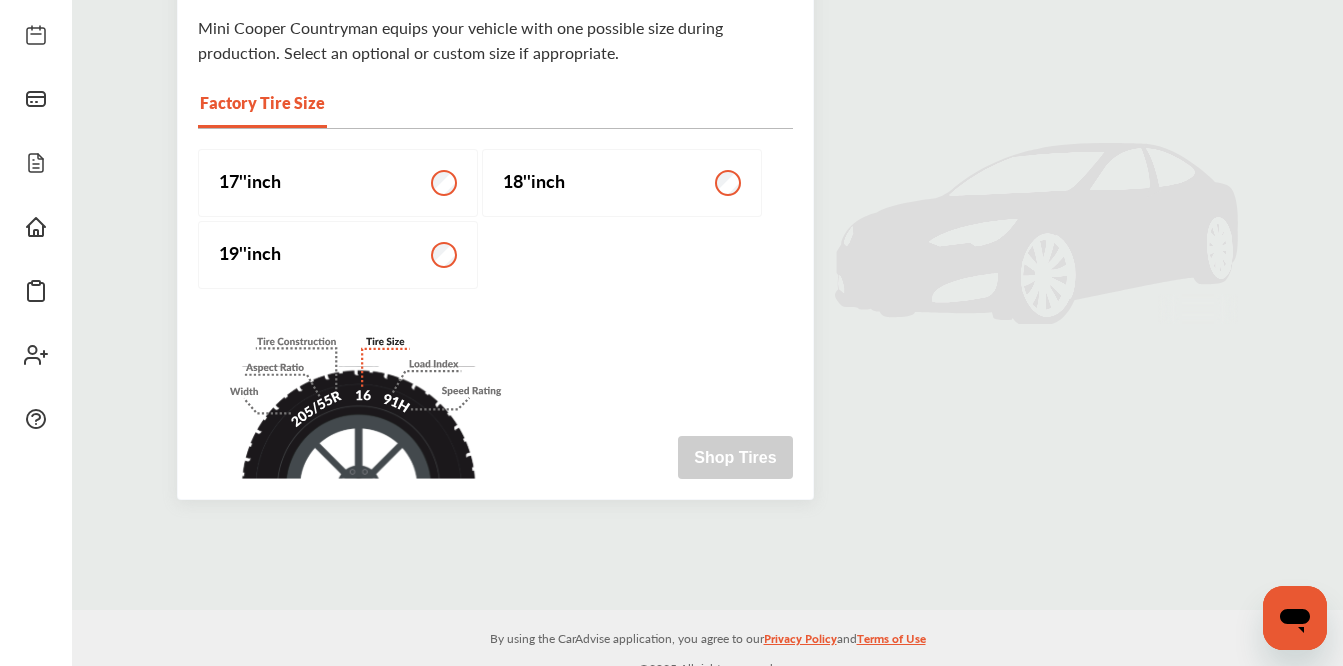click on "18 ''  inch" at bounding box center (622, 183) 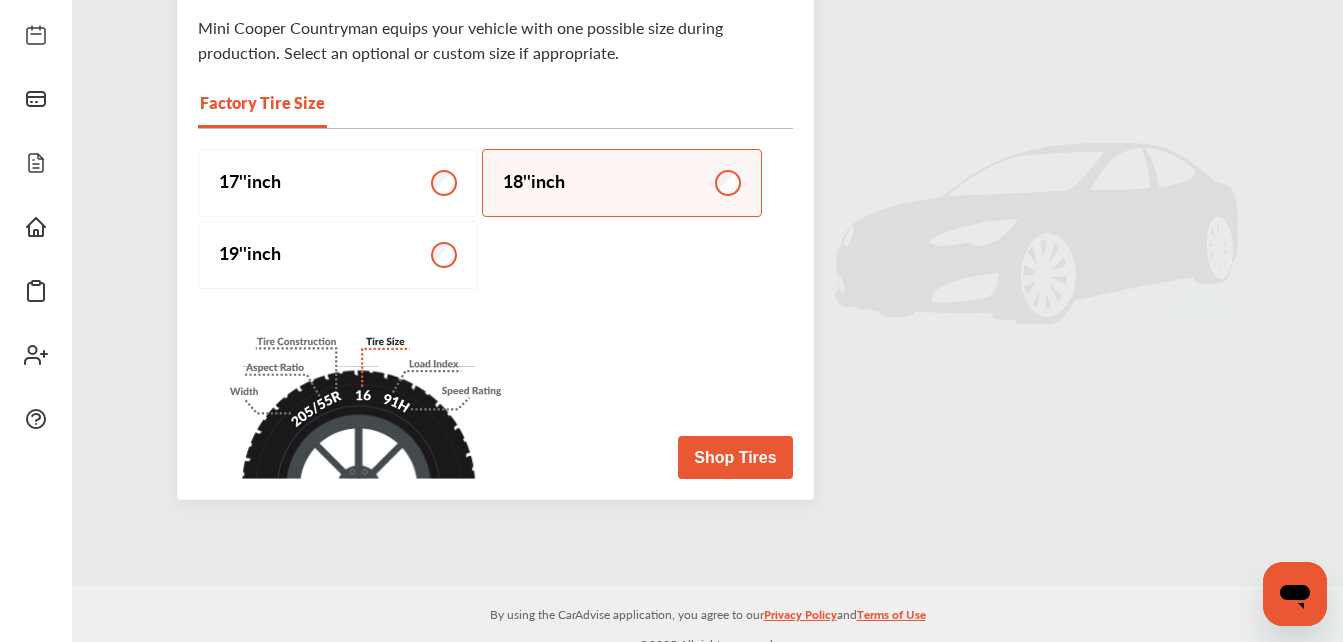 click on "Shop Tires" at bounding box center [735, 457] 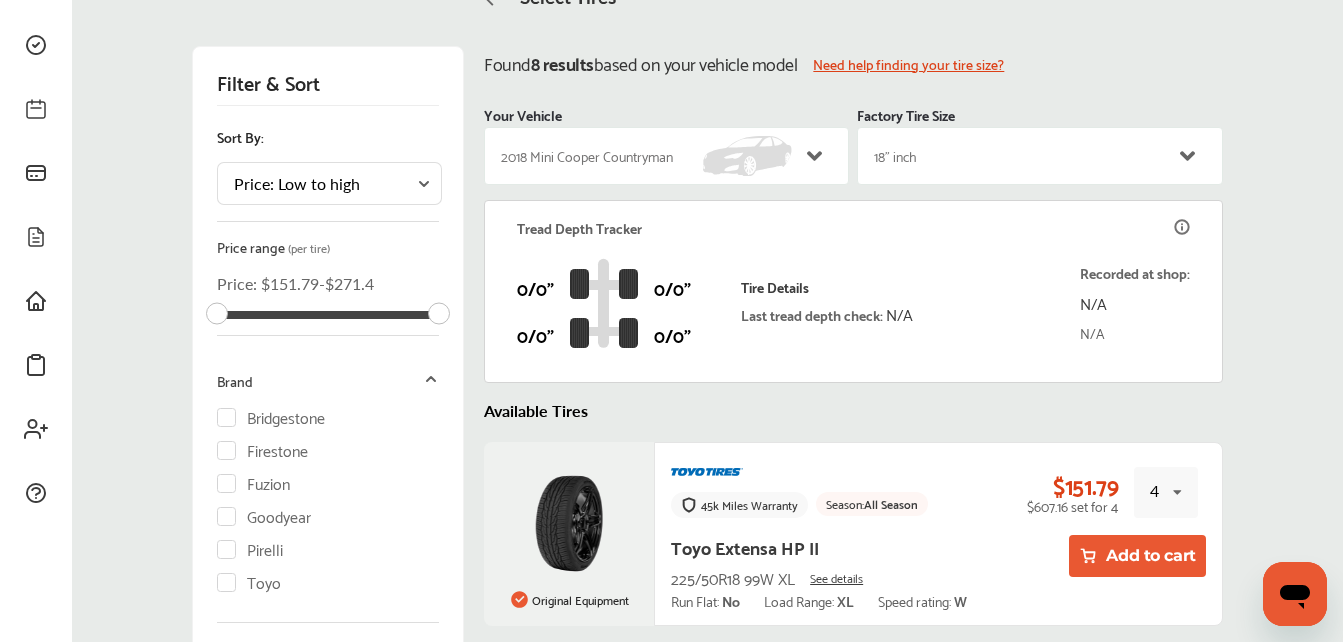 scroll, scrollTop: 201, scrollLeft: 0, axis: vertical 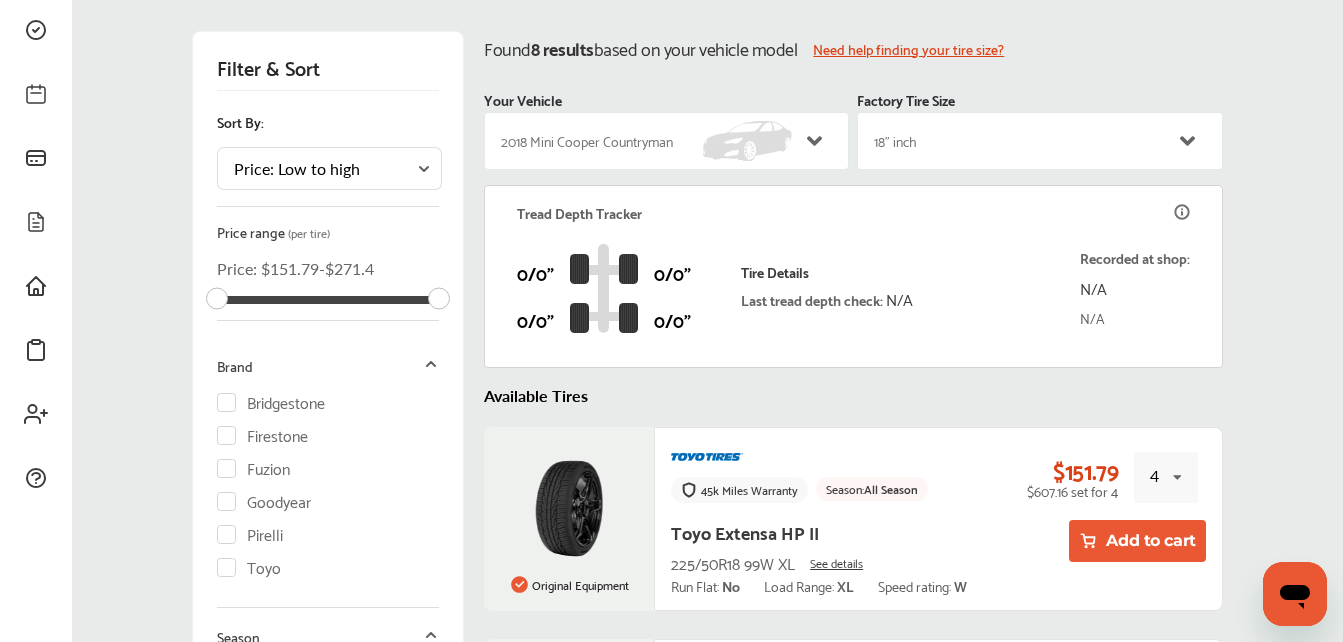 click at bounding box center (1177, 478) 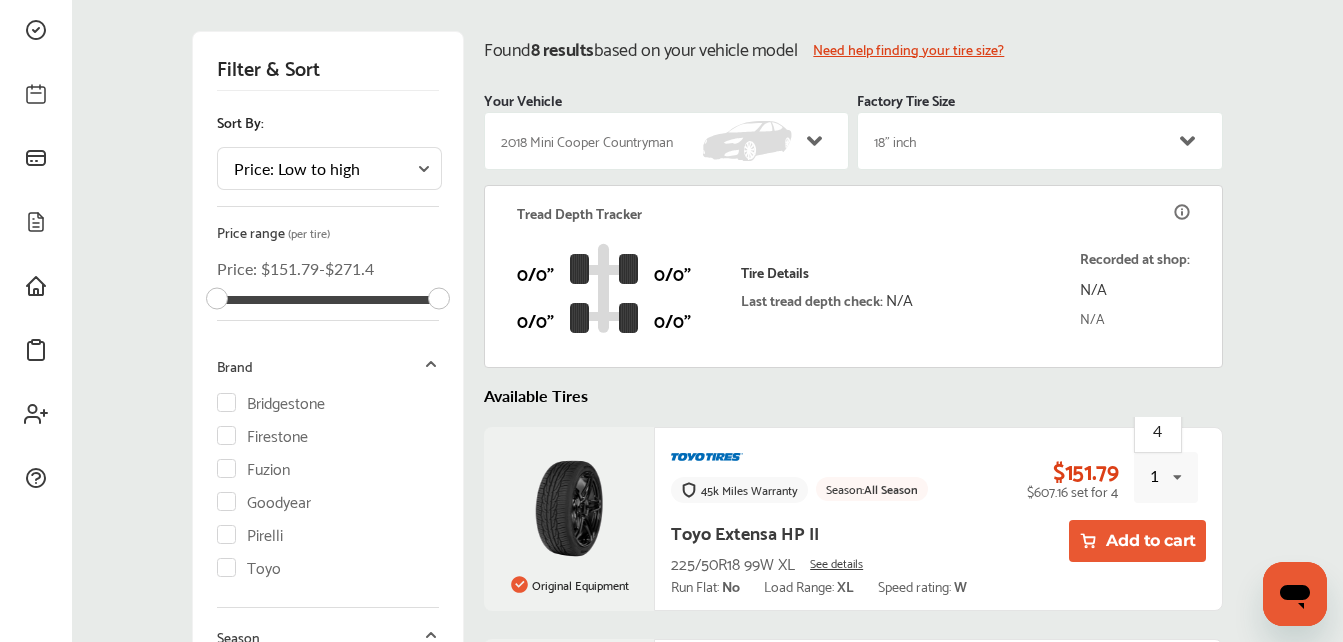 click at bounding box center [1177, 478] 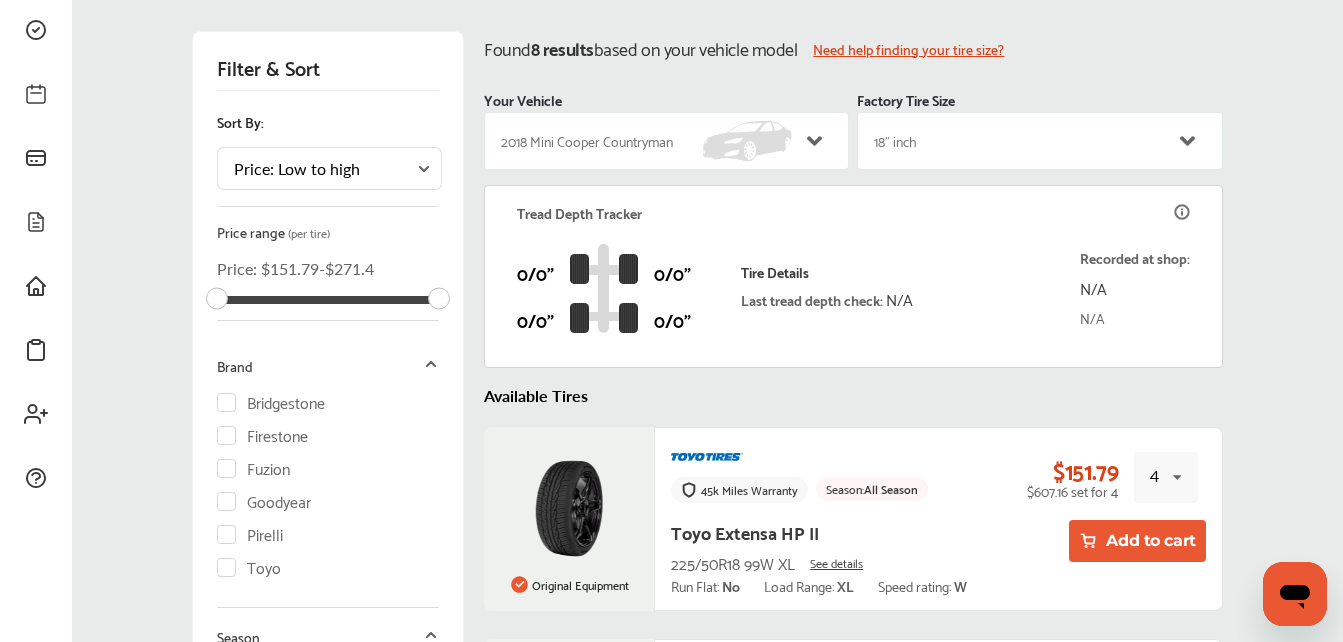 click at bounding box center (1177, 478) 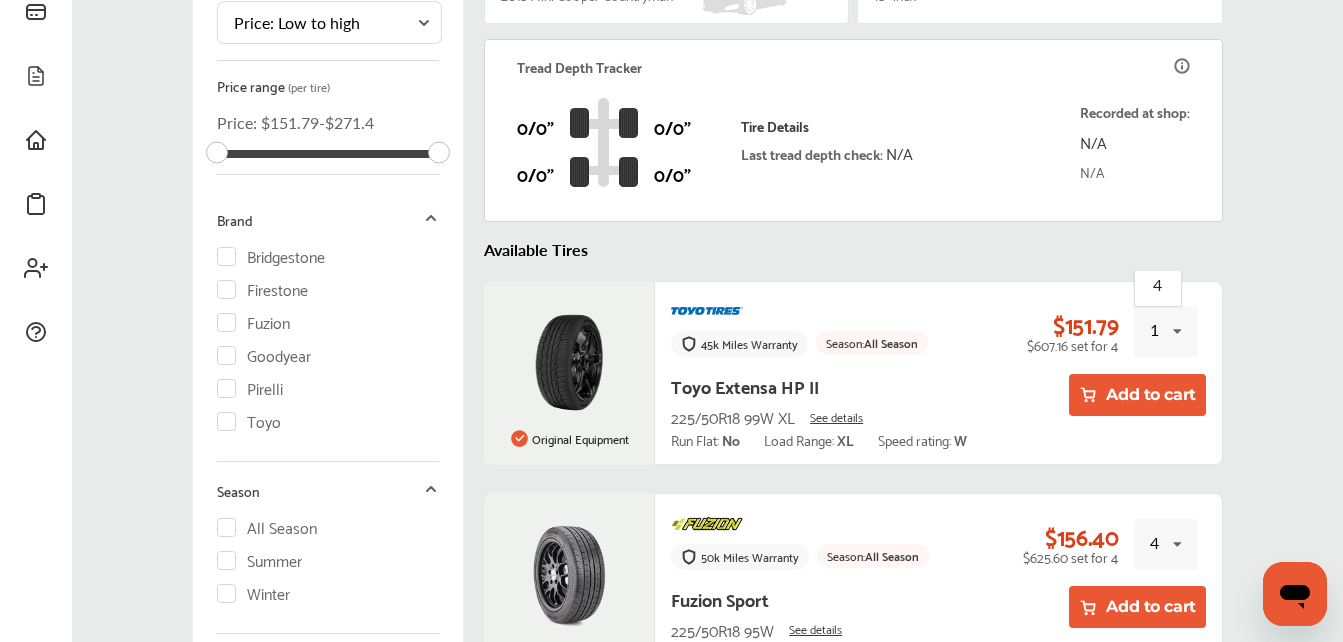 scroll, scrollTop: 369, scrollLeft: 0, axis: vertical 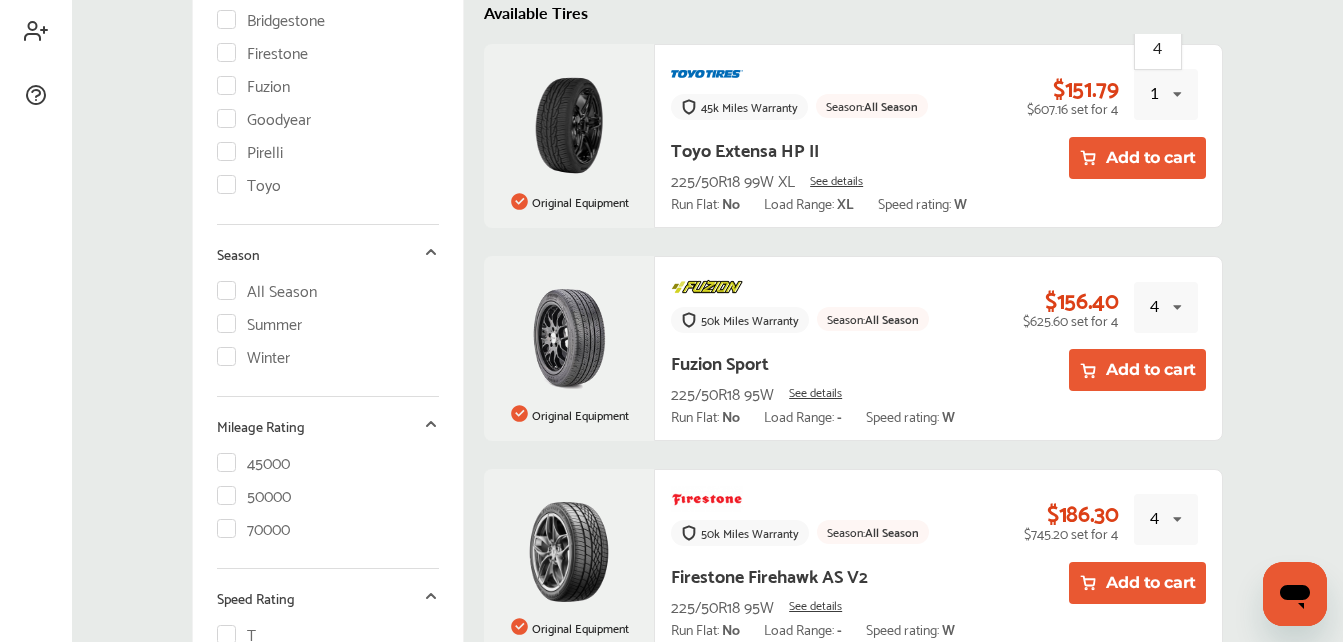 click at bounding box center (1177, 308) 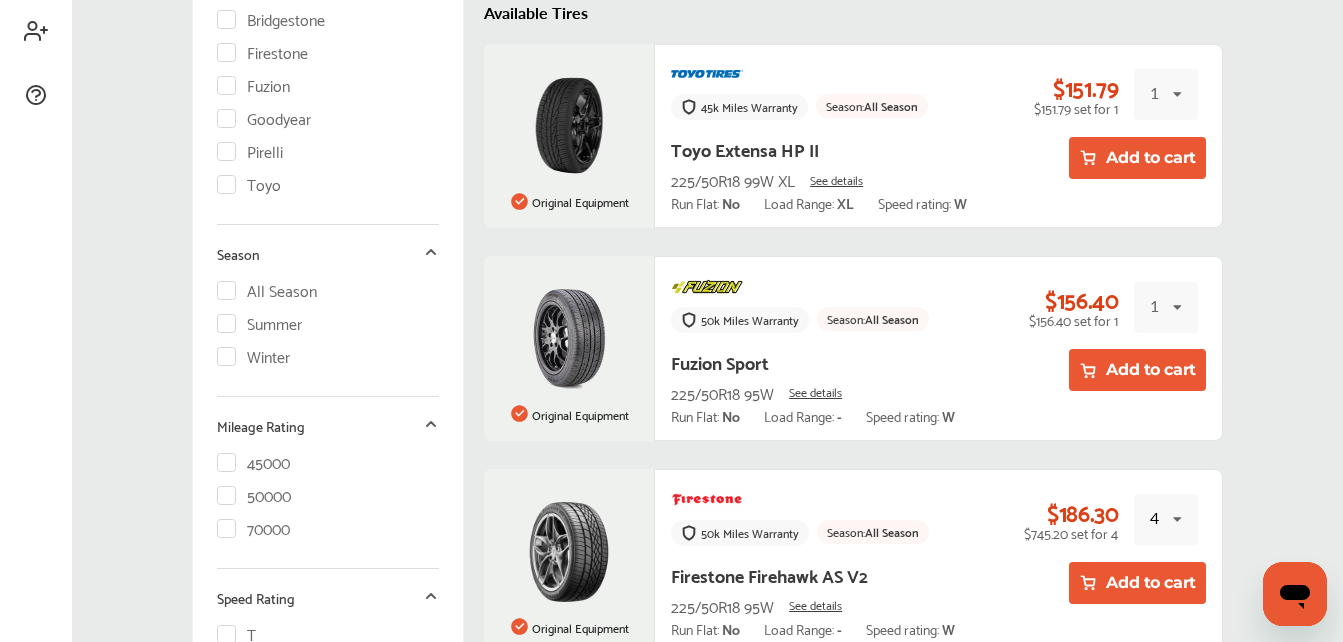 click on "Filter & Sort Sort By: Price: Low to high
Price: Low to high Price: High to low Price range (per tire) Price : $ [PRICE] - $ [PRICE] Brand
Bridgestone Firestone Fuzion Goodyear Pirelli Toyo Season
All Season Summer Winter Mileage Rating
45000 50000 70000 Speed Rating
T W Load Index
95 99 Have any questions? We can help! Call us at ([PHONE_AREA_CODE]) [PHONE_NUMBER] Select Tires
Filter & Sort Found 8 results based on your vehicle model Need help finding your tire size? Your Vehicle 2018 Mini Cooper Countryman Factory Tire Size 18" inch Tread Depth Tracker
0/0" 0/0" 0/0" 0/0" Tire Details Last tread depth check: N/A Recorded at shop: N/A N/A Available Tires
Original Equipment 45k Miles Warranty Season: All Season Toyo Extensa HP II 225/50R18 99W XL See details Run Flat: No Load Range: XL Speed rating: W $[PRICE] $[PRICE] set for 1 1 1 2 3 4
Add to cart
Original Equipment 50k Miles Warranty Season: All Season Fuzion Sport No" at bounding box center (707, 672) 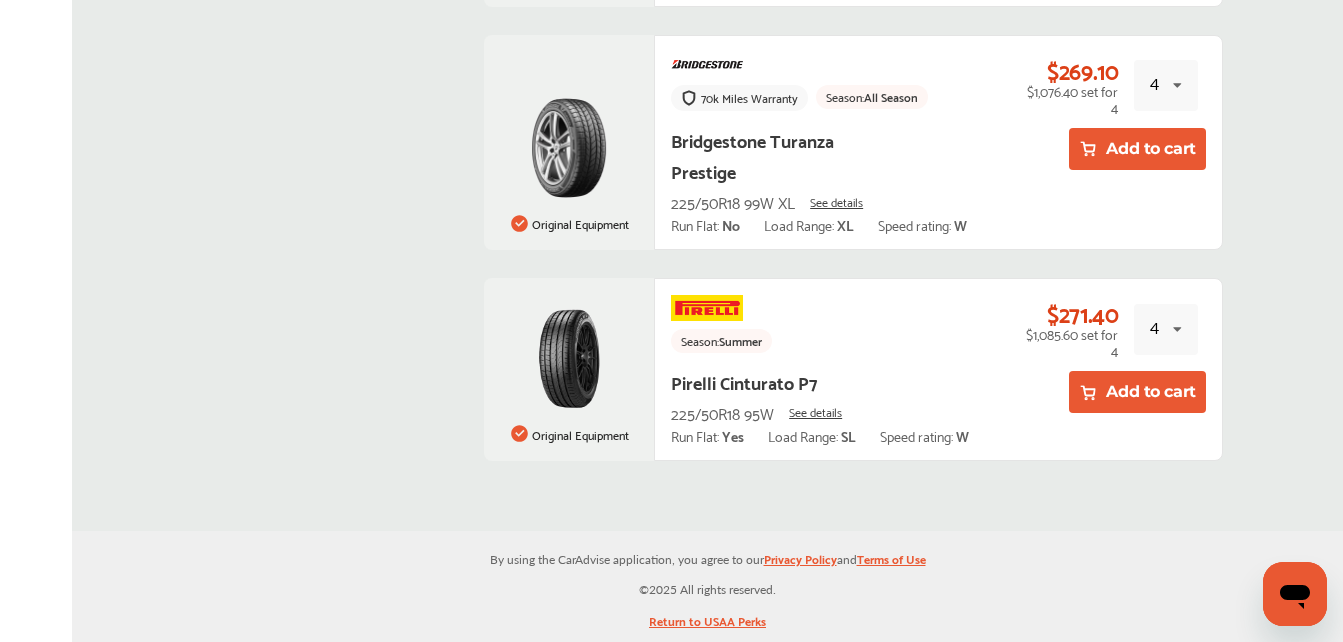 scroll, scrollTop: 1882, scrollLeft: 0, axis: vertical 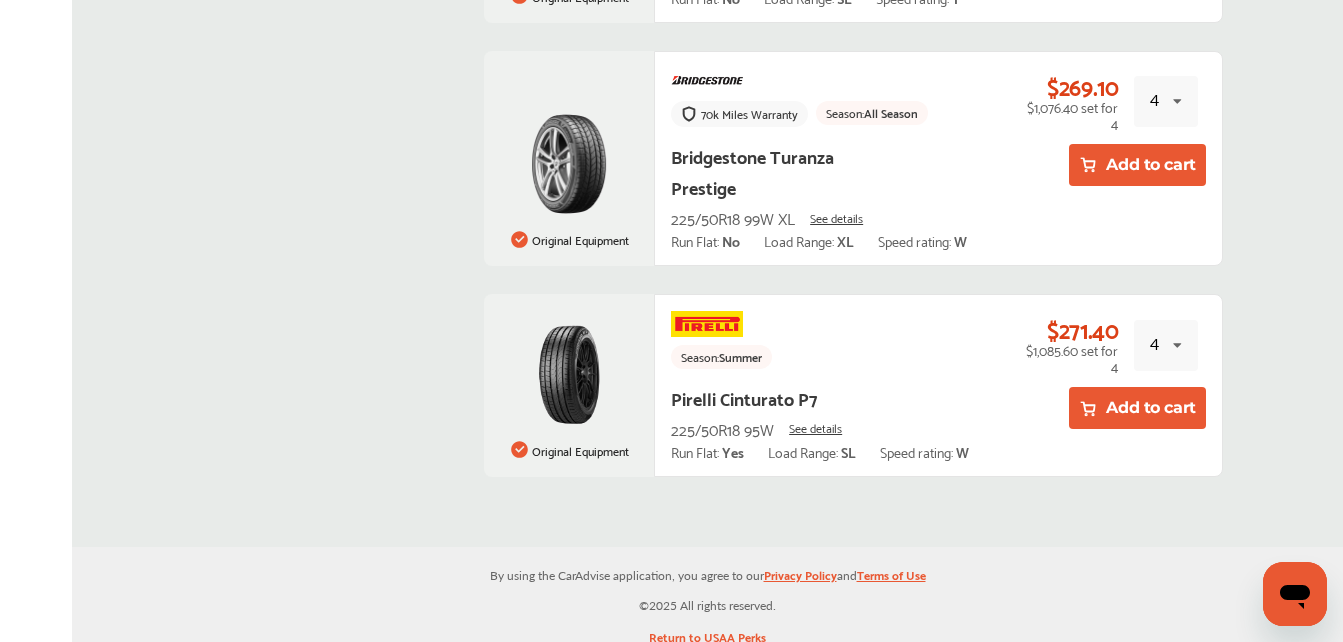 click on "4 1 2 3 4" at bounding box center (1166, 345) 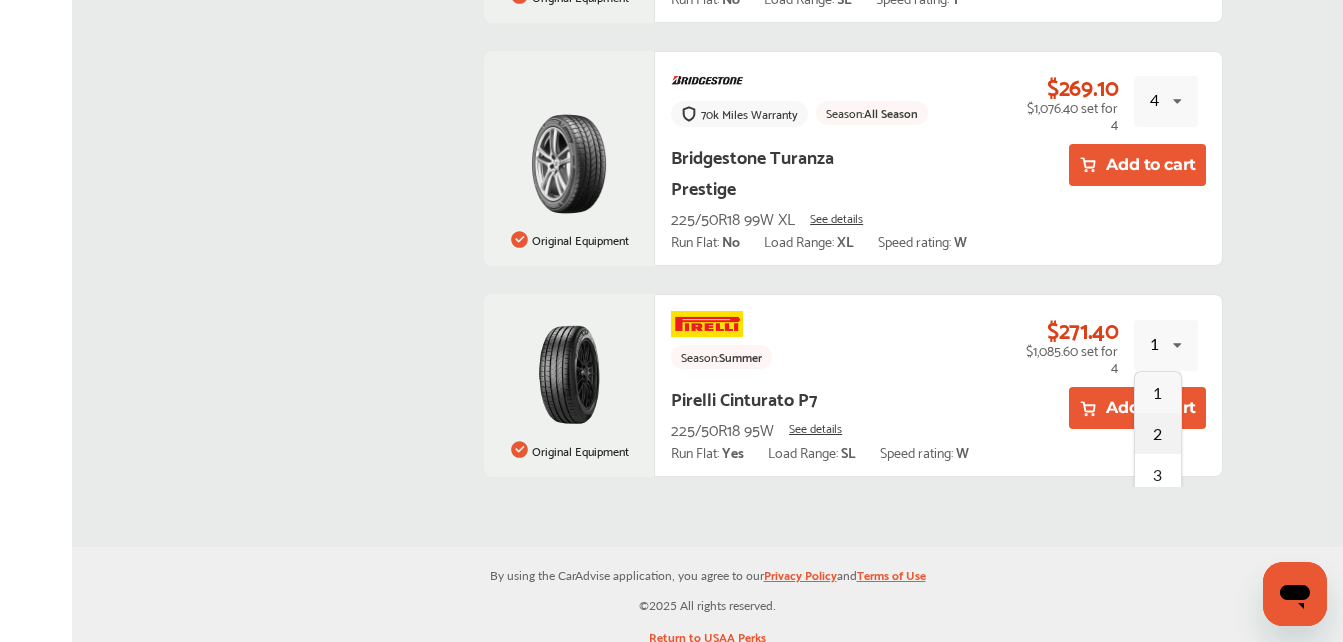 click on "2" at bounding box center (1157, 432) 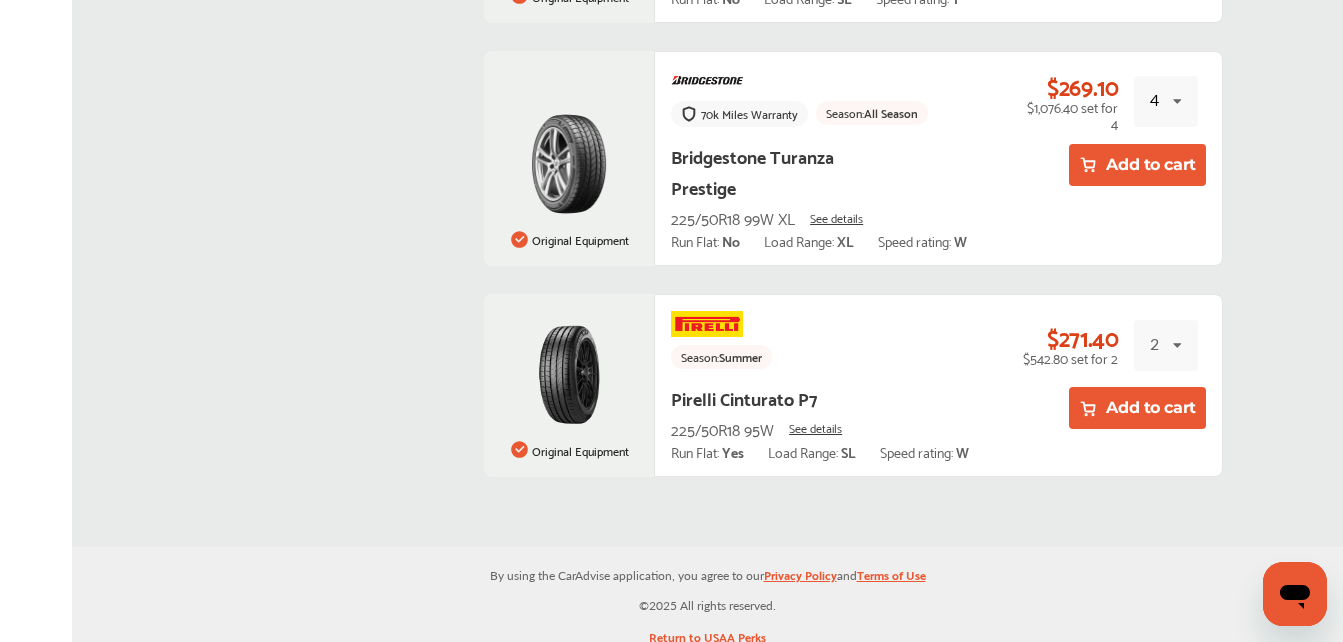 click on "Add to cart" at bounding box center [1137, 408] 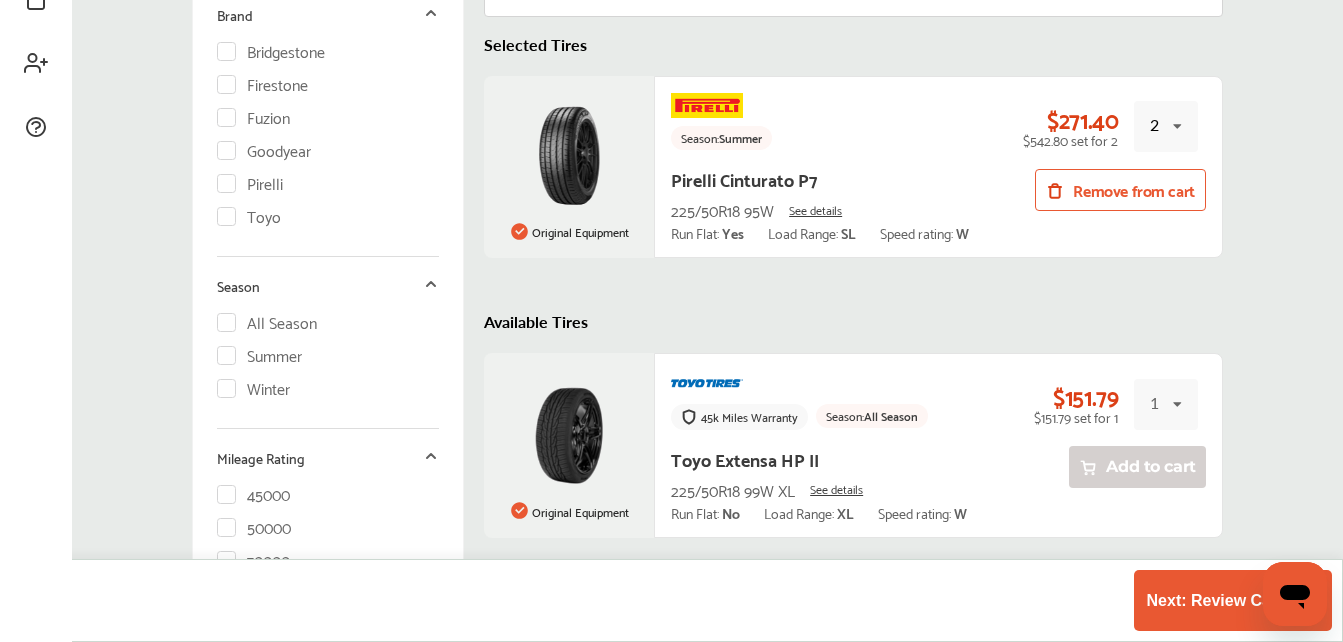 scroll, scrollTop: 549, scrollLeft: 0, axis: vertical 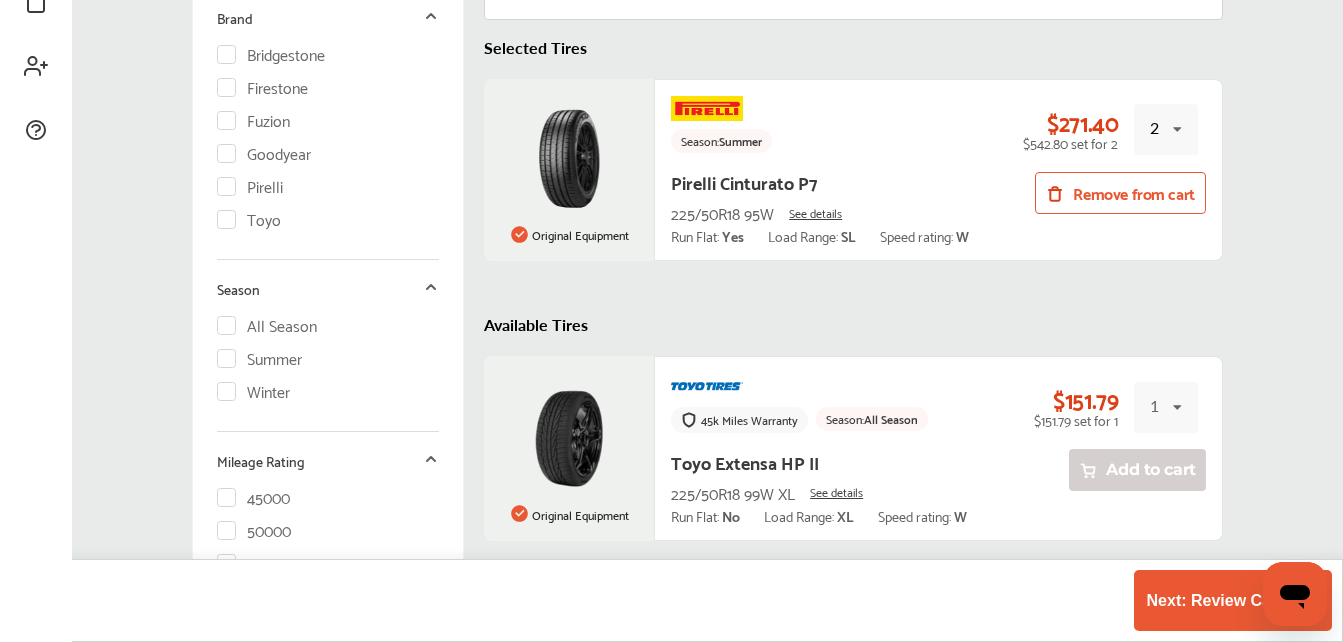 click on "Season:  Summer" at bounding box center (842, 125) 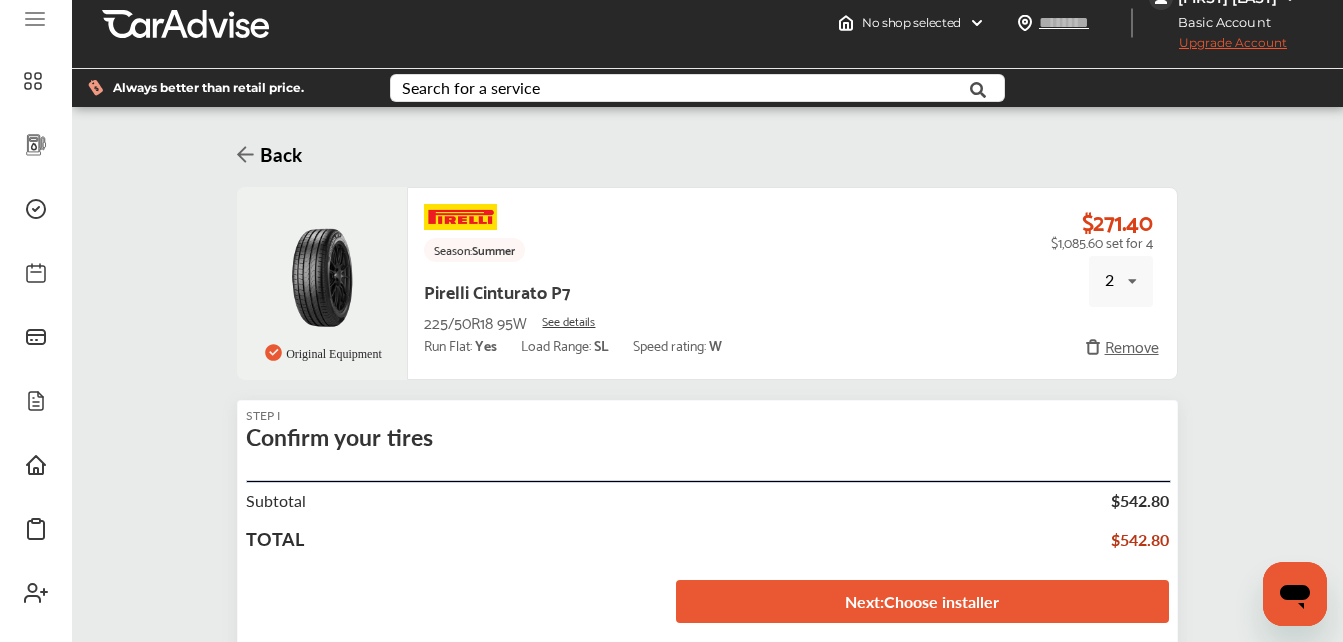 scroll, scrollTop: 75, scrollLeft: 0, axis: vertical 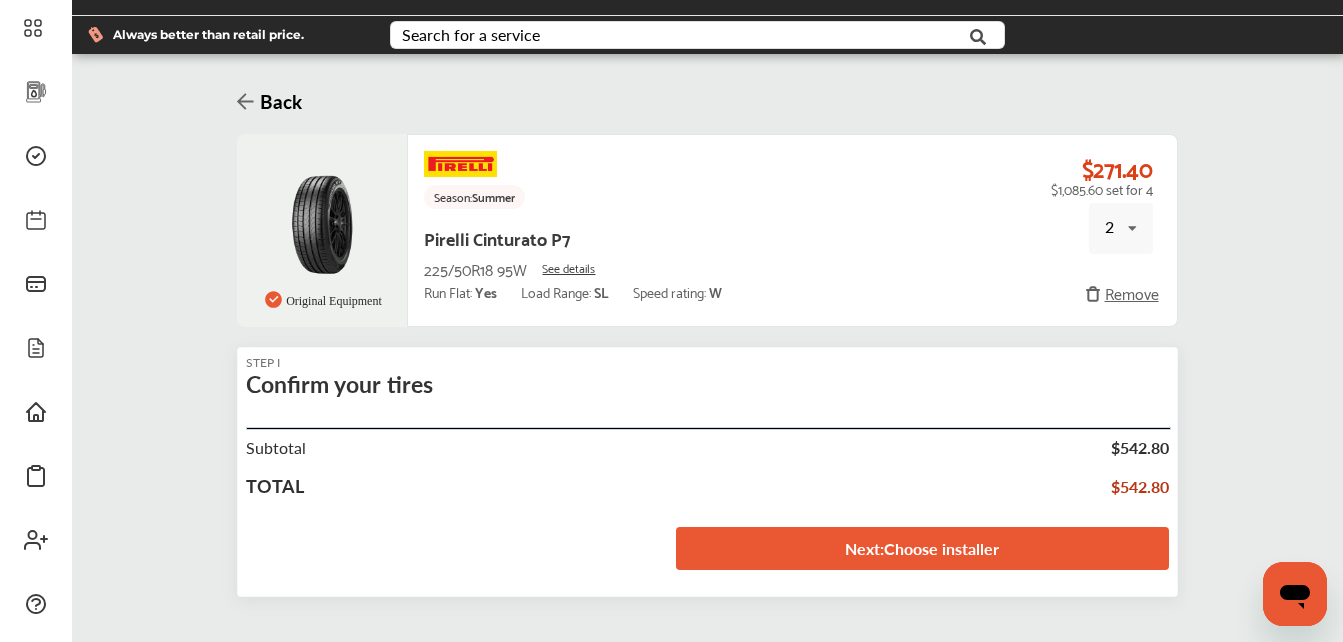 click on "Next :  Choose installer" at bounding box center (922, 548) 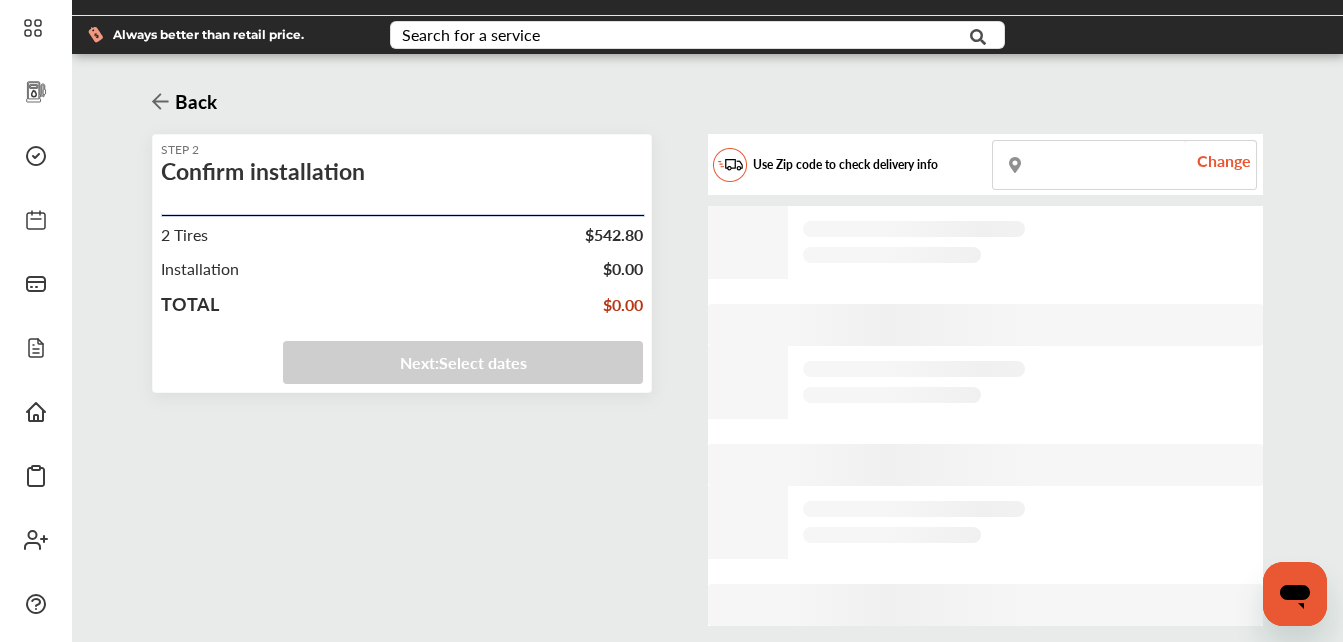 scroll, scrollTop: 0, scrollLeft: 0, axis: both 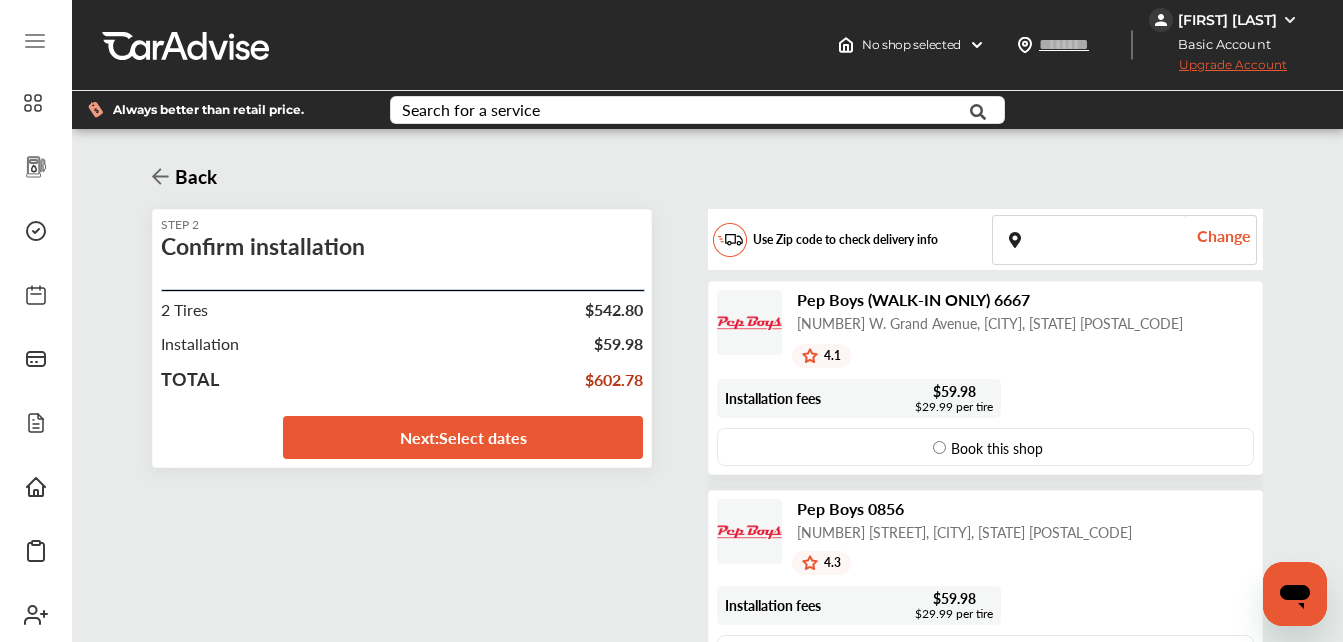 click at bounding box center (1088, 240) 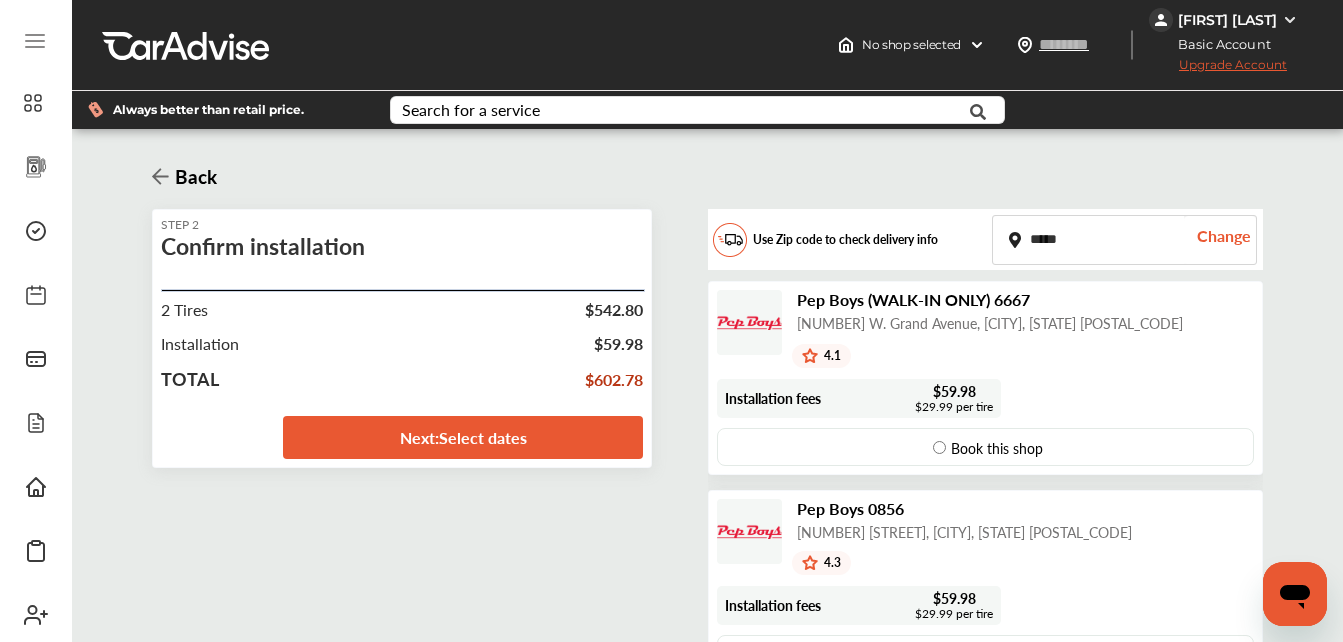 type on "*****" 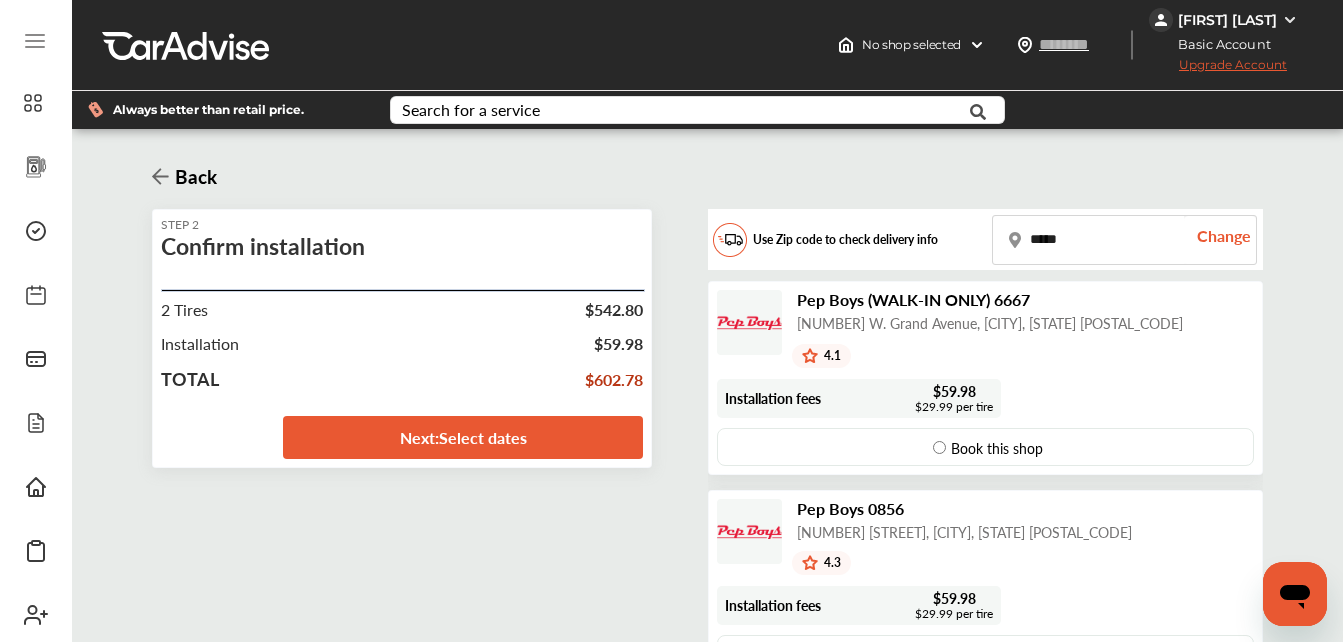 click on "Change" at bounding box center [1220, 240] 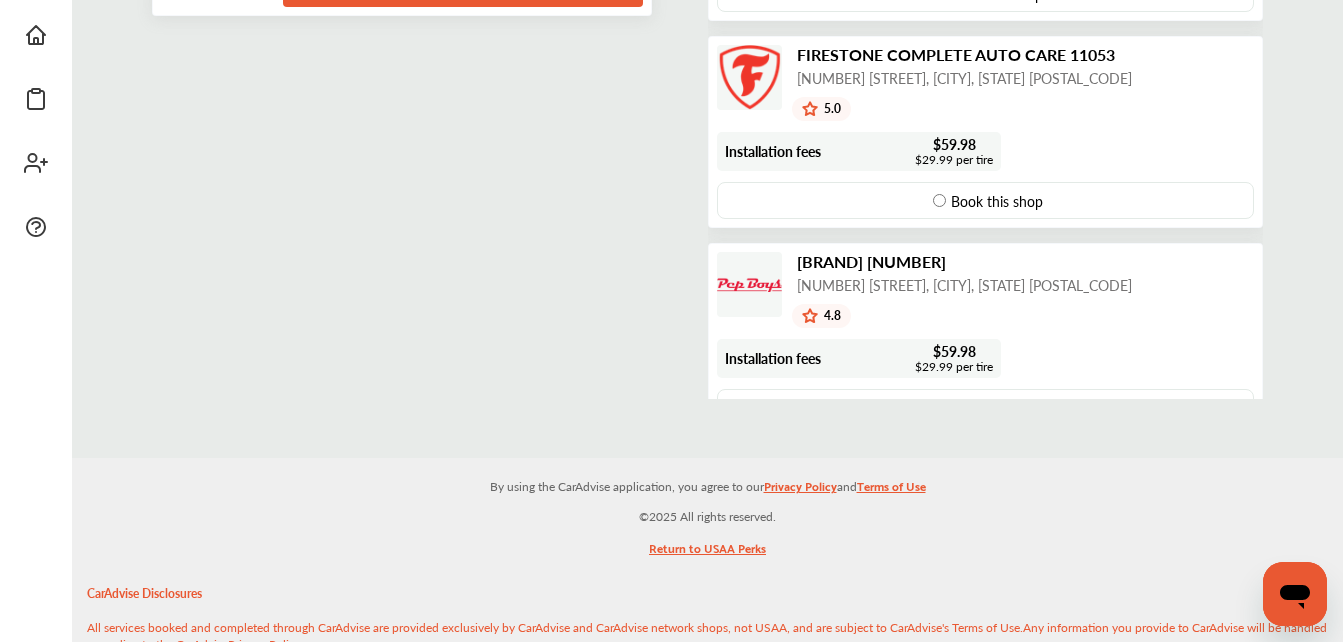 scroll, scrollTop: 454, scrollLeft: 0, axis: vertical 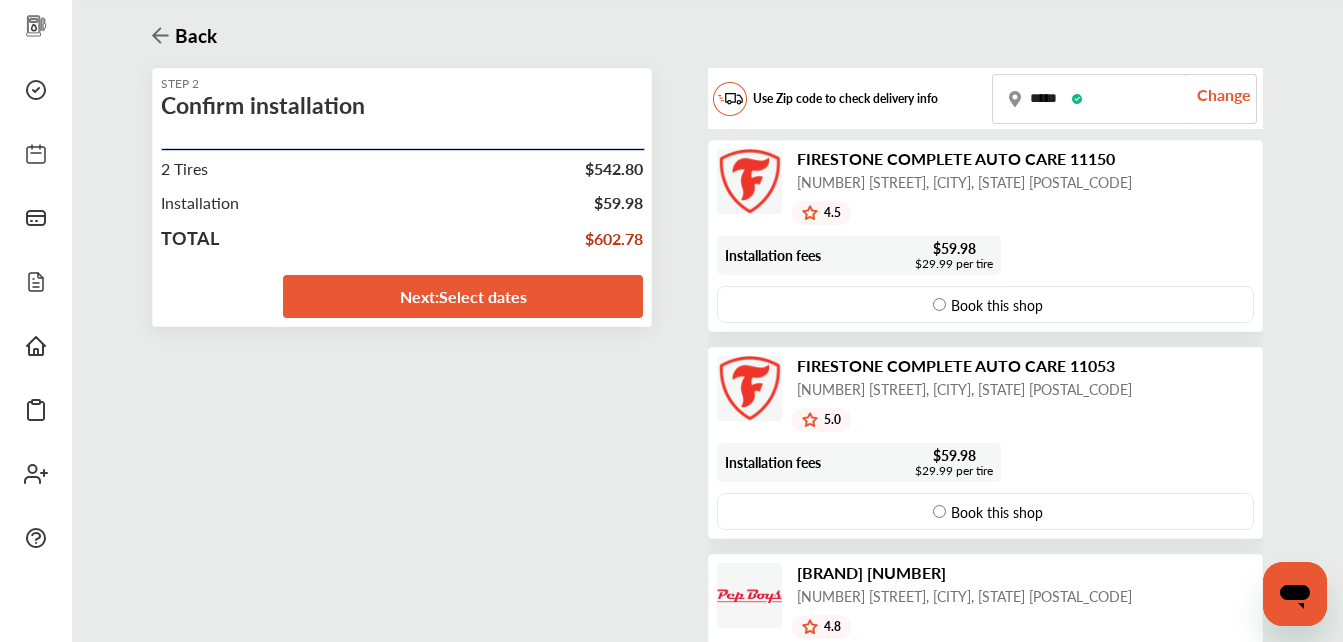 click on "[BRAND] [NUMBER] [STREET], [CITY], [STATE] [POSTAL_CODE] [RATING]" at bounding box center (986, 187) 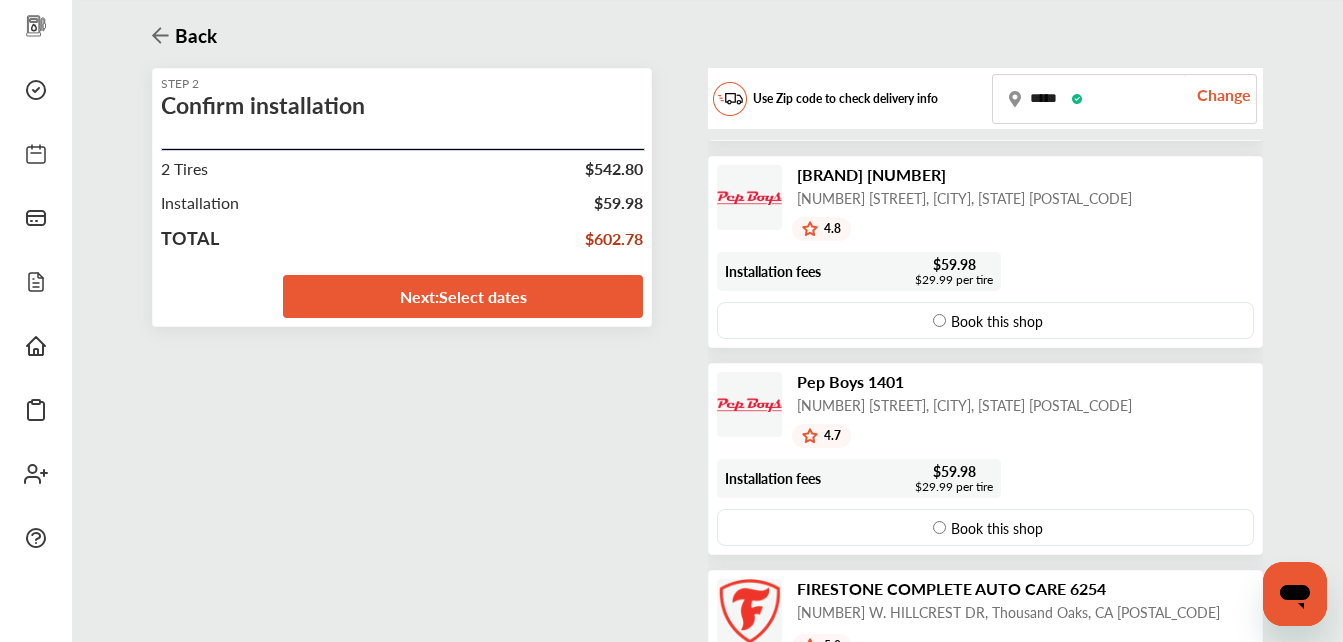 scroll, scrollTop: 400, scrollLeft: 0, axis: vertical 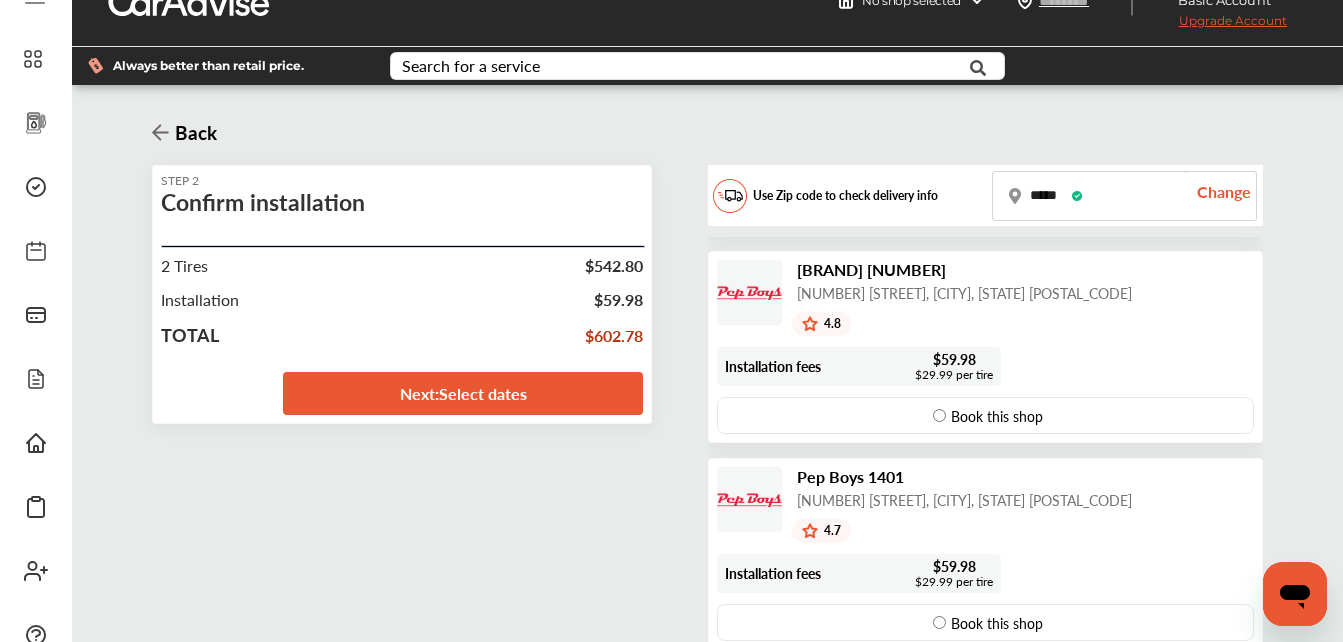 click on "Next :  Select dates" at bounding box center (463, 393) 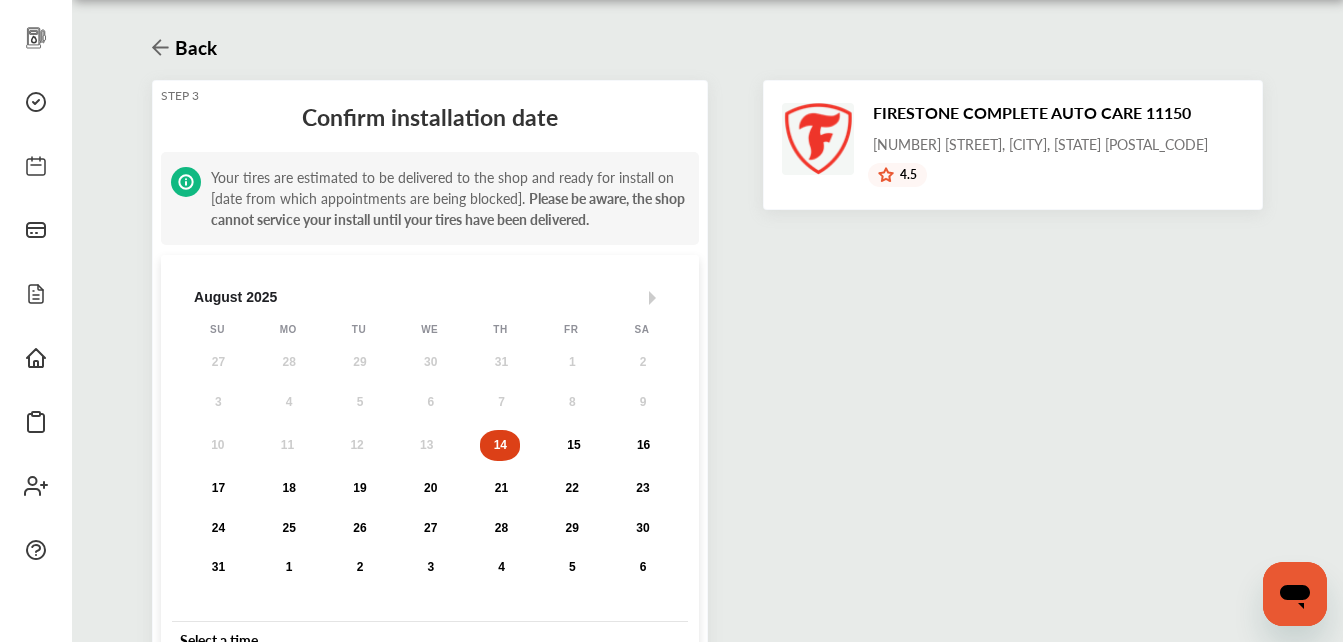 scroll, scrollTop: 0, scrollLeft: 0, axis: both 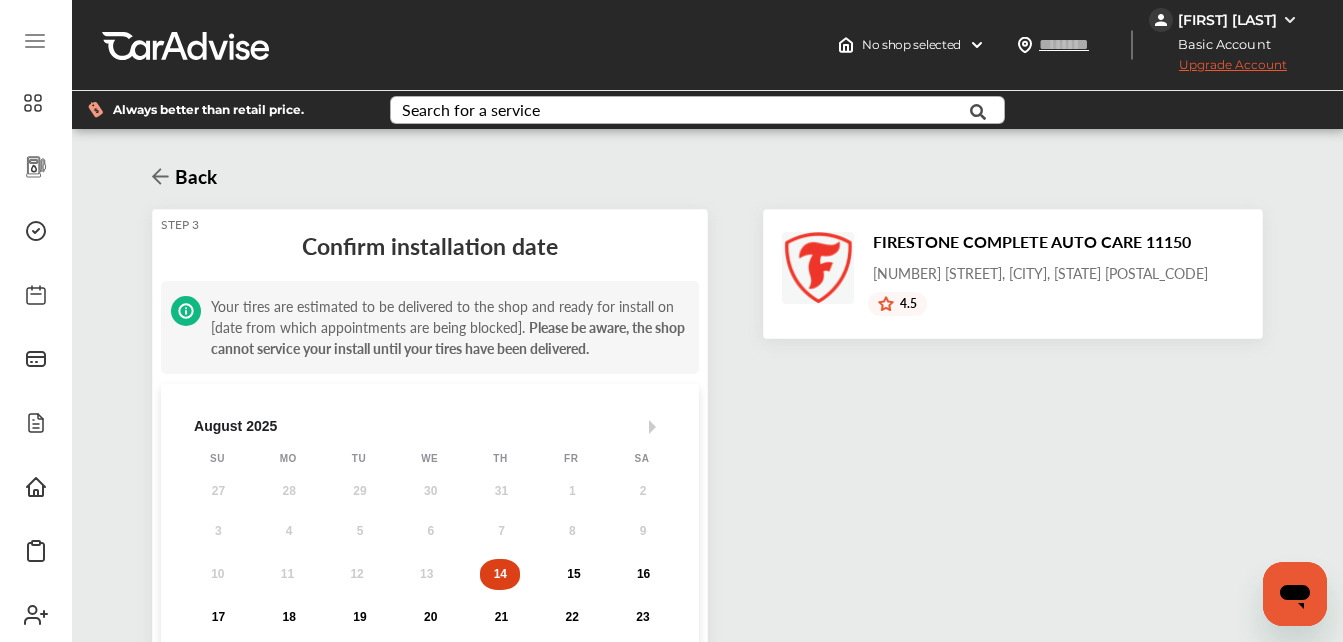 click at bounding box center [978, 112] 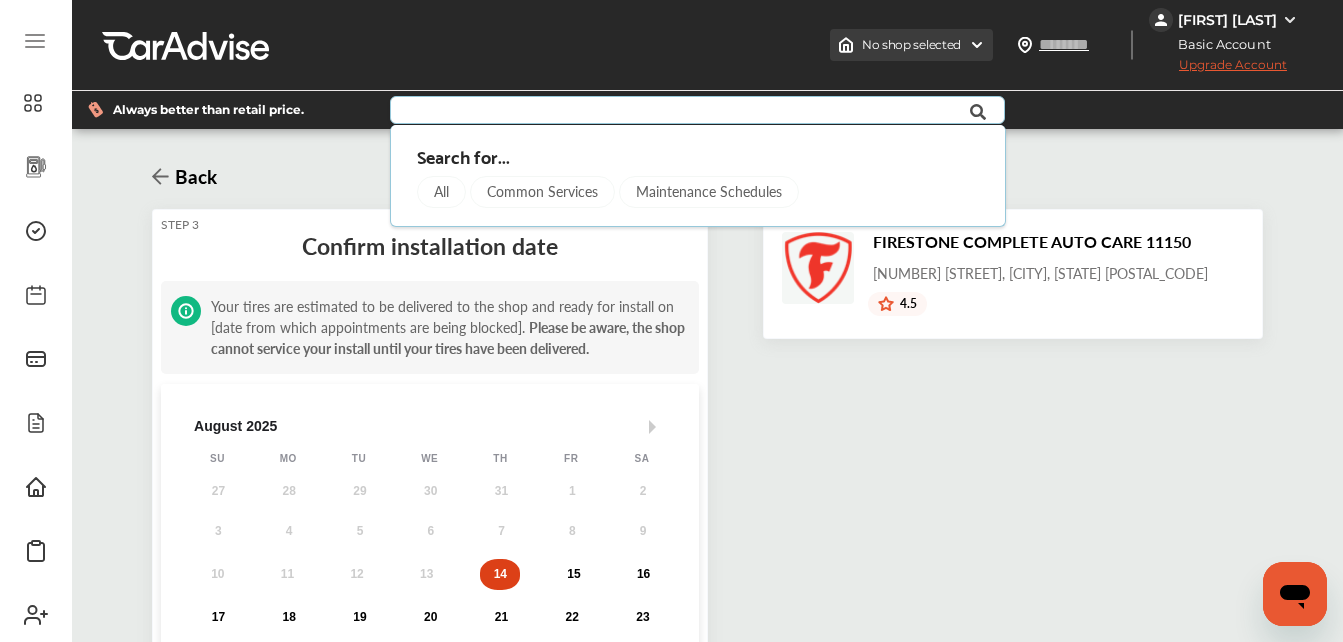 click on "No shop selected" at bounding box center [911, 45] 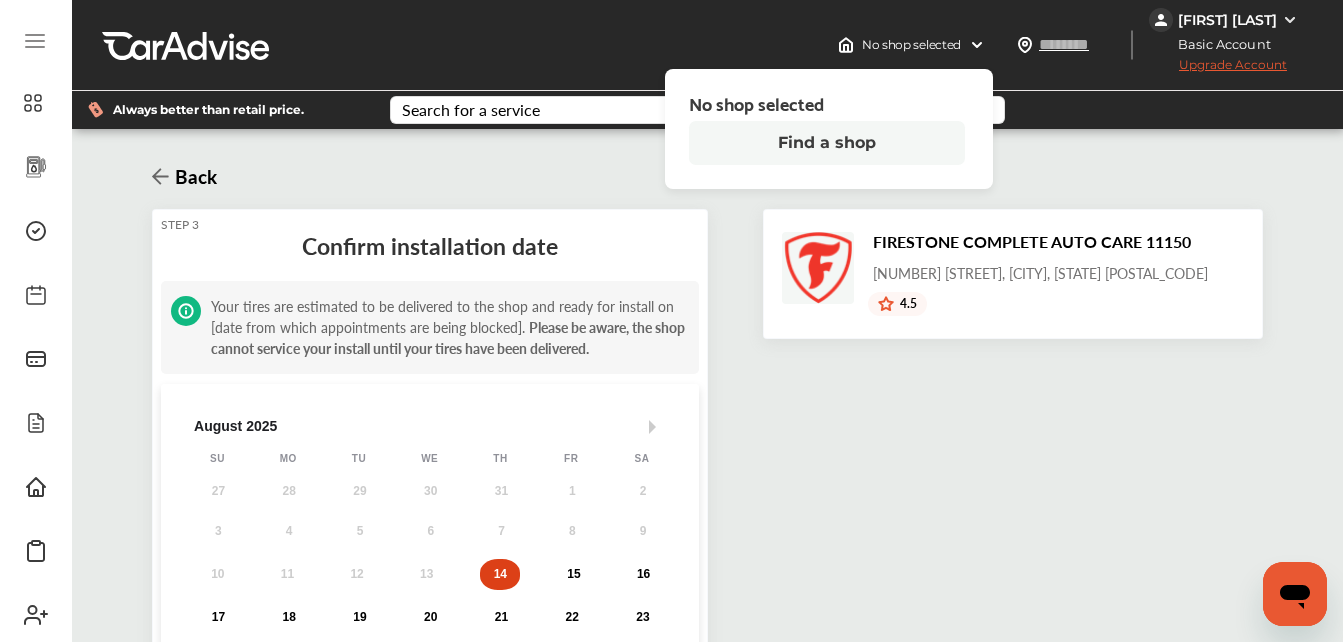 click on "Find a shop" at bounding box center (827, 143) 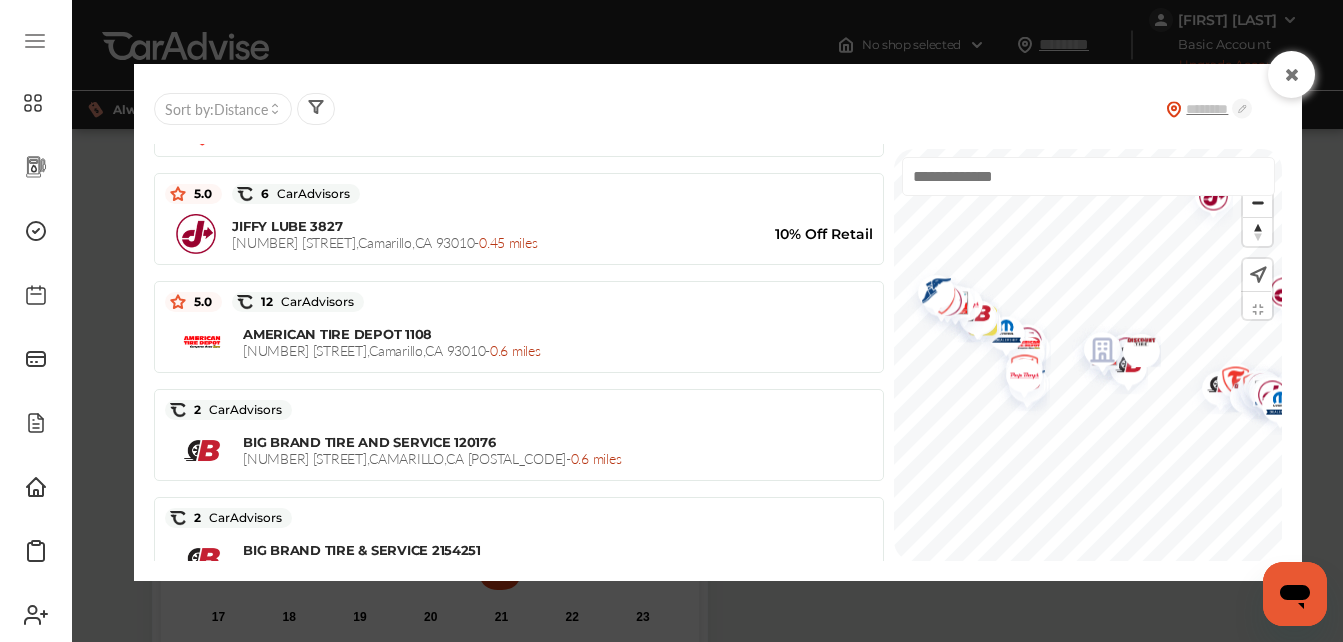 scroll, scrollTop: 0, scrollLeft: 0, axis: both 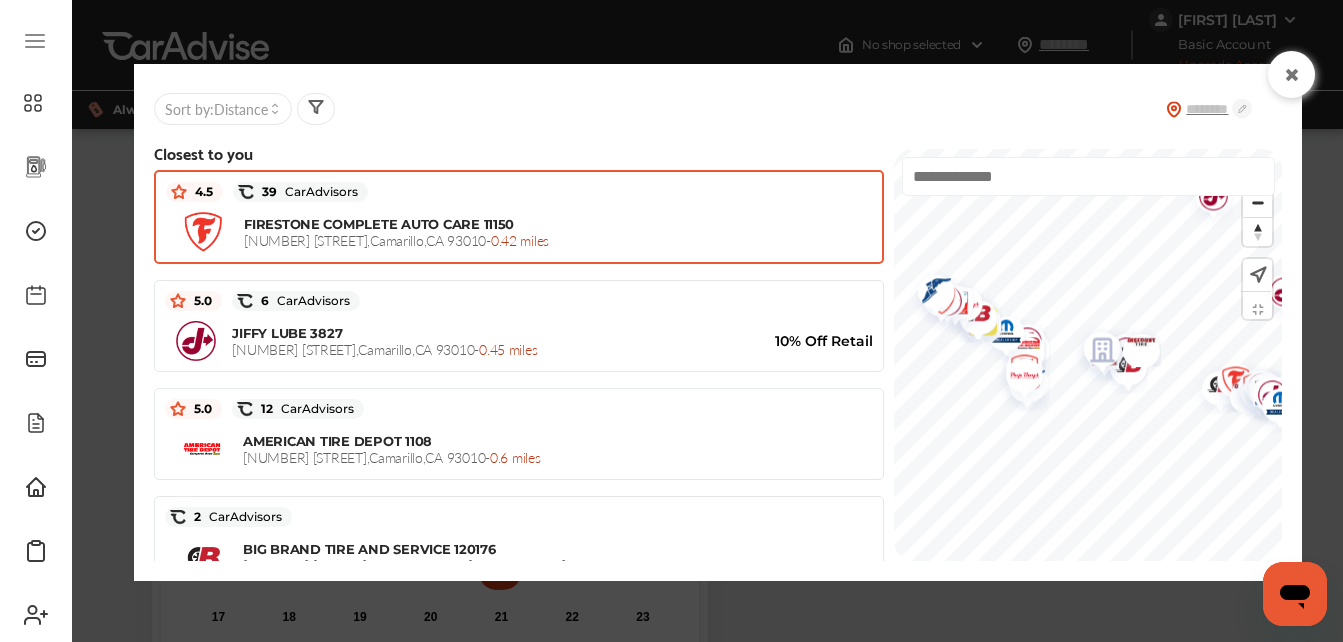 click on "[BRAND] [NUMBER] [STREET], [CITY], [STATE] [POSTAL_CODE] - 0.42 miles" at bounding box center [519, 232] 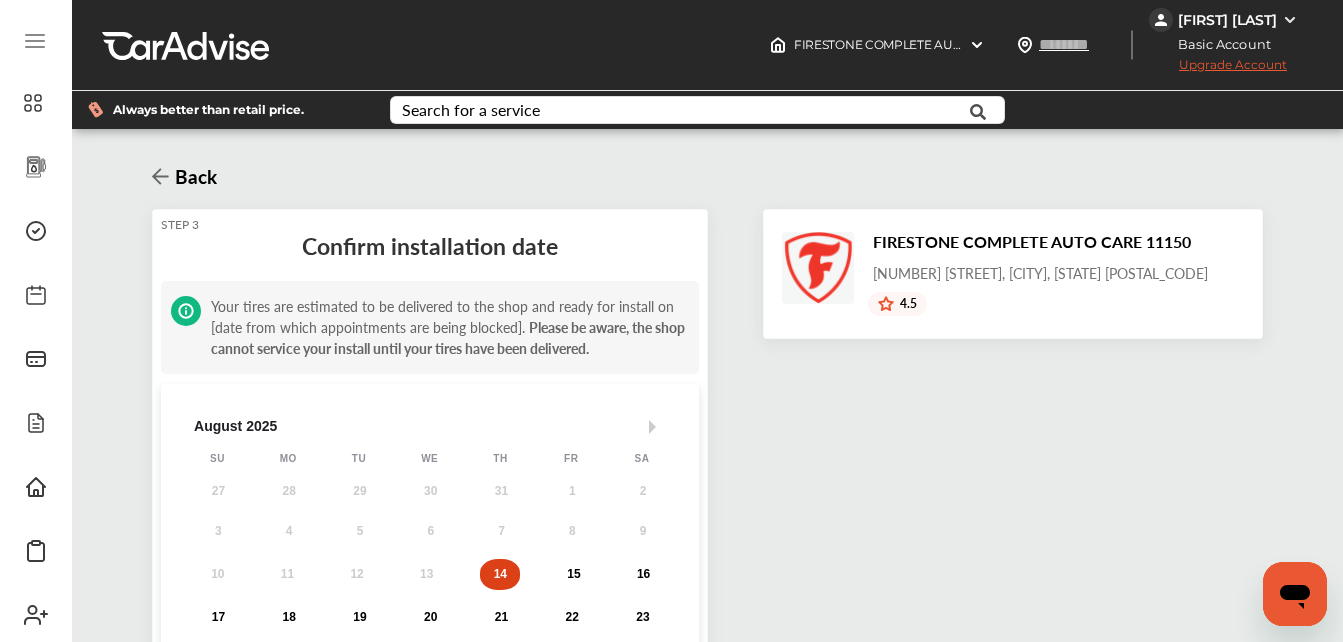 click on "[BRAND] [NUMBER] [STREET], [CITY], [STATE] [POSTAL_CODE] [RATING]" at bounding box center (1038, 274) 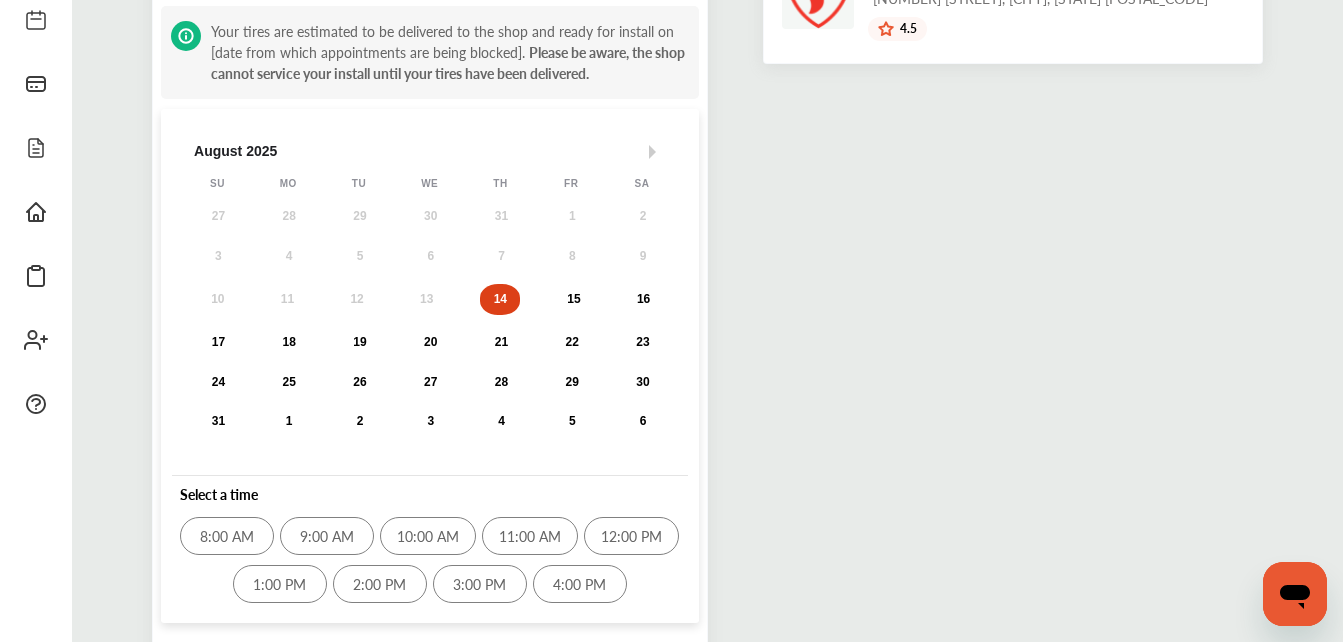 scroll, scrollTop: 0, scrollLeft: 0, axis: both 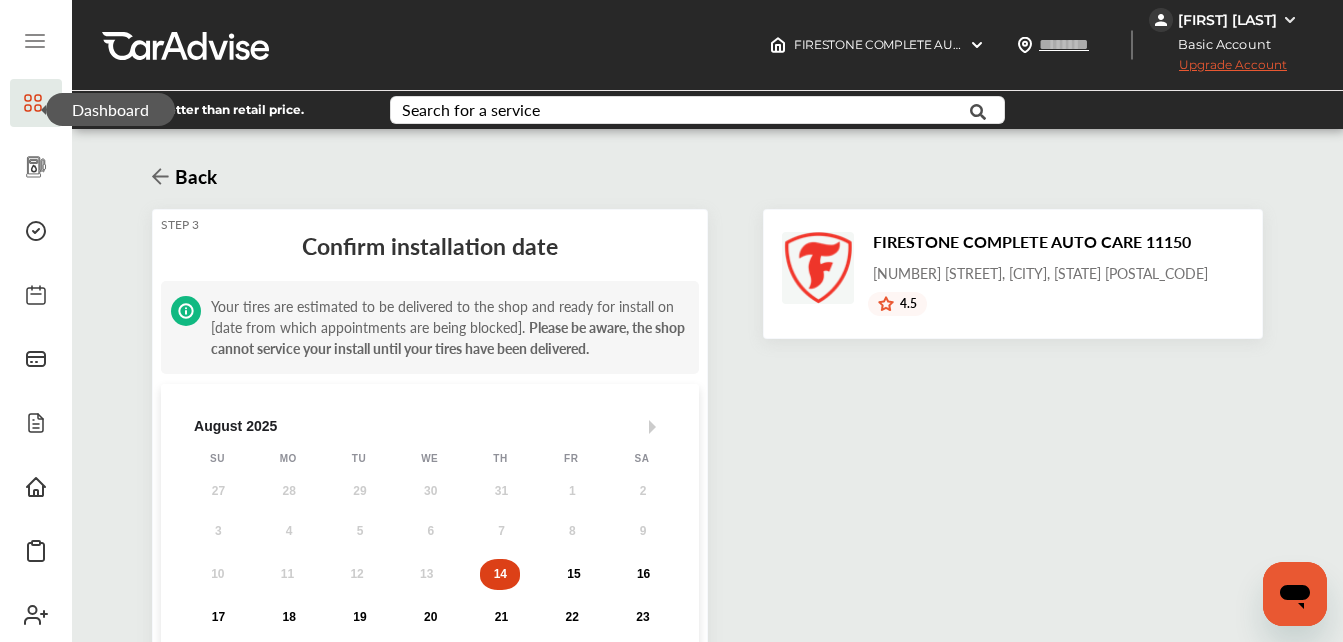 click 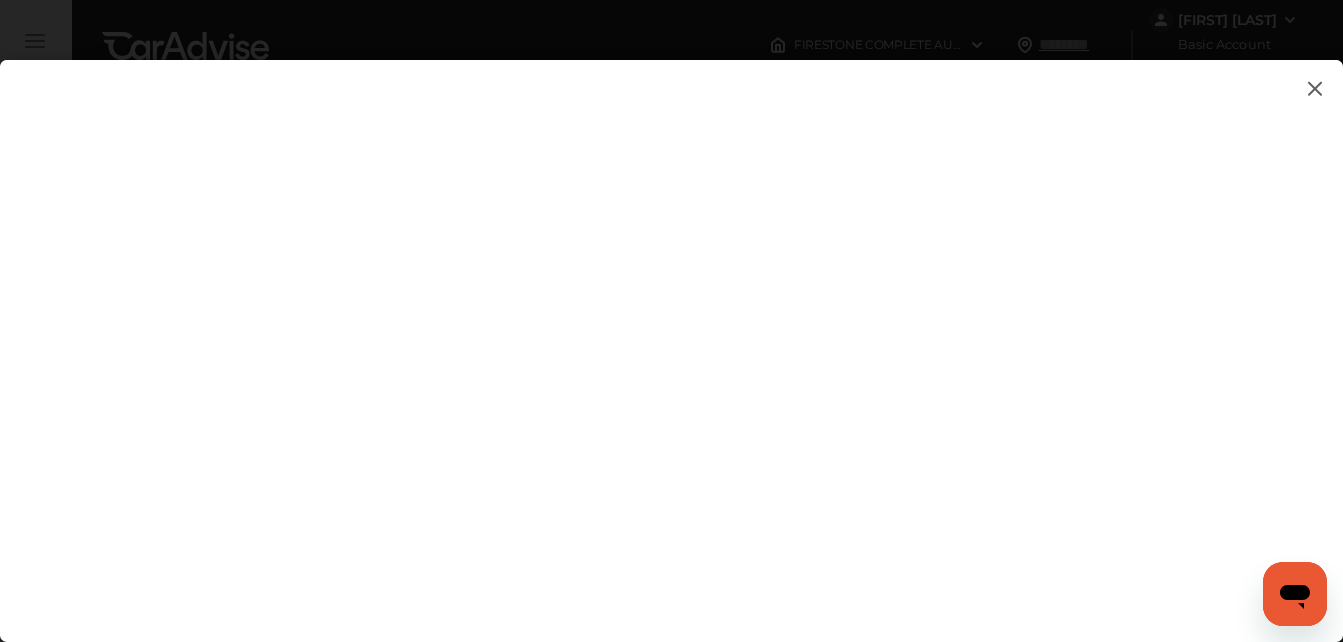 click at bounding box center (1315, 88) 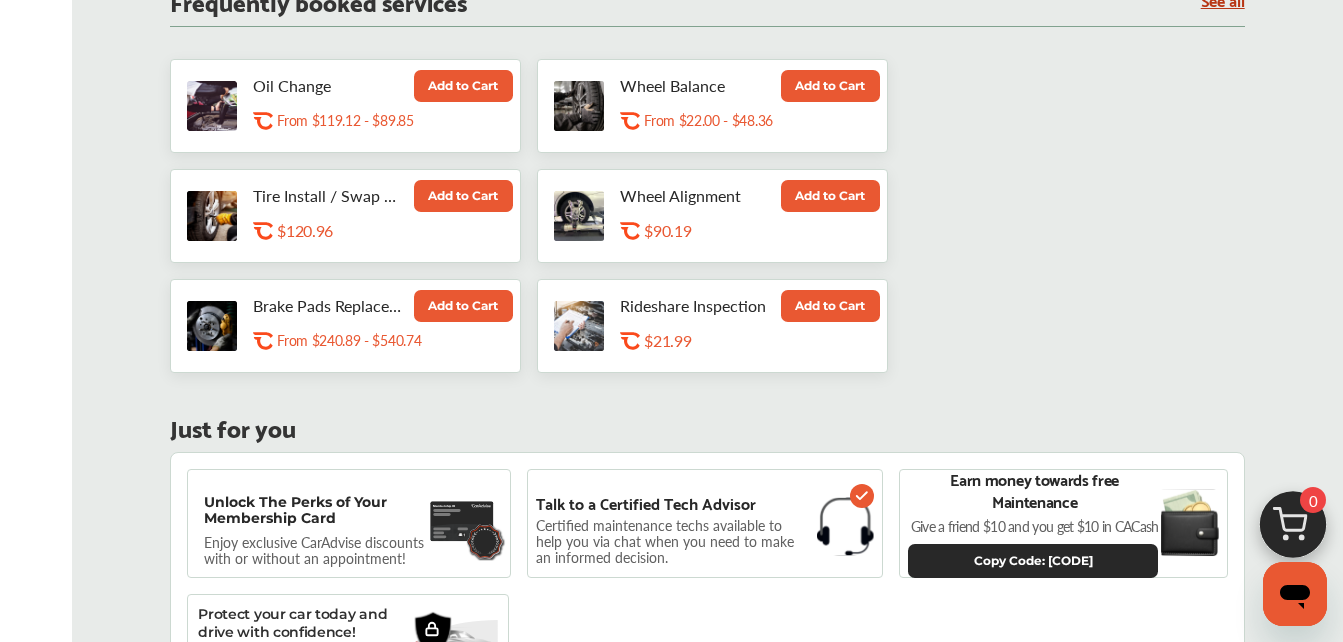 scroll, scrollTop: 1190, scrollLeft: 0, axis: vertical 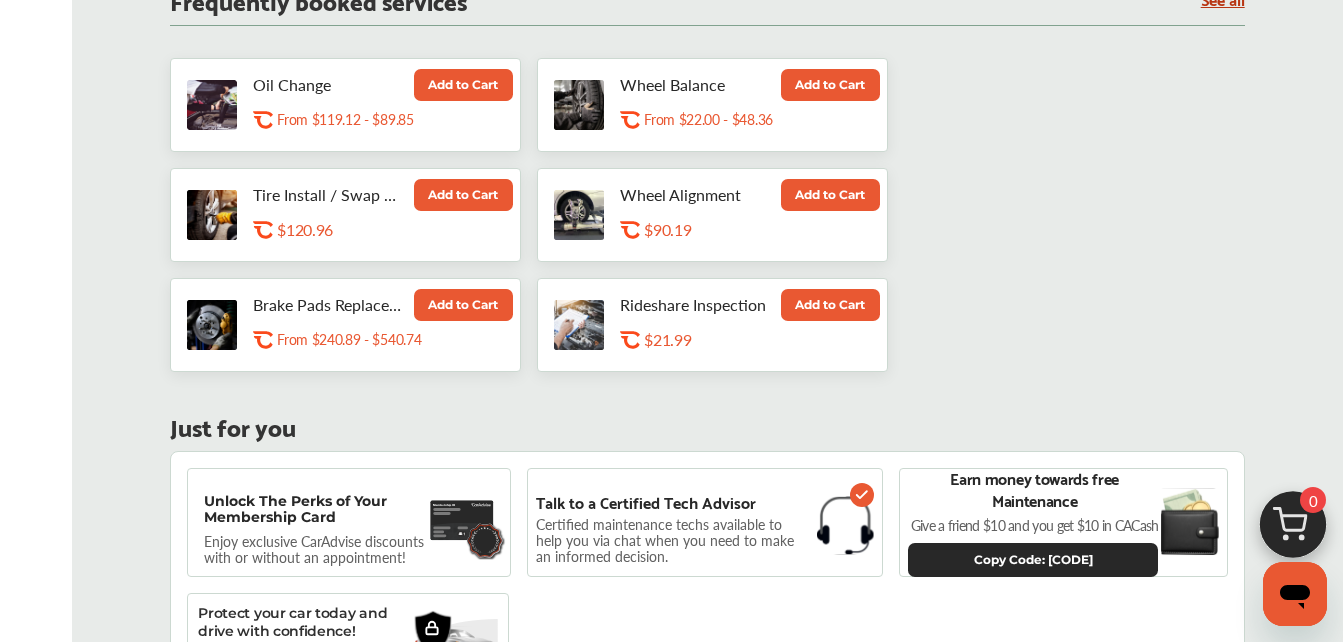 click on "Certified maintenance techs available to help you via chat when you need to make an informed decision." at bounding box center [672, 540] 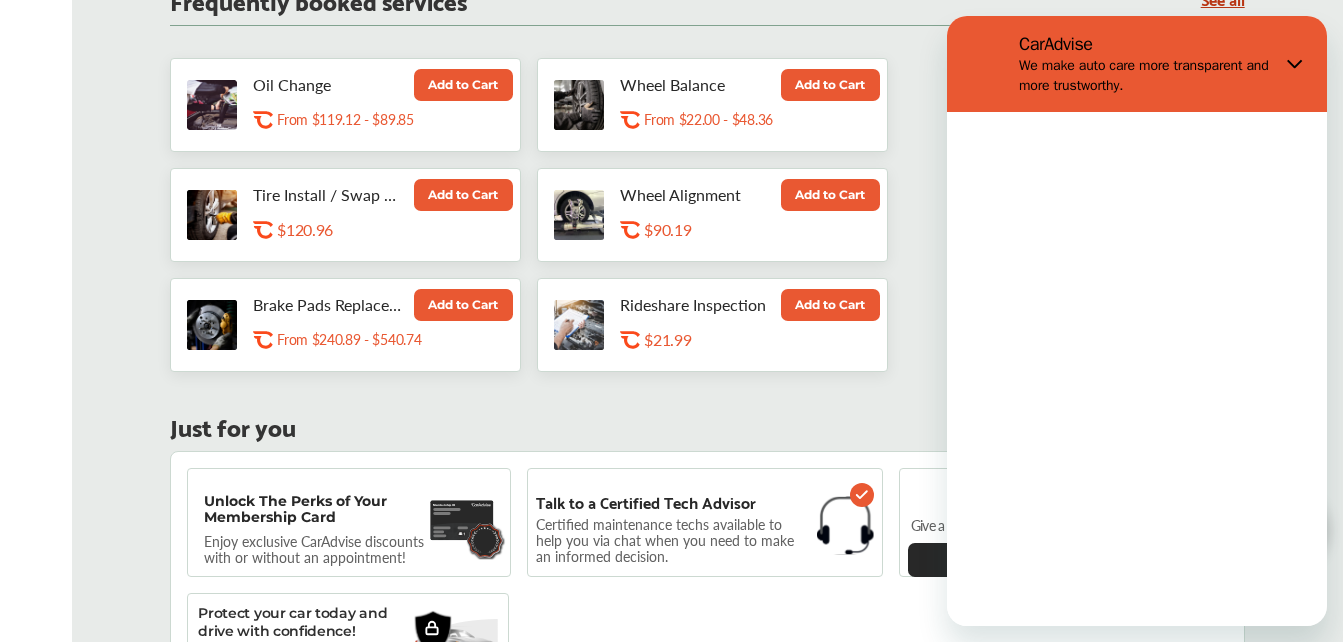 scroll, scrollTop: 0, scrollLeft: 0, axis: both 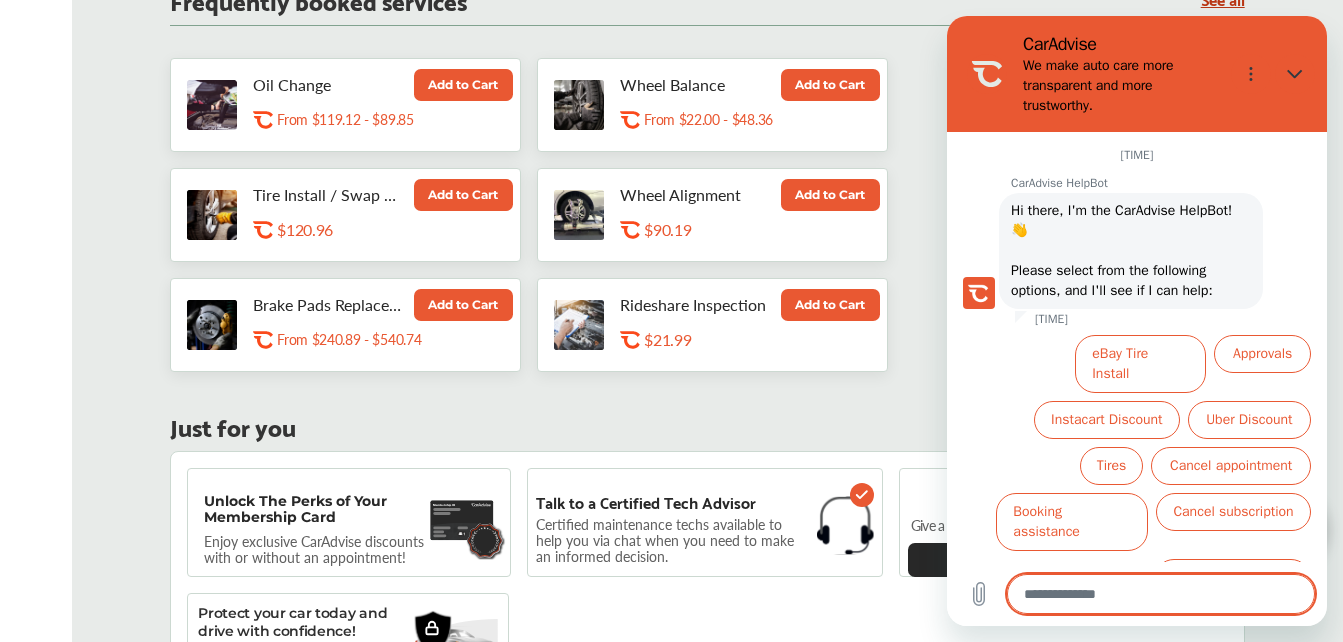 click on "Unlock The Perks of Your Membership Card Enjoy exclusive CarAdvise discounts with or without an appointment! Talk to a Certified Tech Advisor Certified maintenance techs available to help you via chat when you need to make an informed decision. Earn money towards free Maintenance Give a friend $10 and you get $10 in CACash Copy Code: [CODE] Protect your car today and drive with confidence! Check warranty plans" at bounding box center [707, 584] 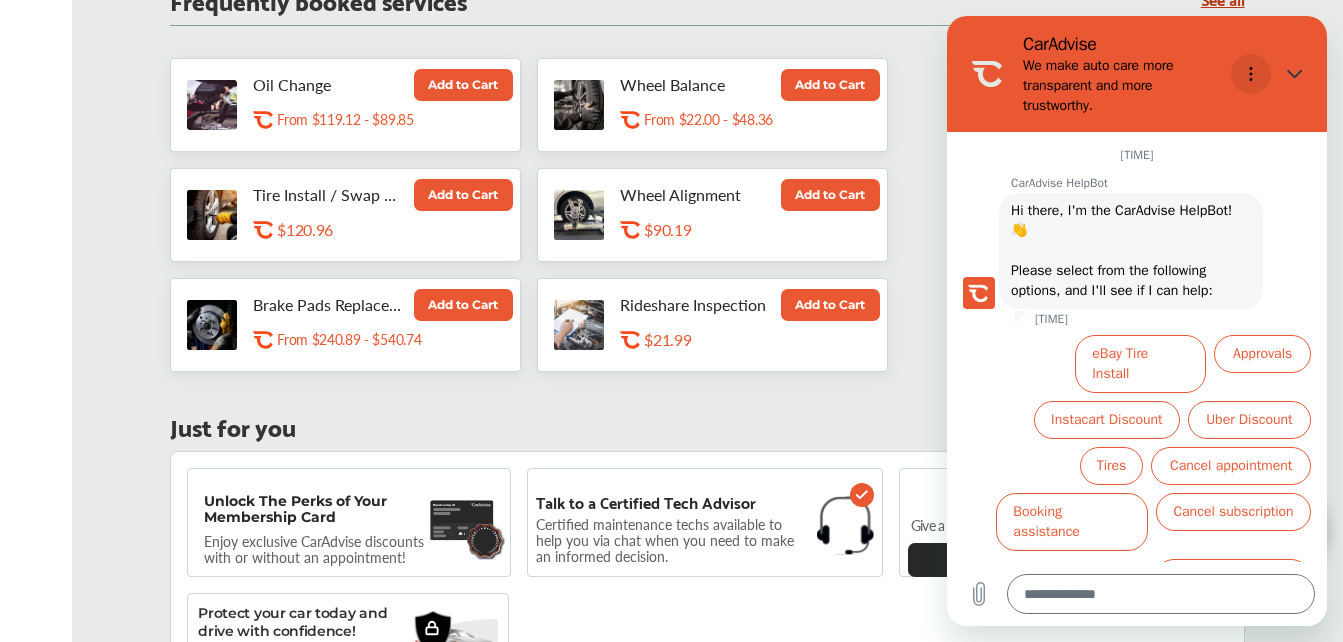 click at bounding box center (1251, 74) 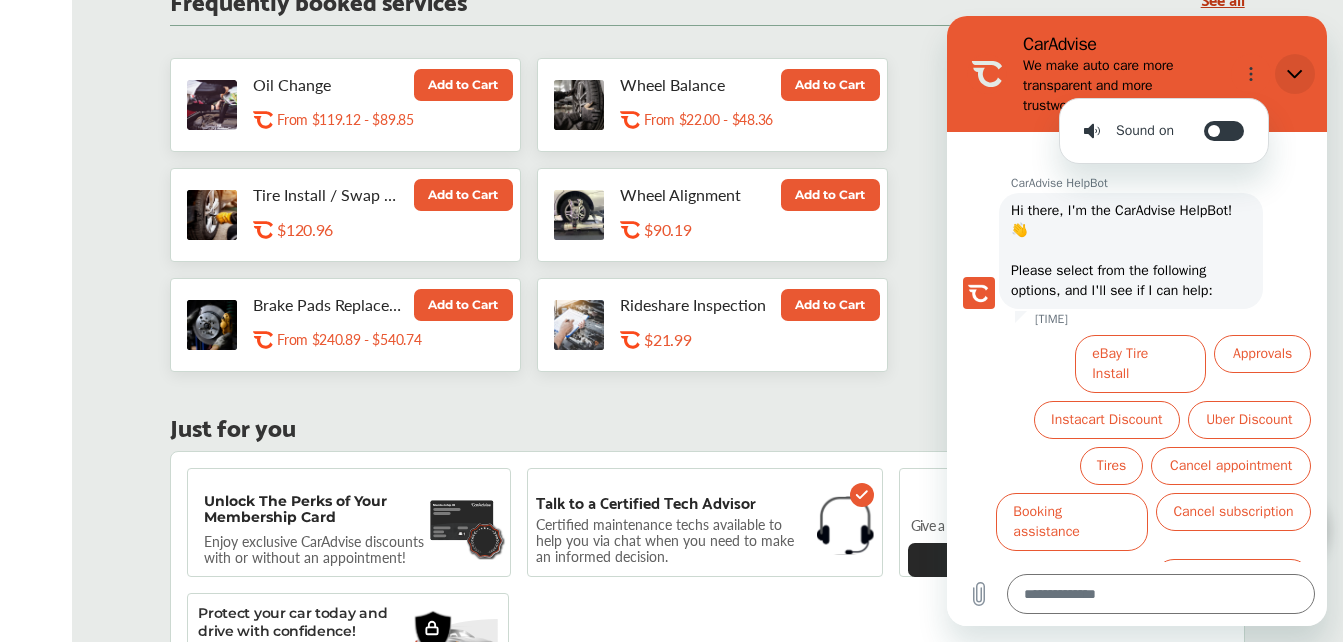 click at bounding box center (1295, 74) 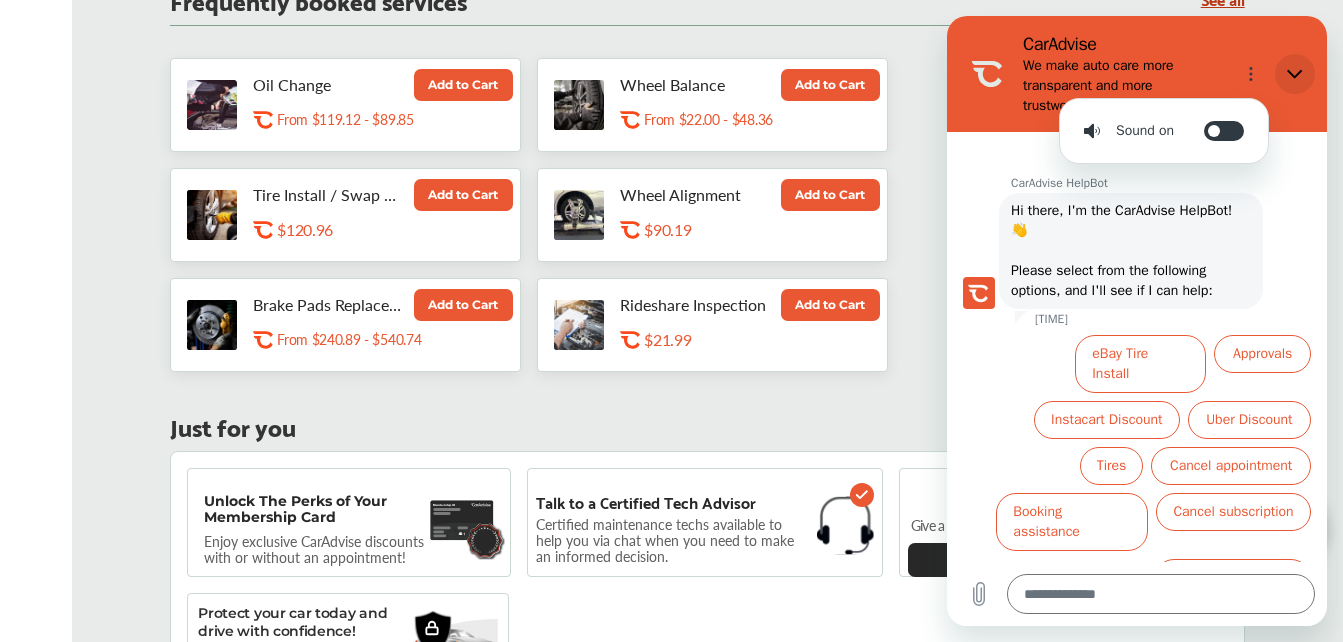 type on "*" 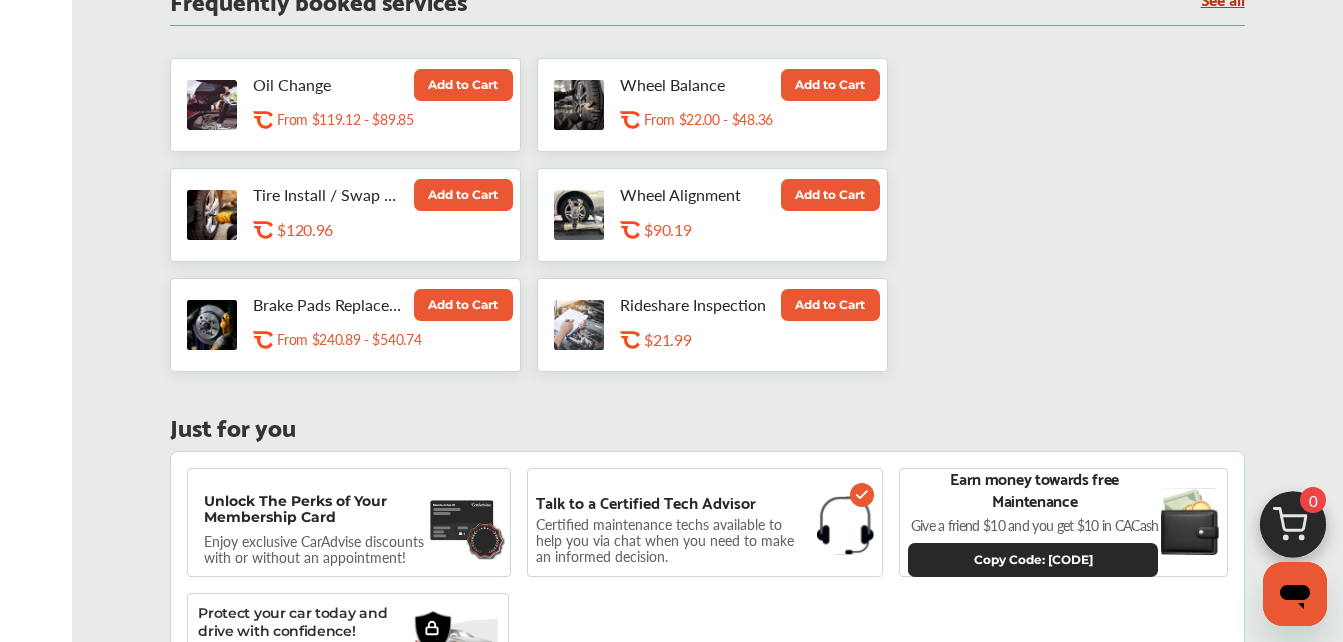 scroll, scrollTop: 41, scrollLeft: 0, axis: vertical 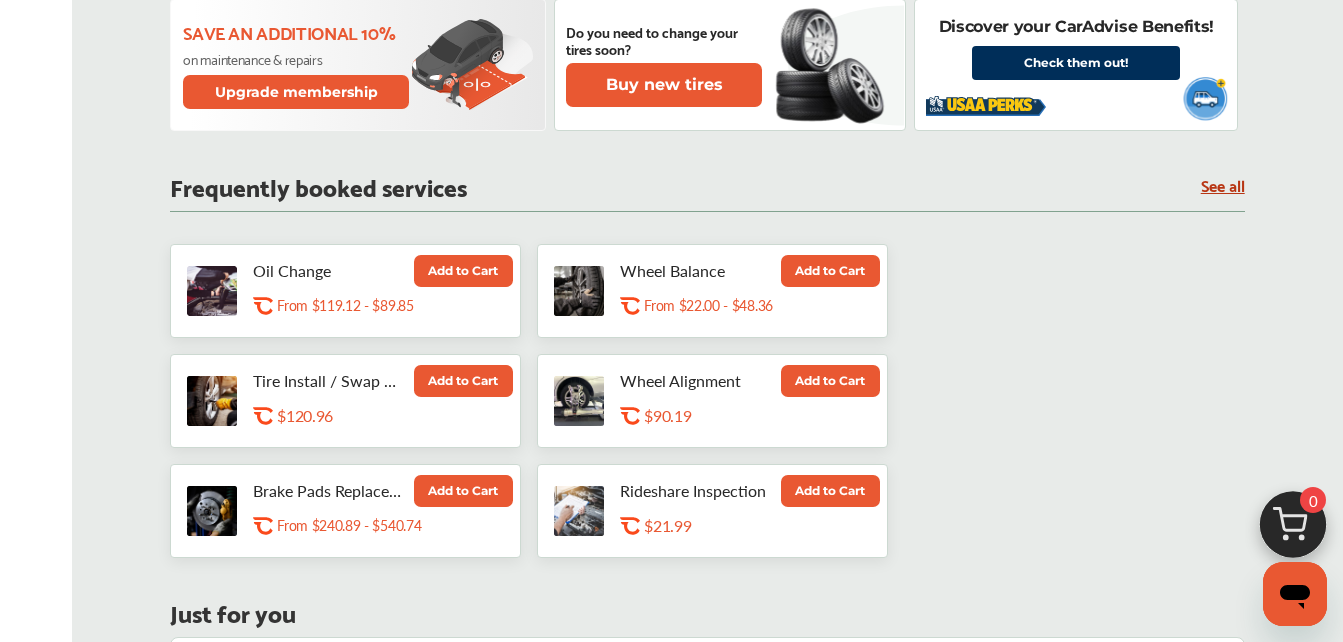 click on "See all" at bounding box center (1223, 184) 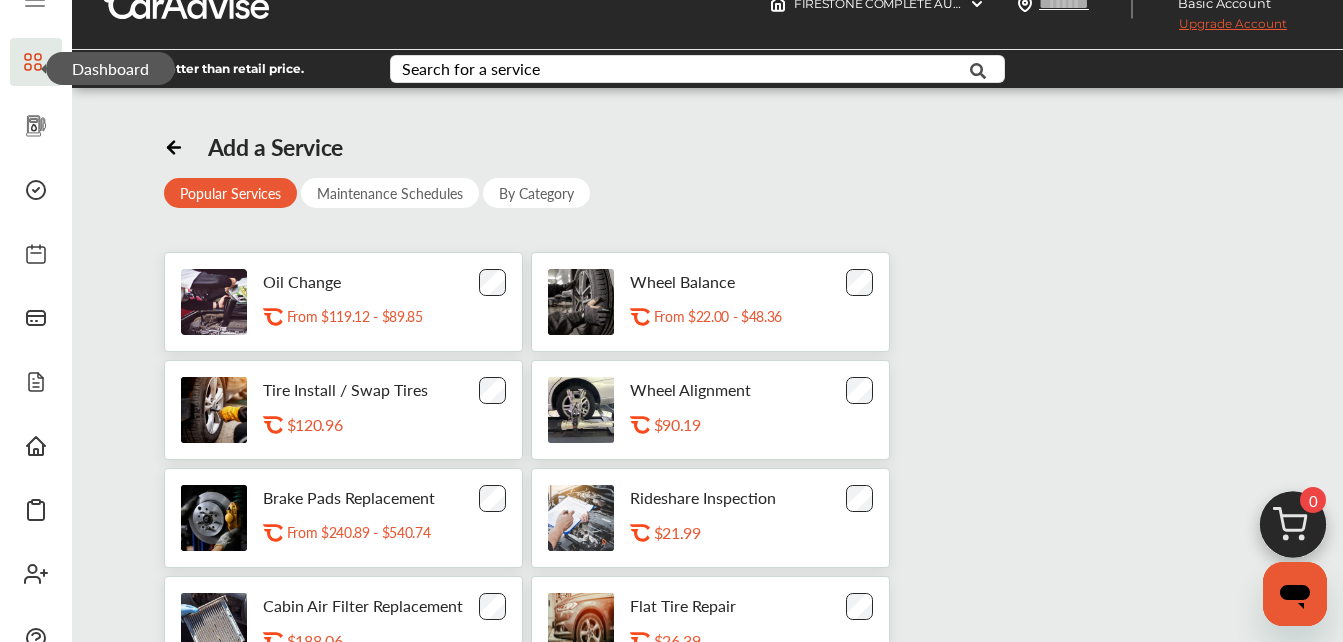 scroll, scrollTop: 0, scrollLeft: 0, axis: both 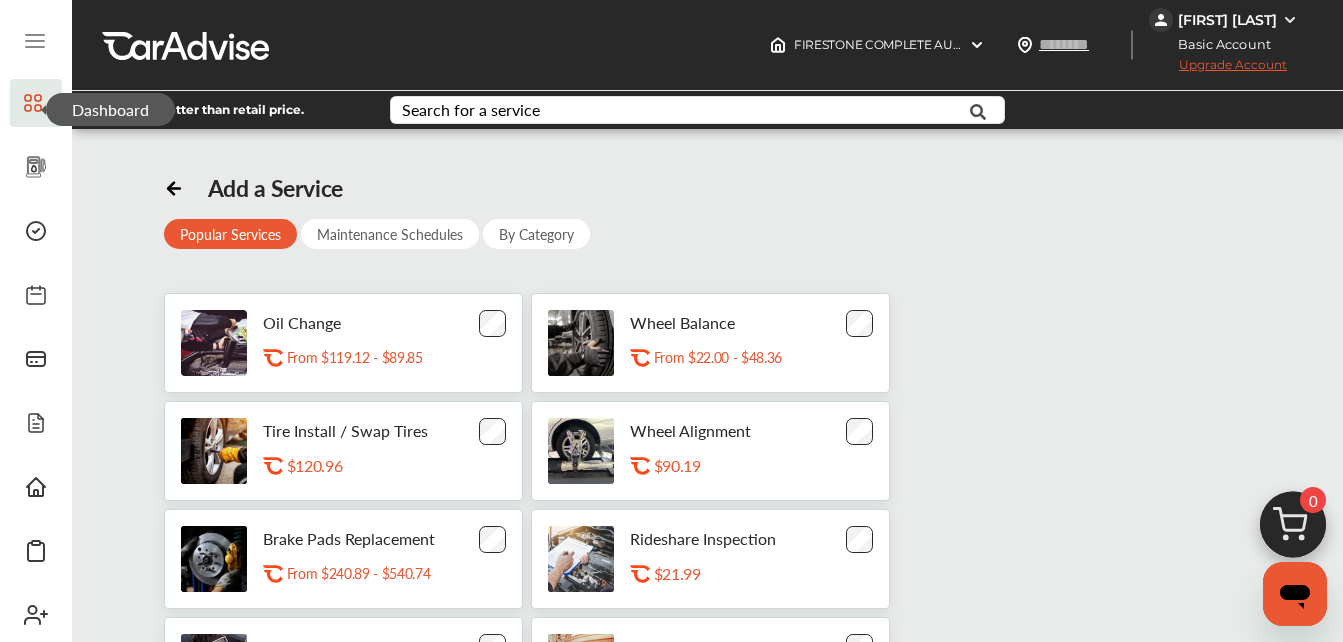 click on "By Category" at bounding box center (536, 234) 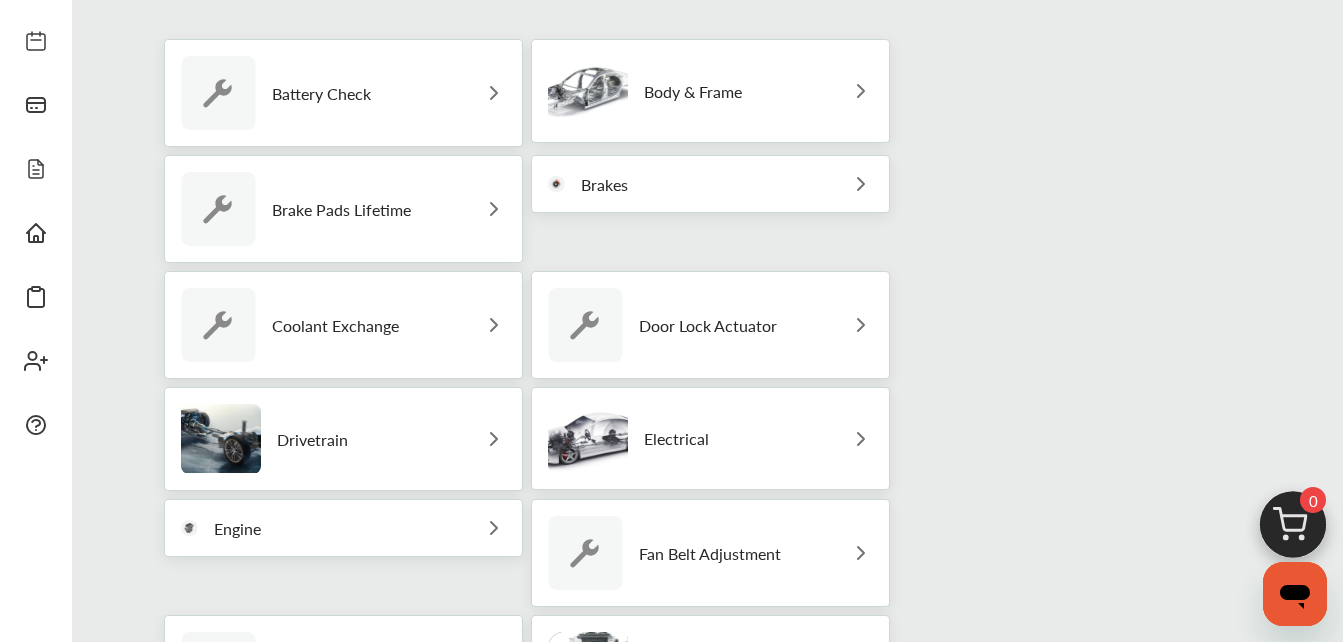 scroll, scrollTop: 243, scrollLeft: 0, axis: vertical 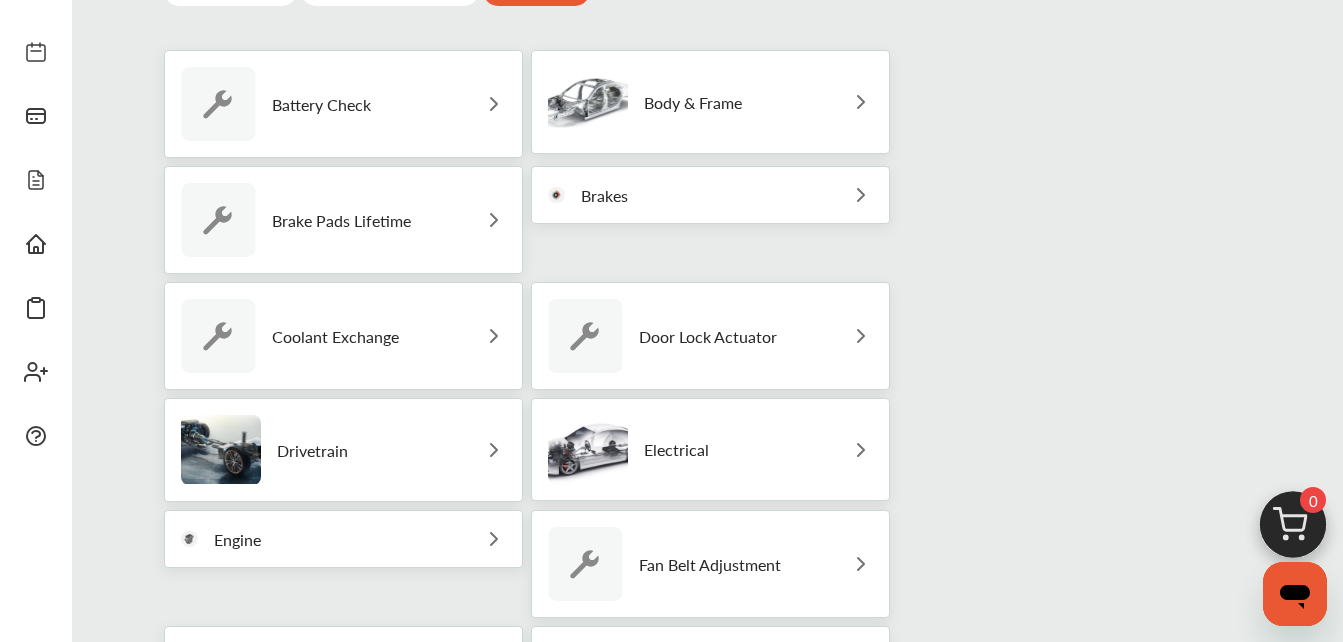 click at bounding box center (494, 539) 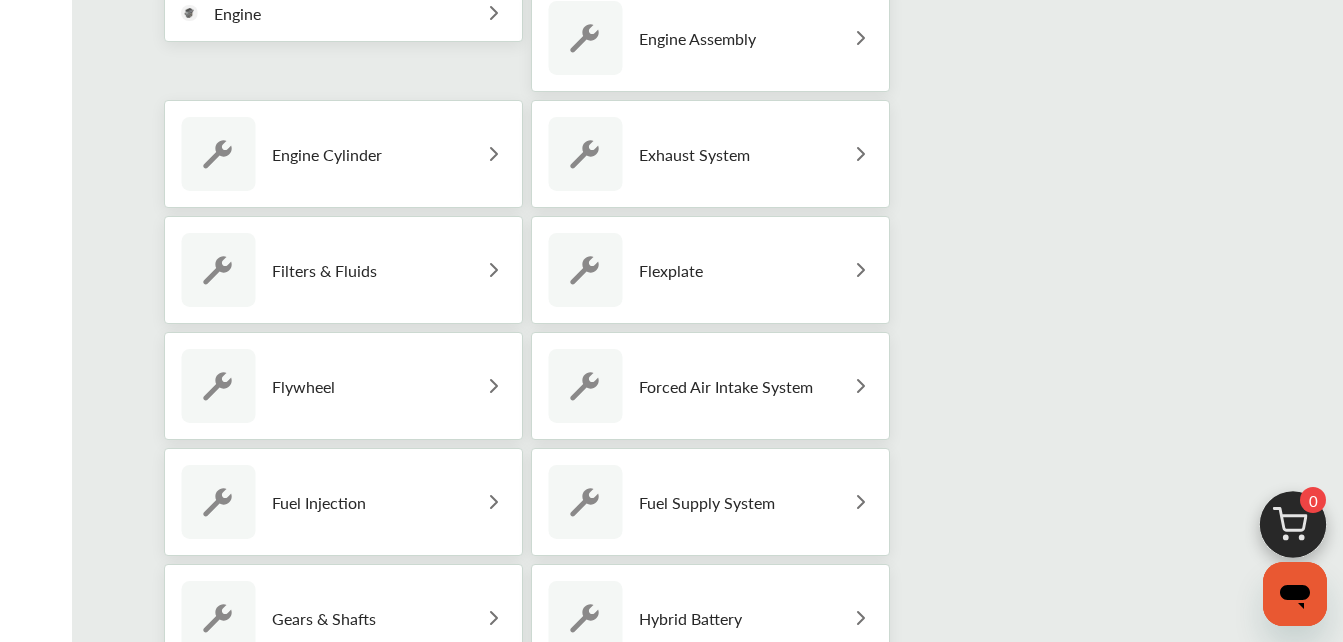 click on "Mounts" at bounding box center [666, 850] 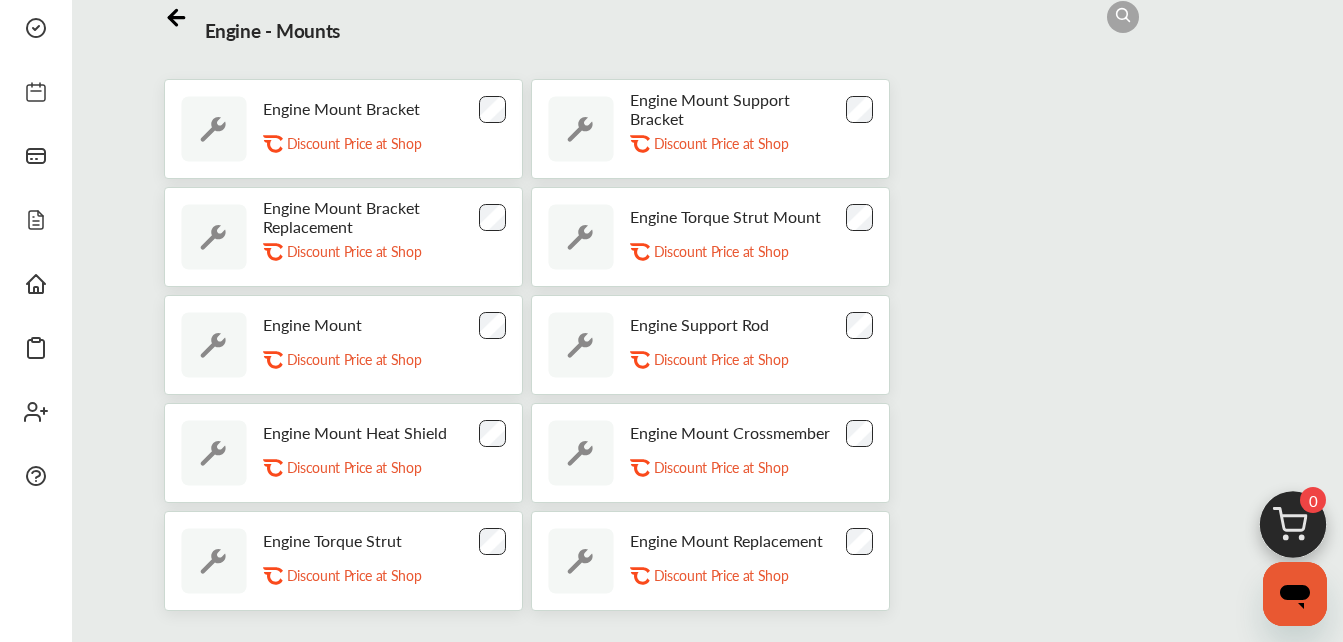 scroll, scrollTop: 202, scrollLeft: 0, axis: vertical 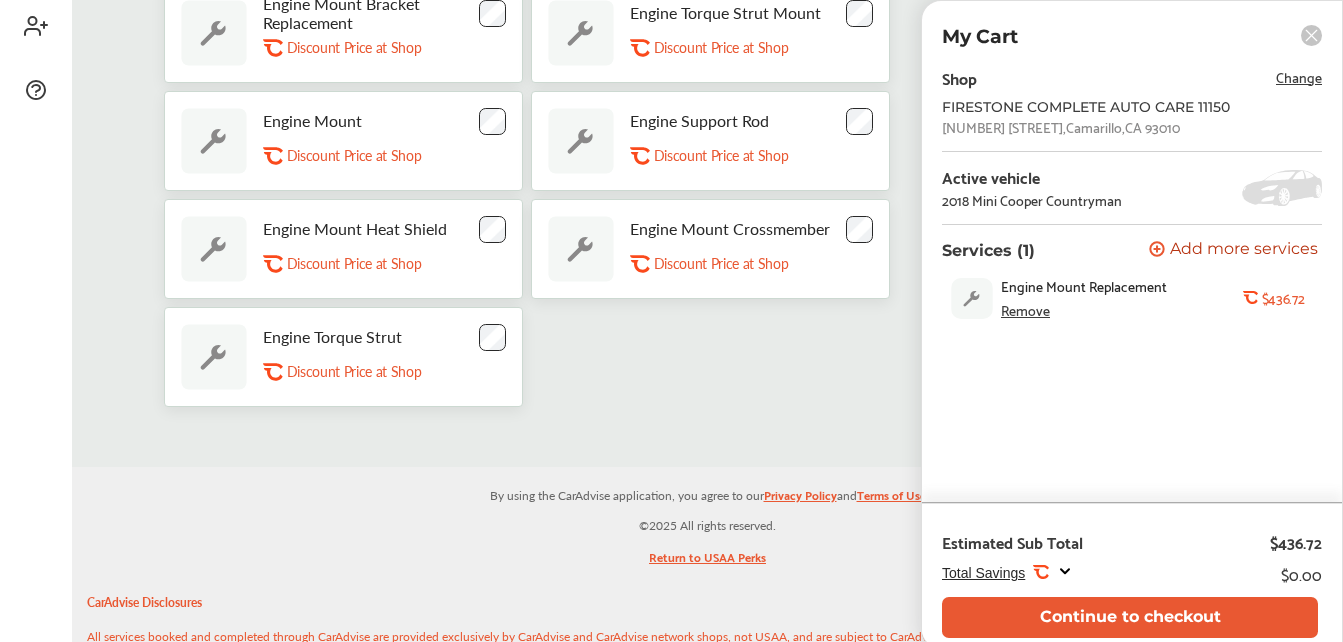 click 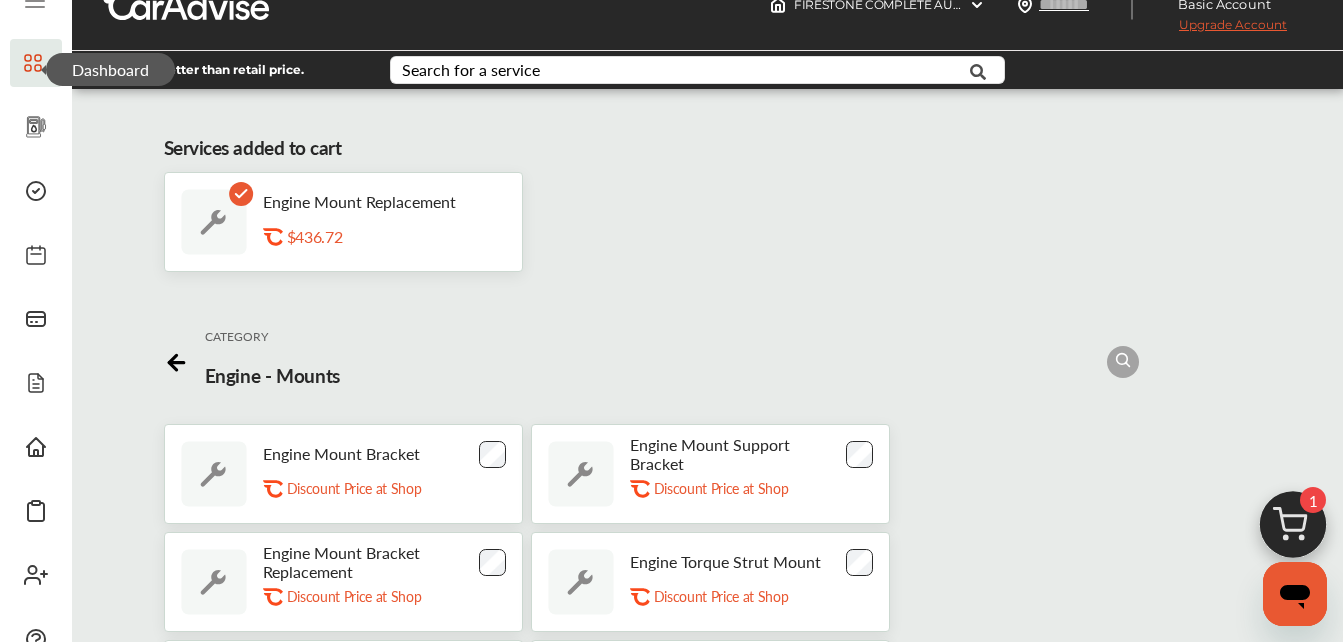 scroll, scrollTop: 0, scrollLeft: 0, axis: both 